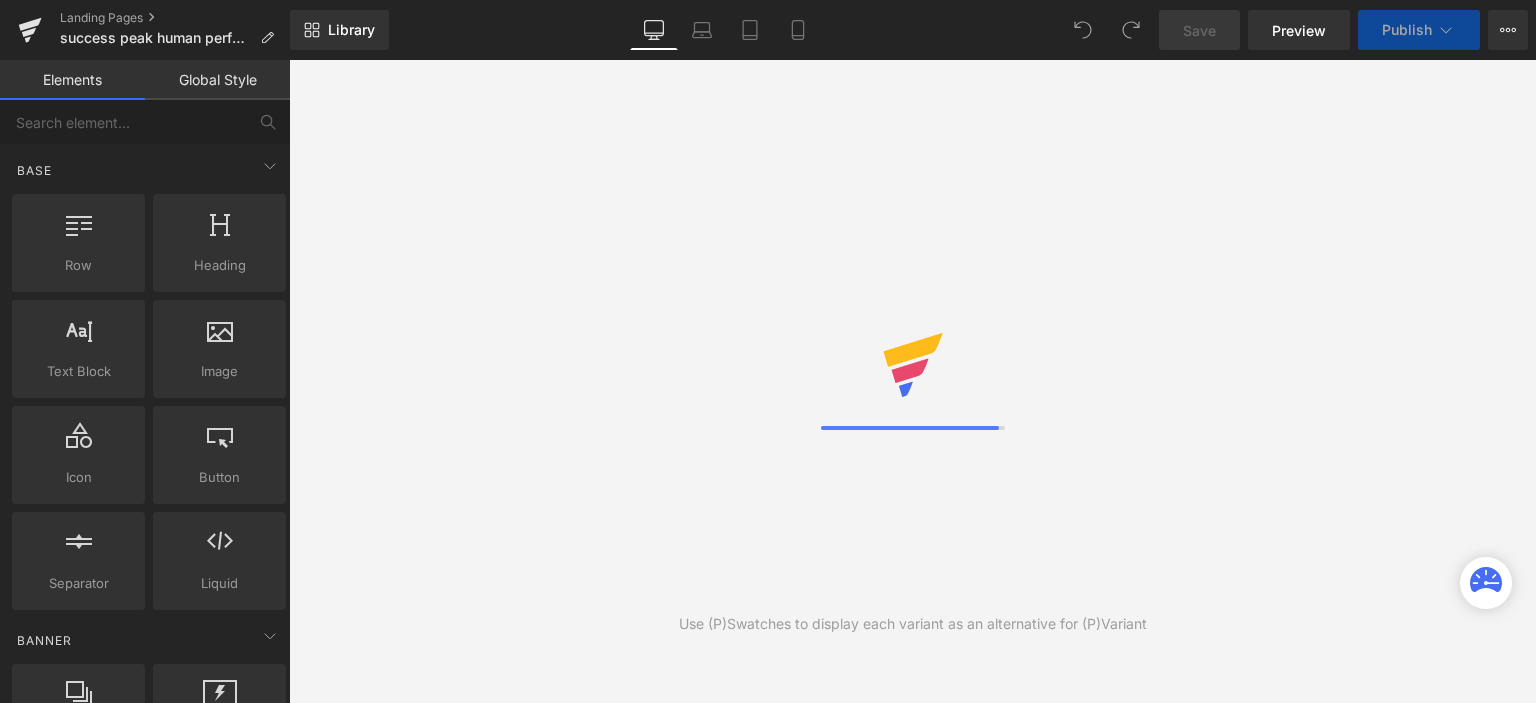 scroll, scrollTop: 0, scrollLeft: 0, axis: both 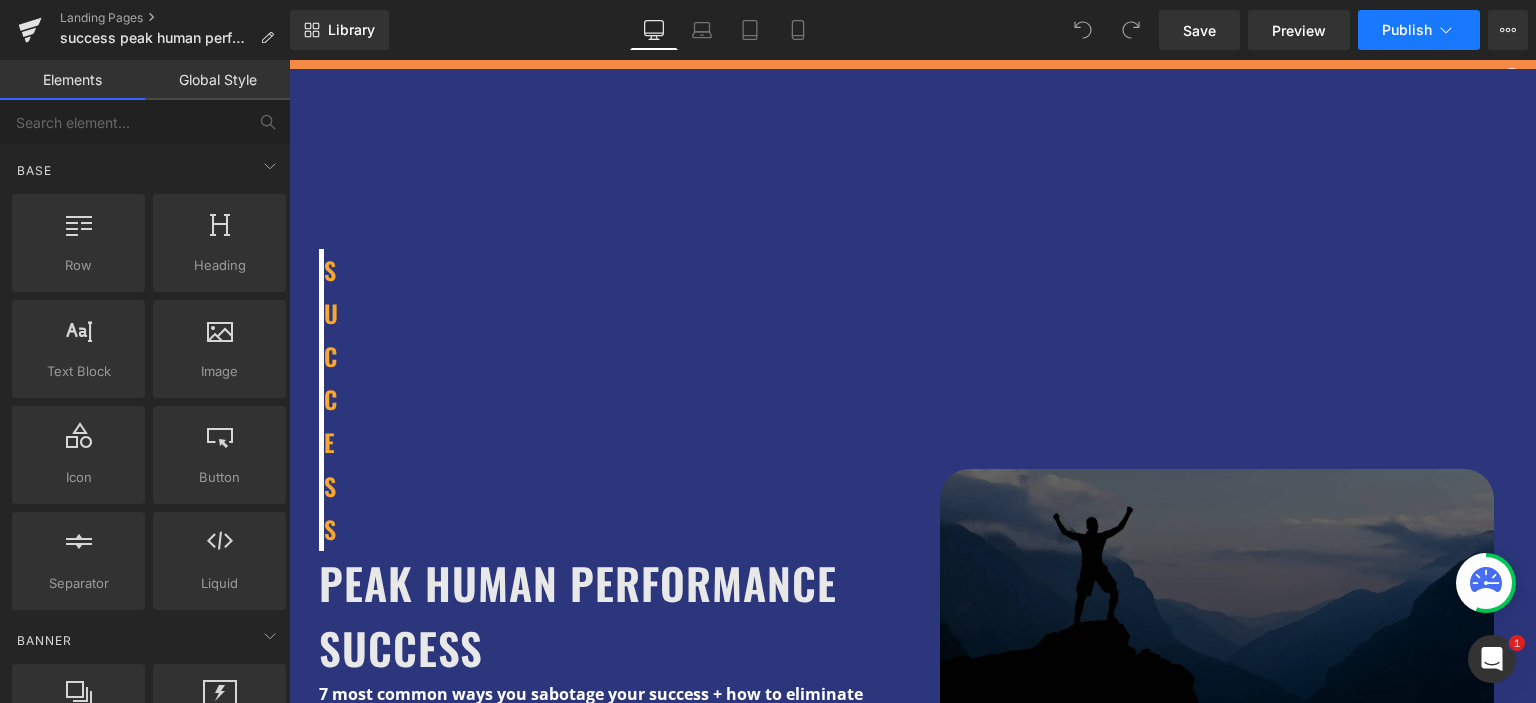 click 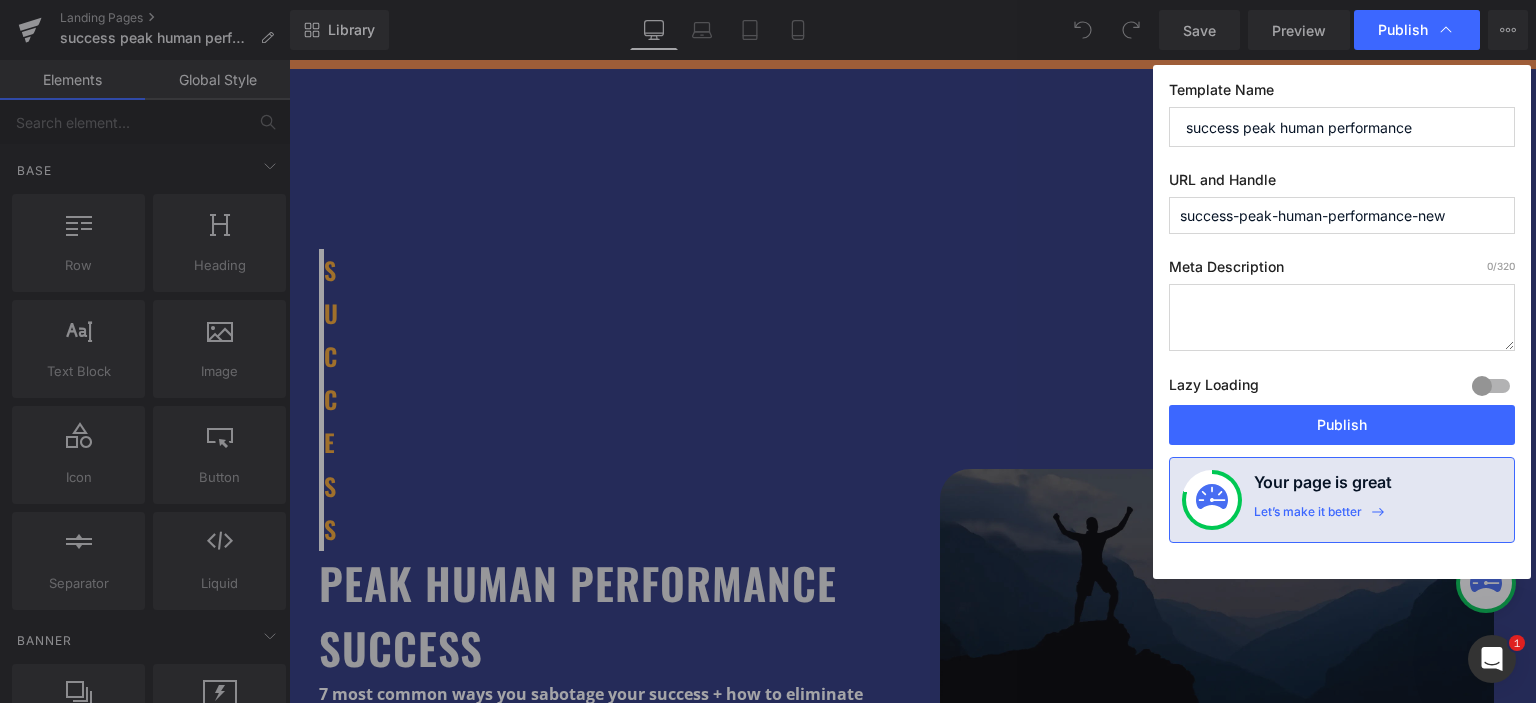 click on "success peak human performance" at bounding box center [1342, 127] 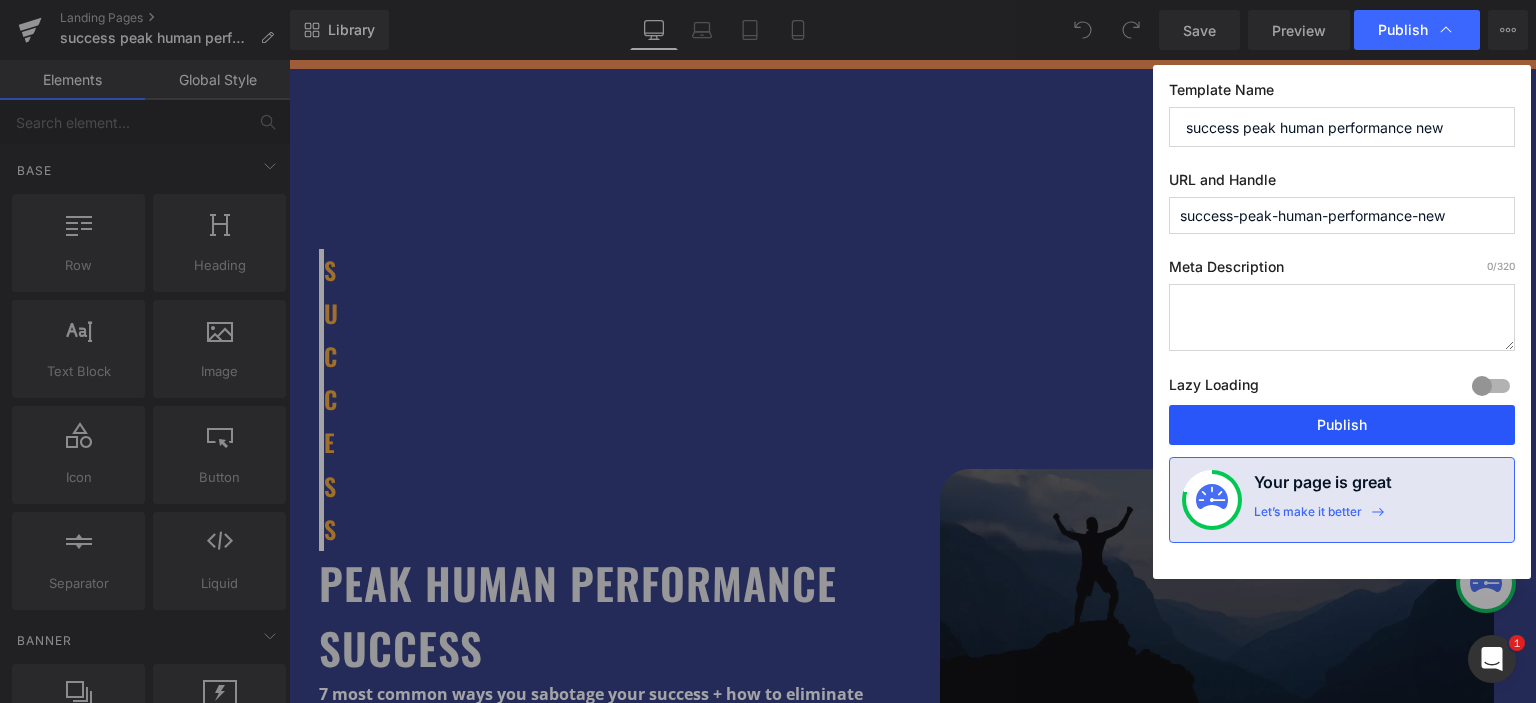 type on "success peak human performance new" 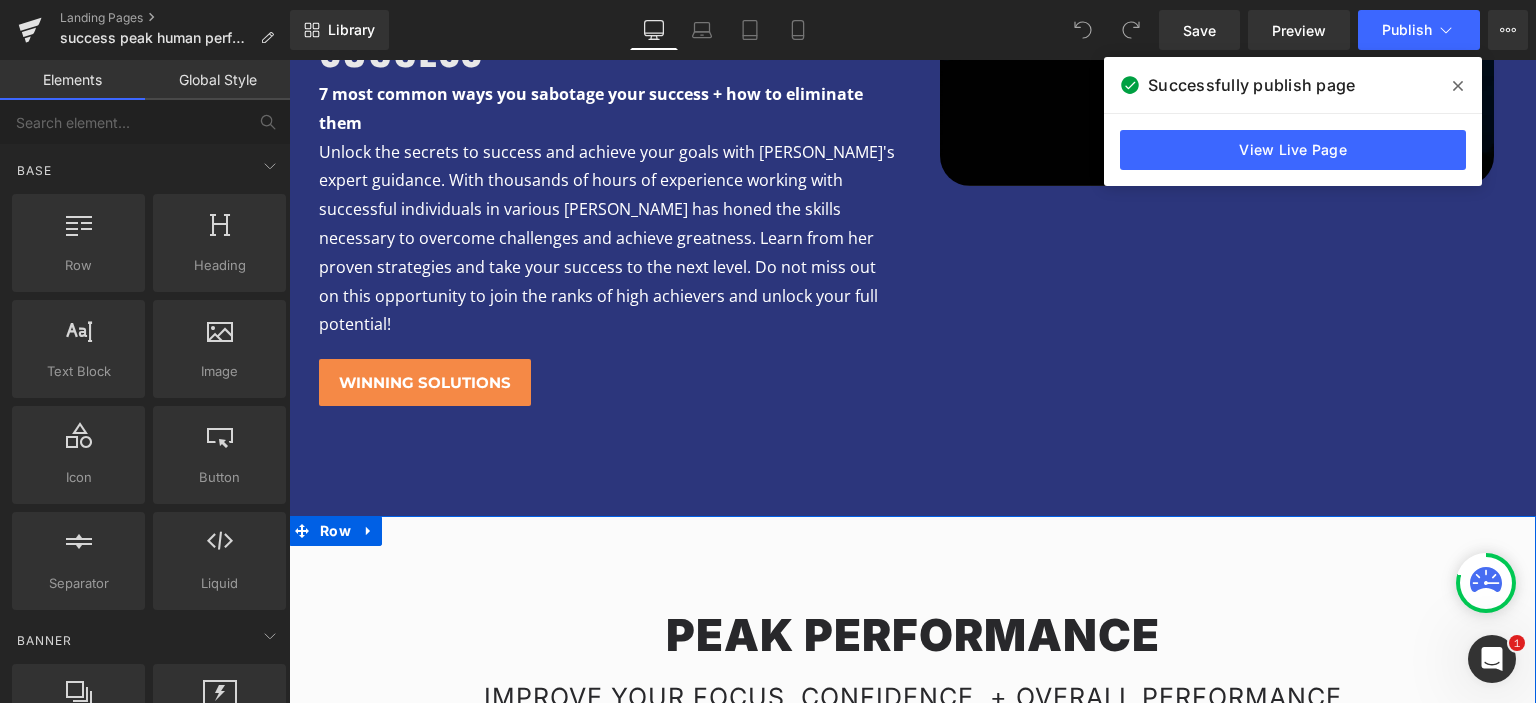 scroll, scrollTop: 1300, scrollLeft: 0, axis: vertical 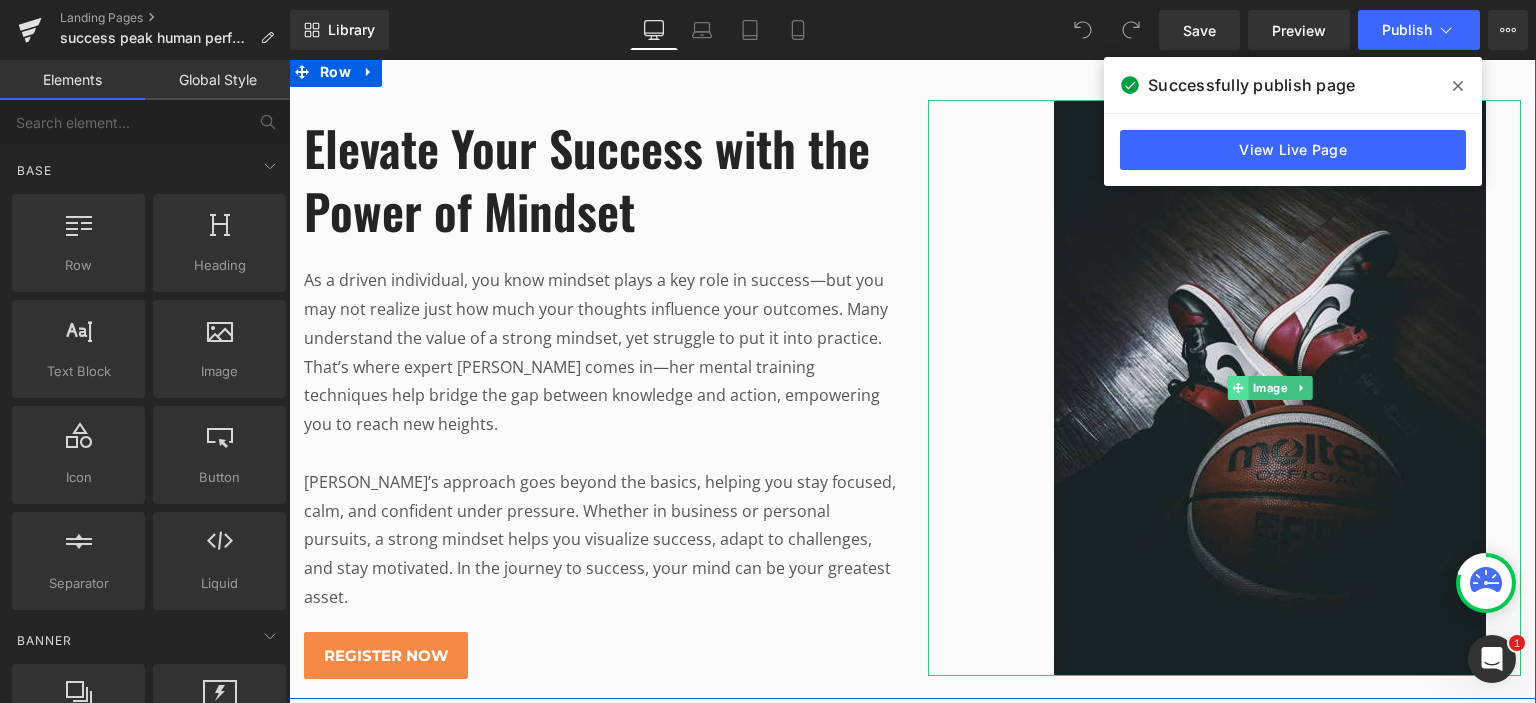 click at bounding box center (1238, 388) 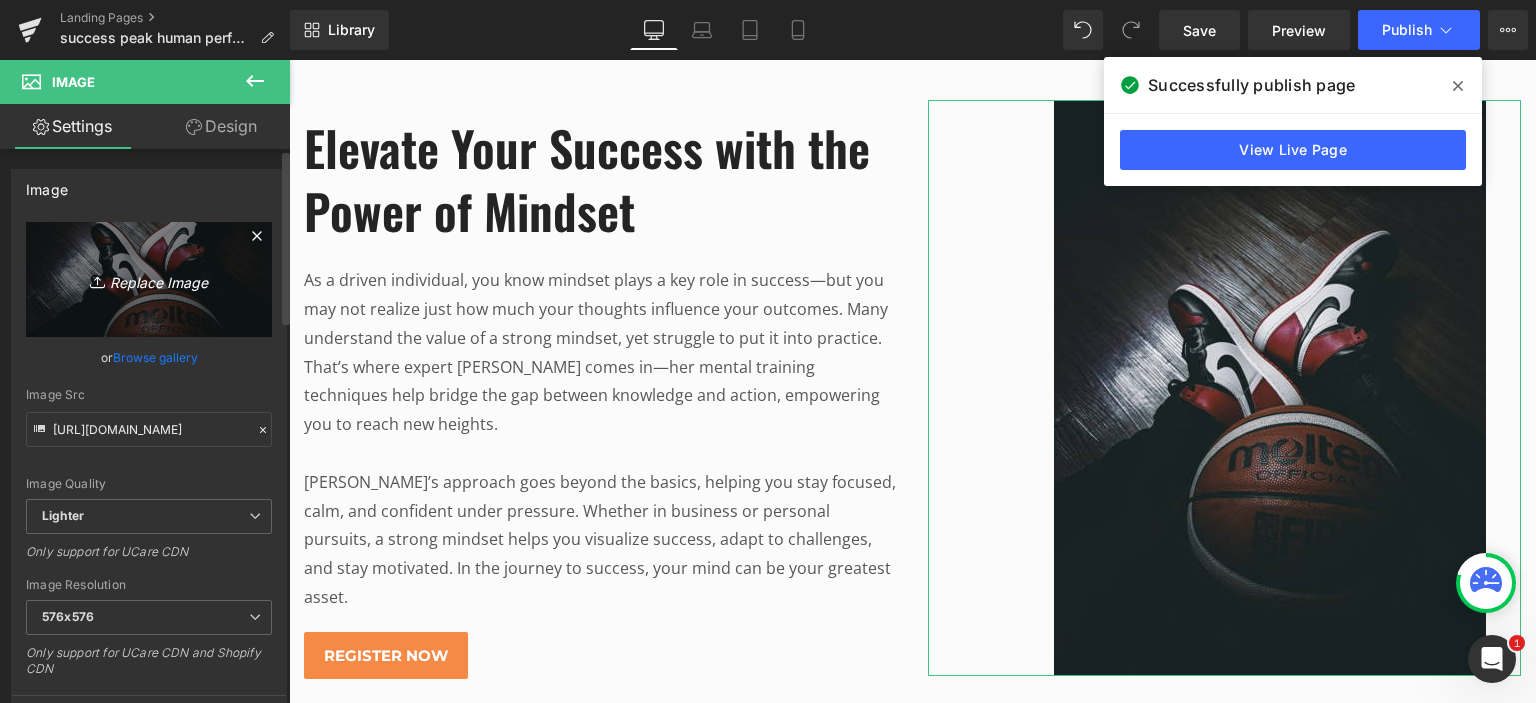 click on "Replace Image" at bounding box center (149, 279) 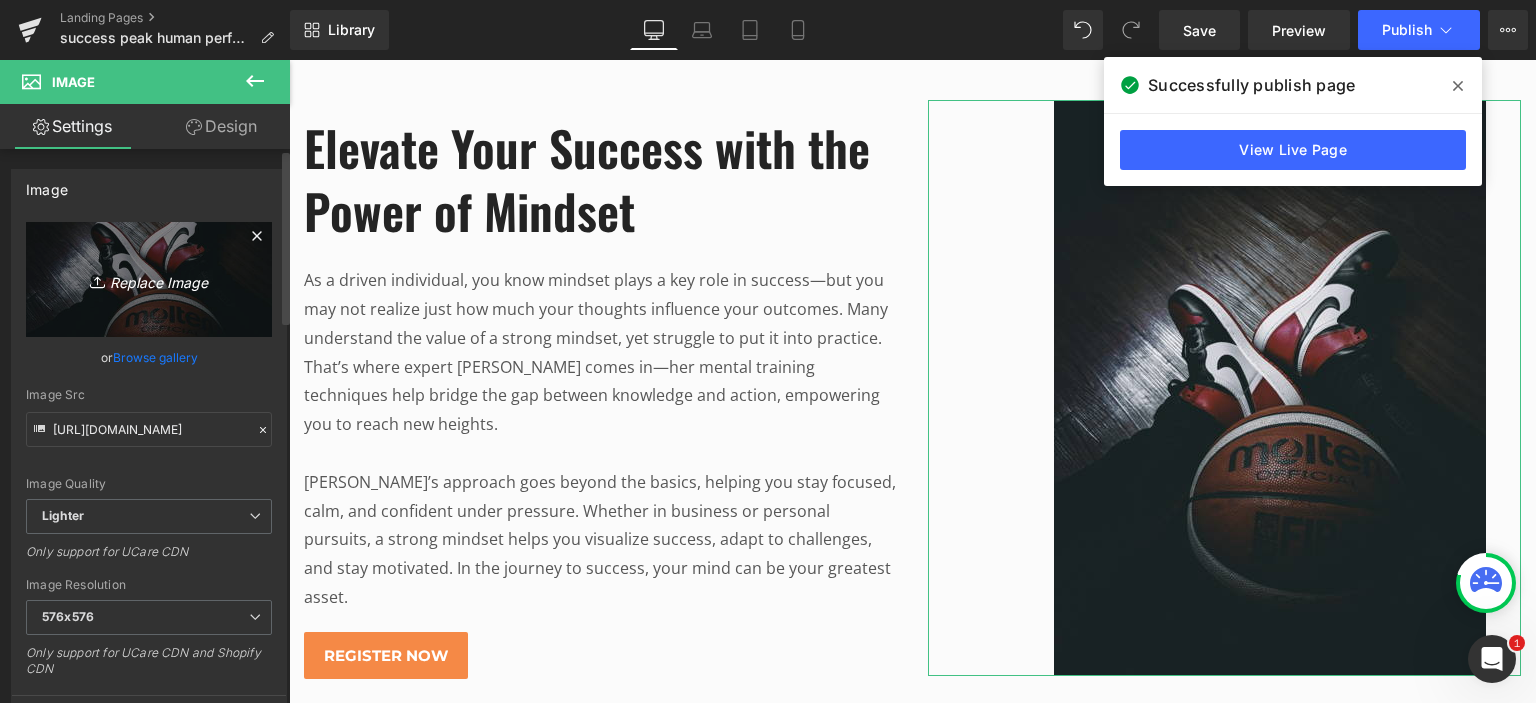 type on "C:\fakepath\sebastian-iOoiK6bdzyk-unsplash.jpg" 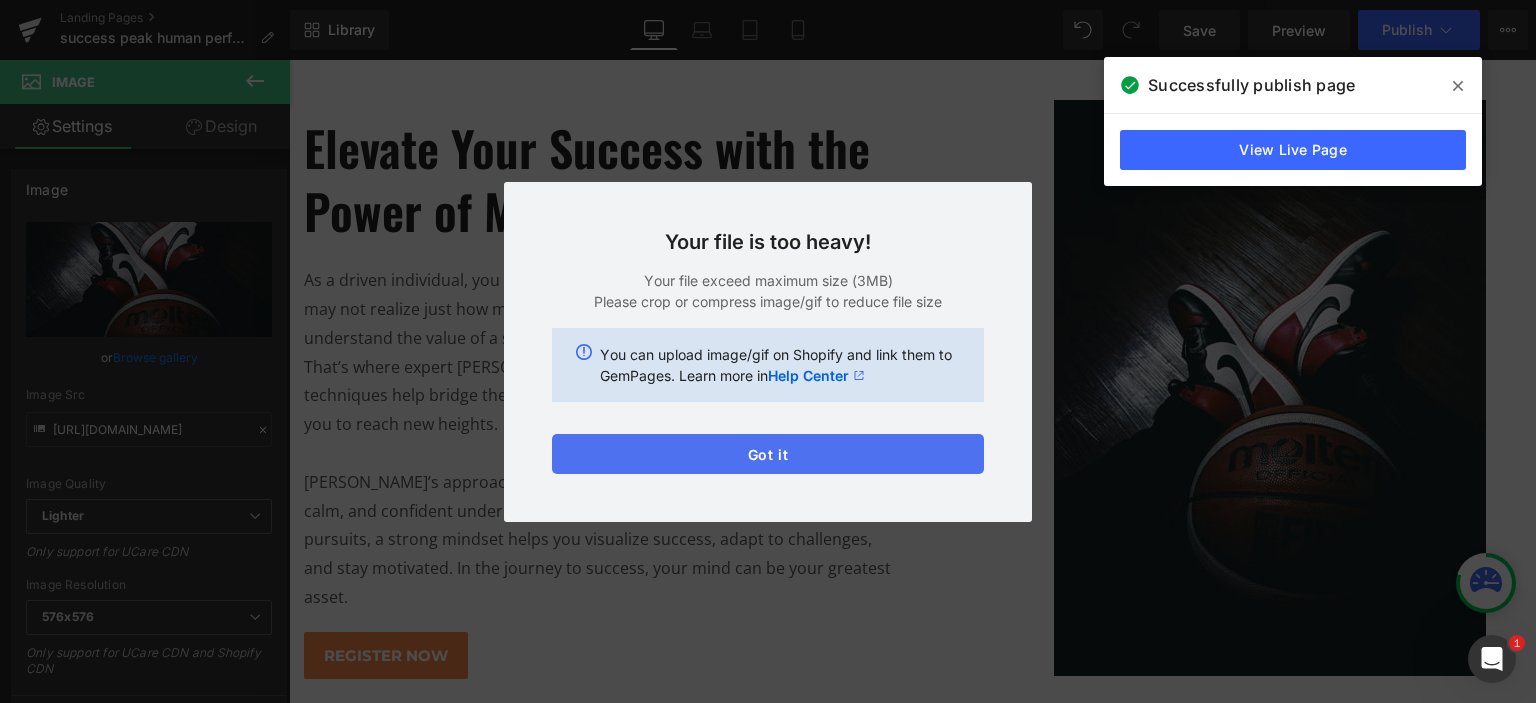 click on "Got it" at bounding box center [768, 454] 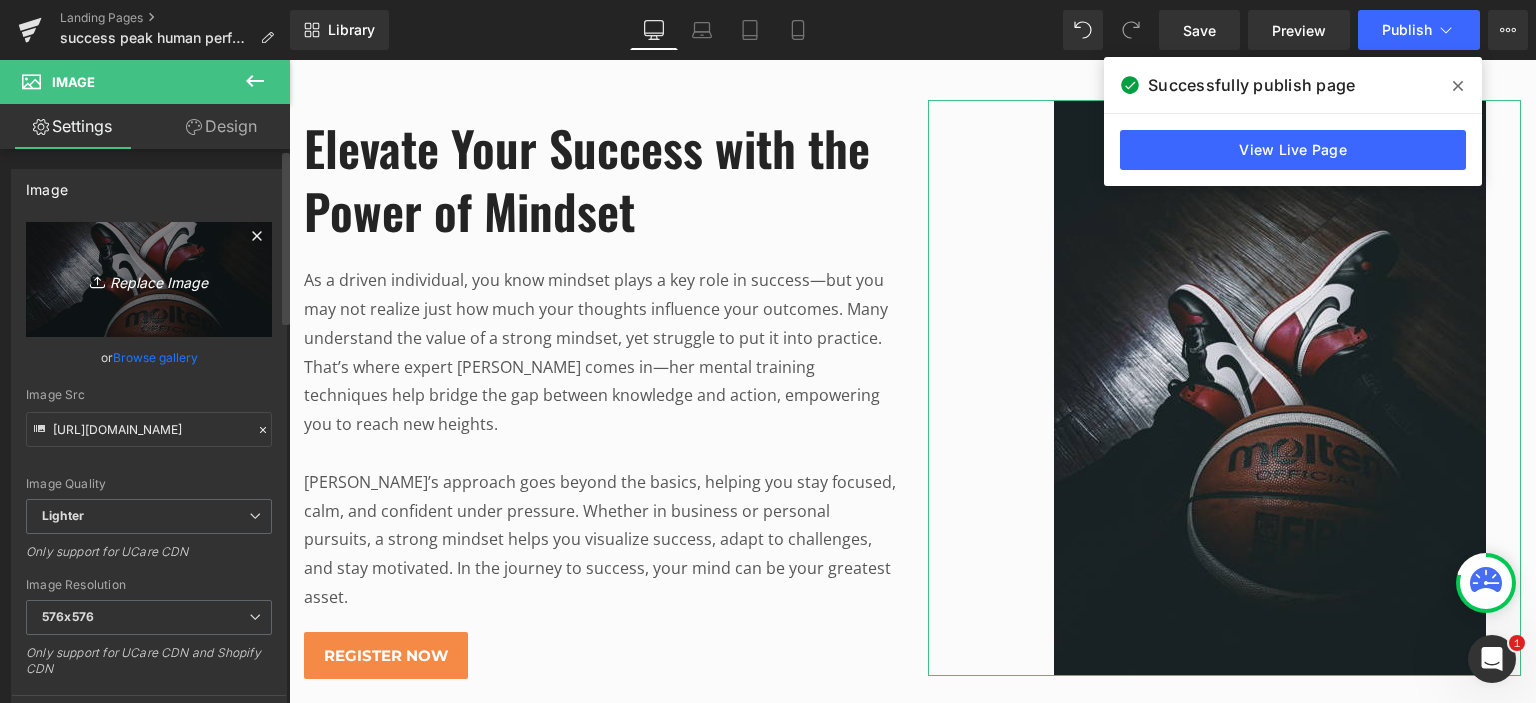 click on "Replace Image" at bounding box center (149, 279) 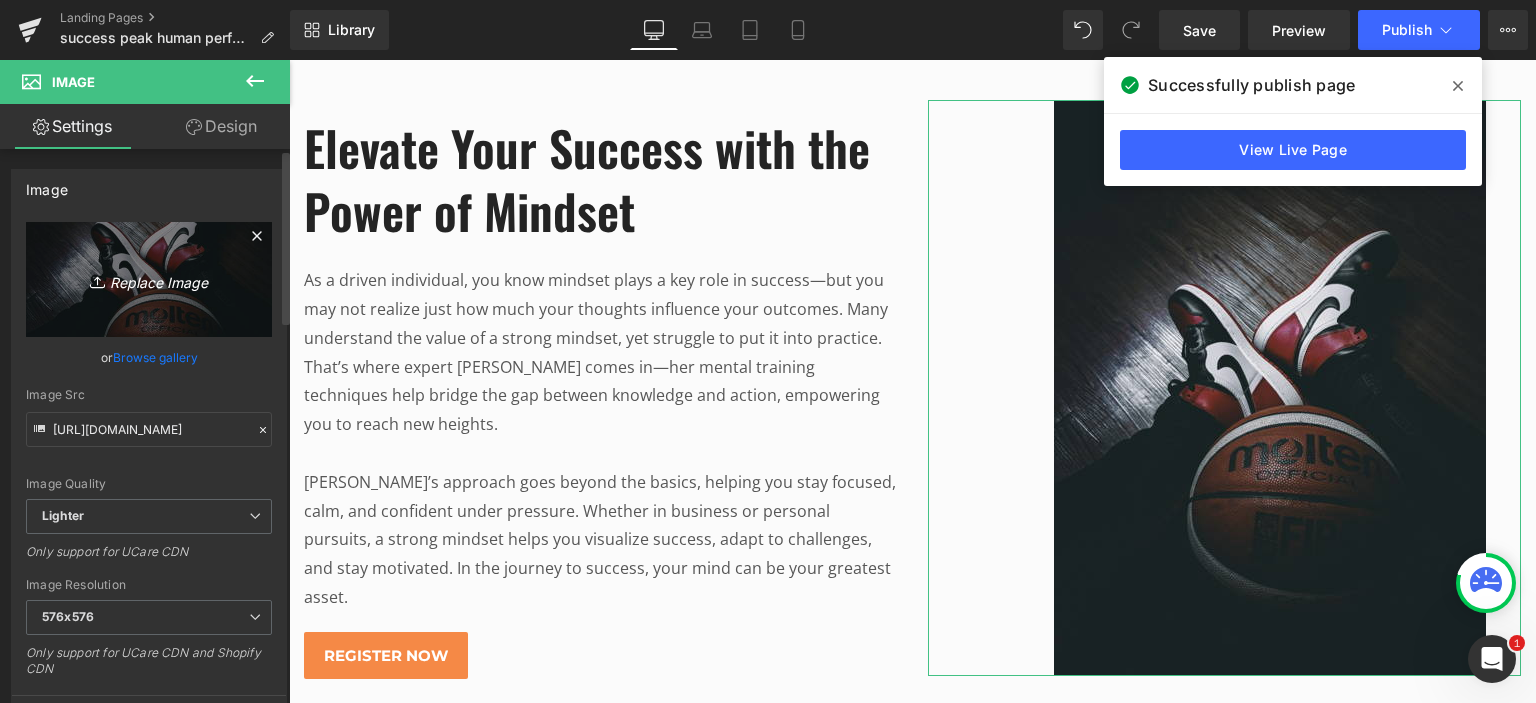 type on "C:\fakepath\fethi-bouhaouchine---CDKiSC1yo-unsplash.jpg" 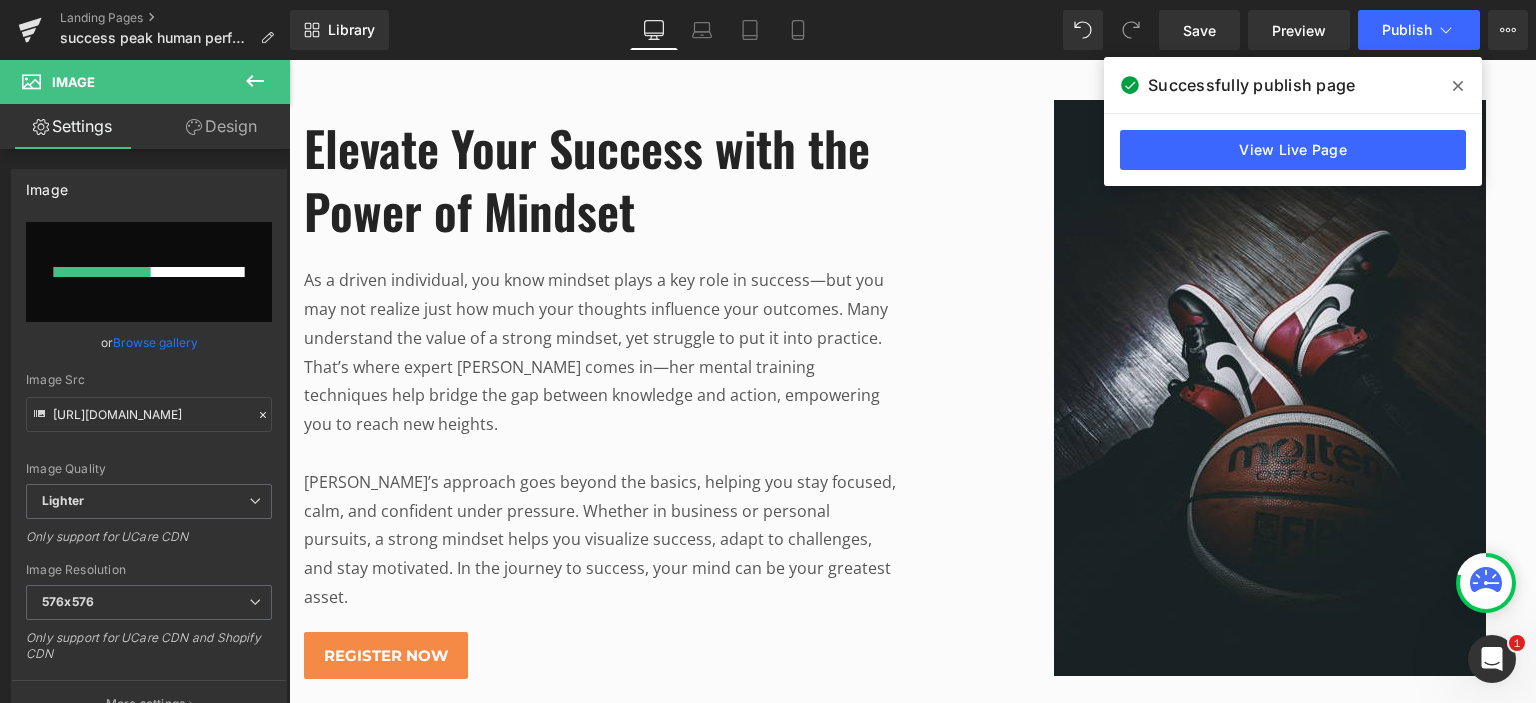 type 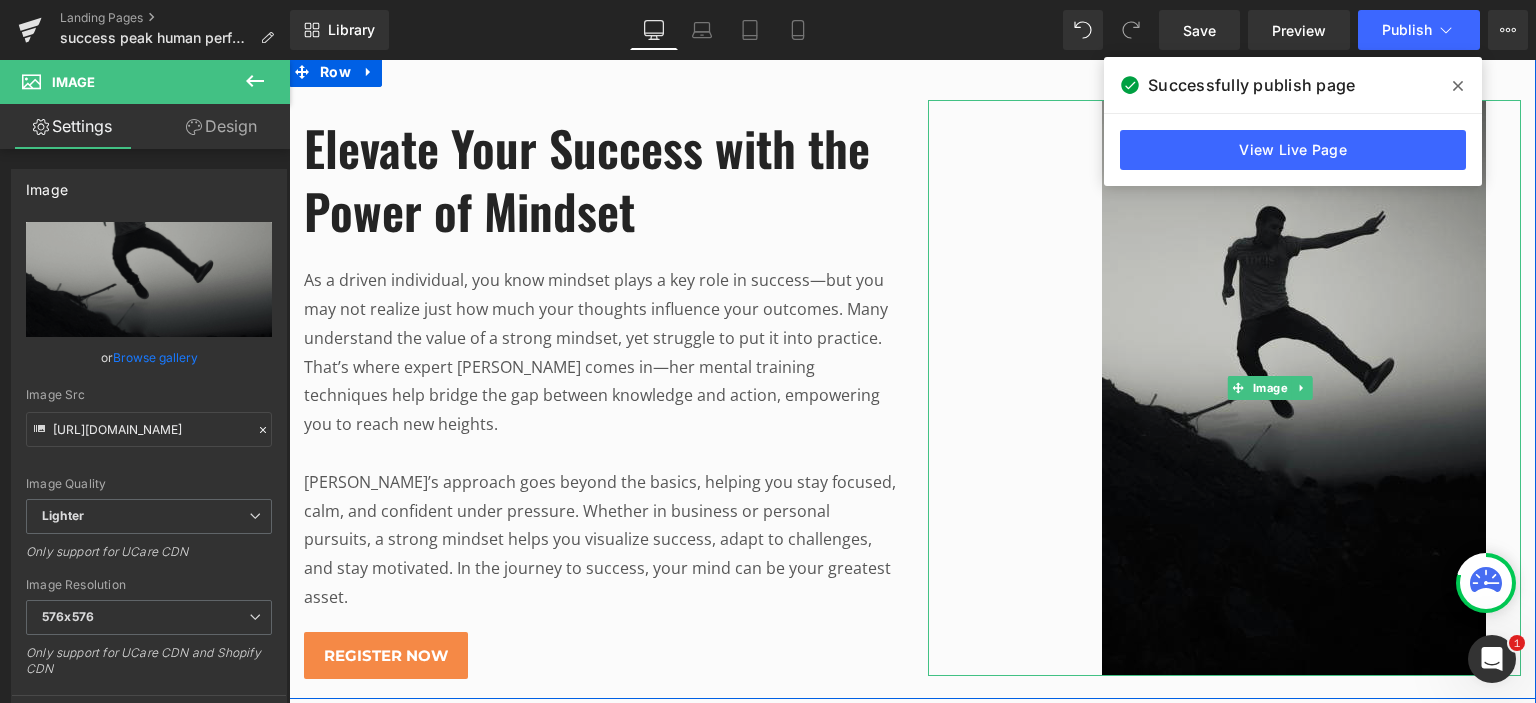 type on "[URL][DOMAIN_NAME]" 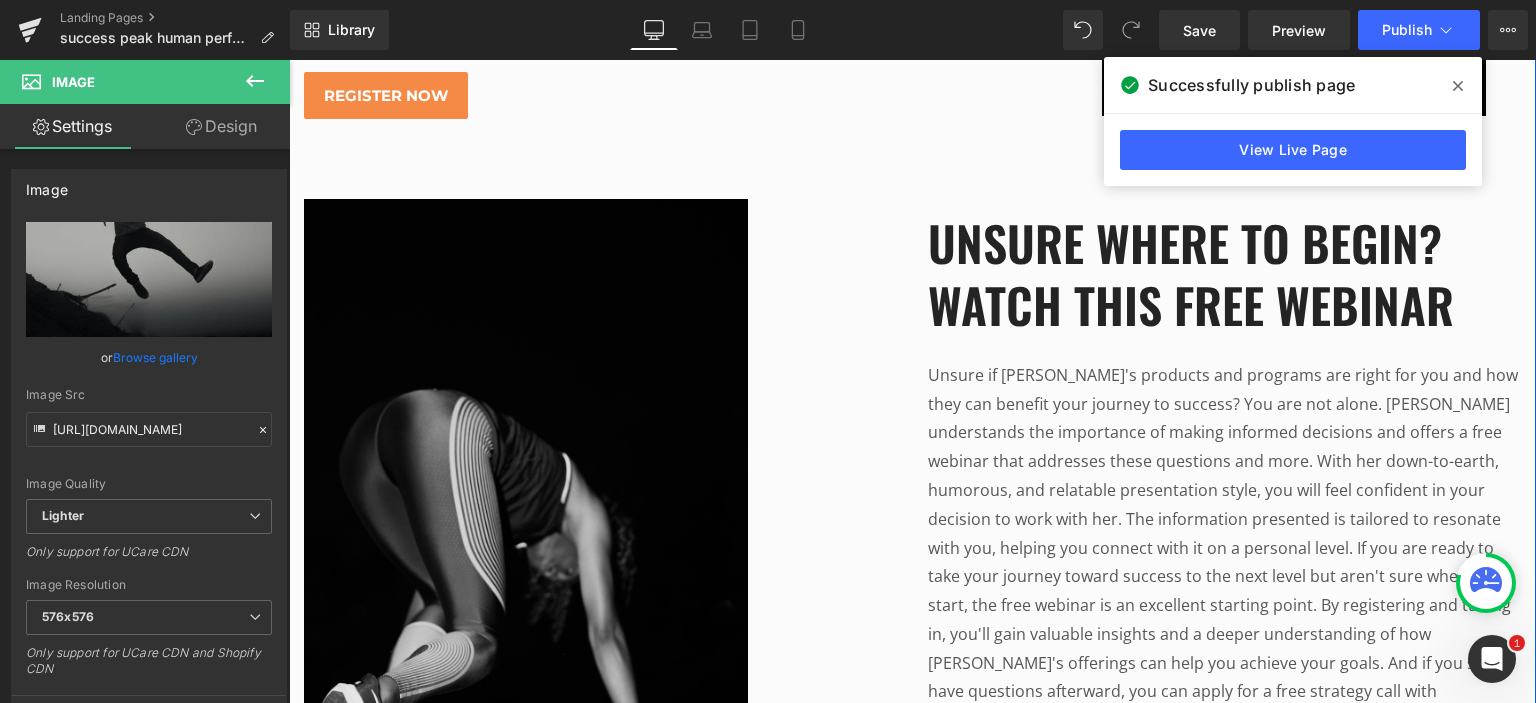 scroll, scrollTop: 2000, scrollLeft: 0, axis: vertical 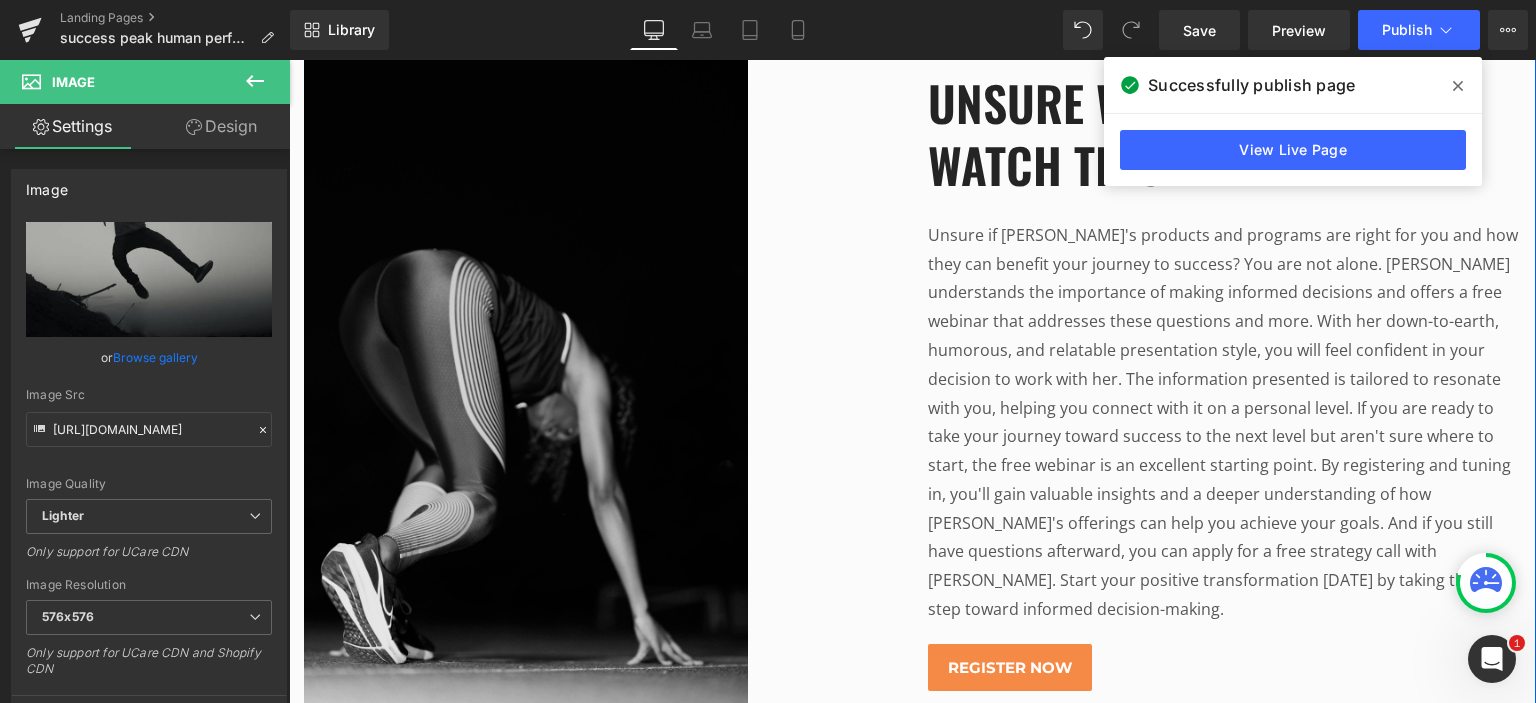 click at bounding box center [601, 391] 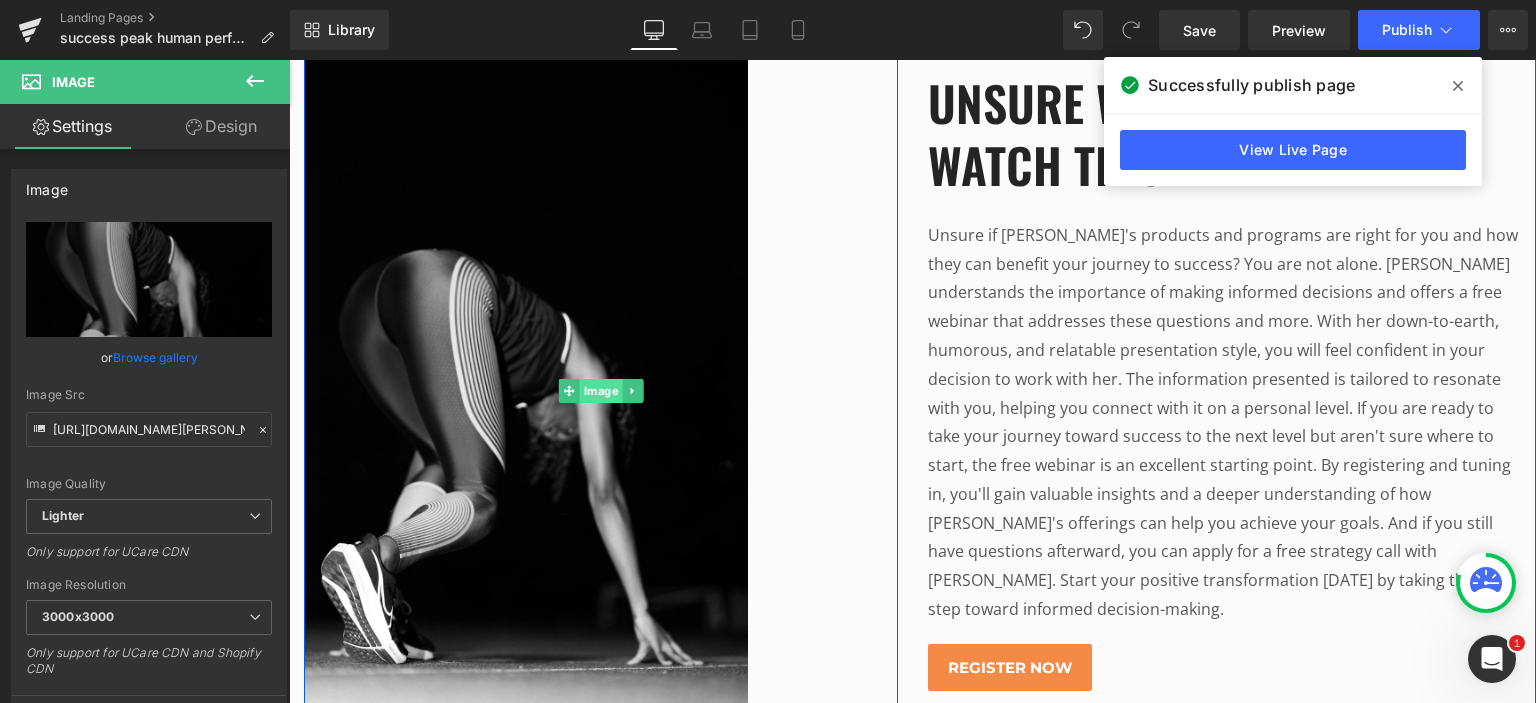 click on "Image" at bounding box center [600, 391] 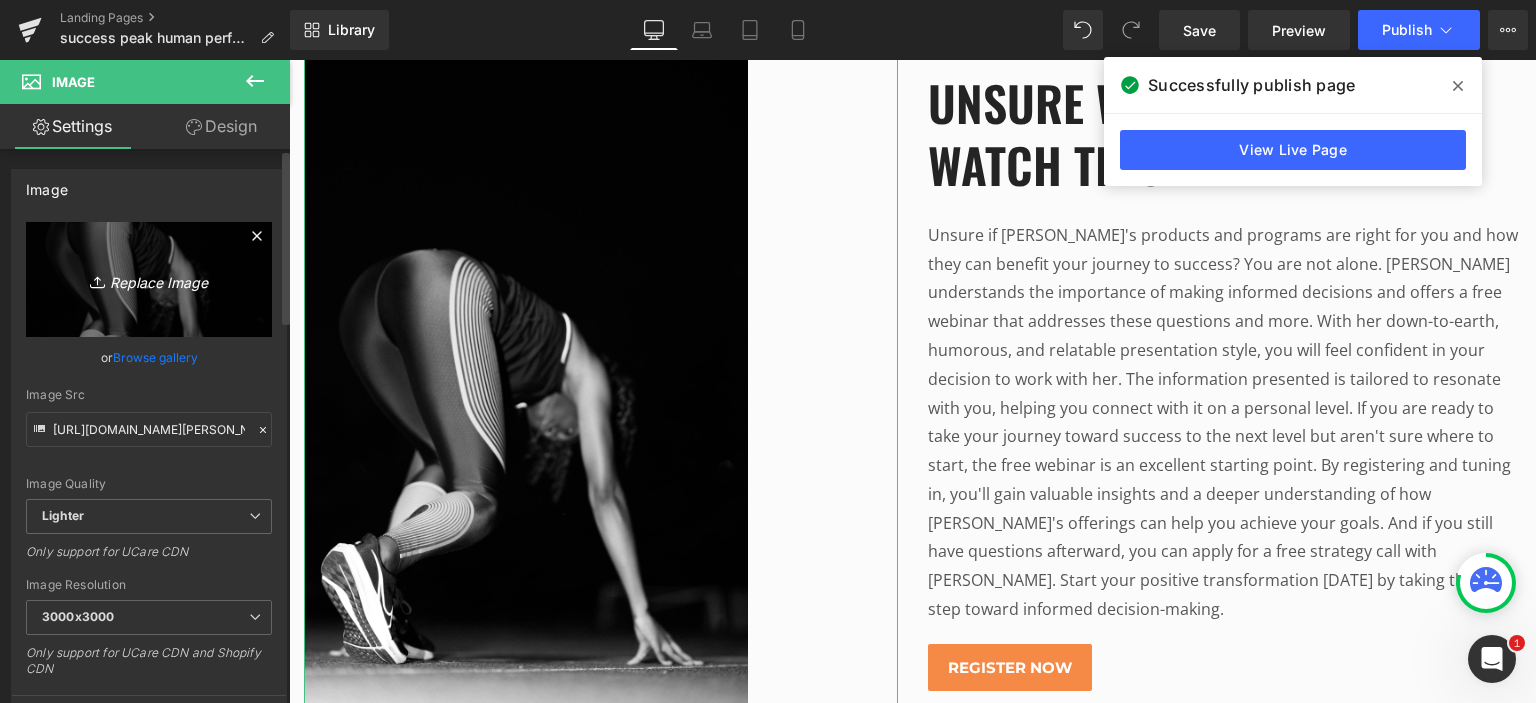 click on "Replace Image" at bounding box center [149, 279] 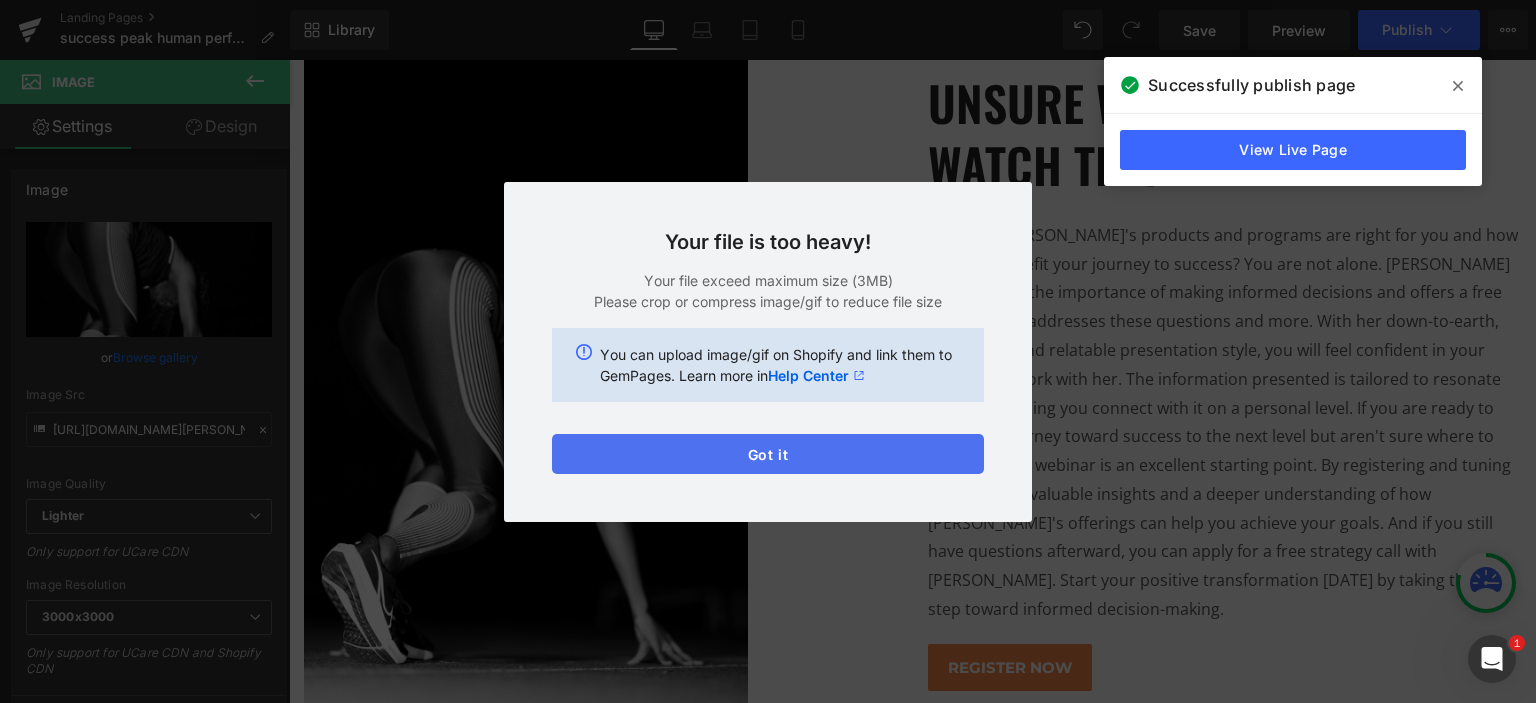 click on "Got it" at bounding box center [768, 454] 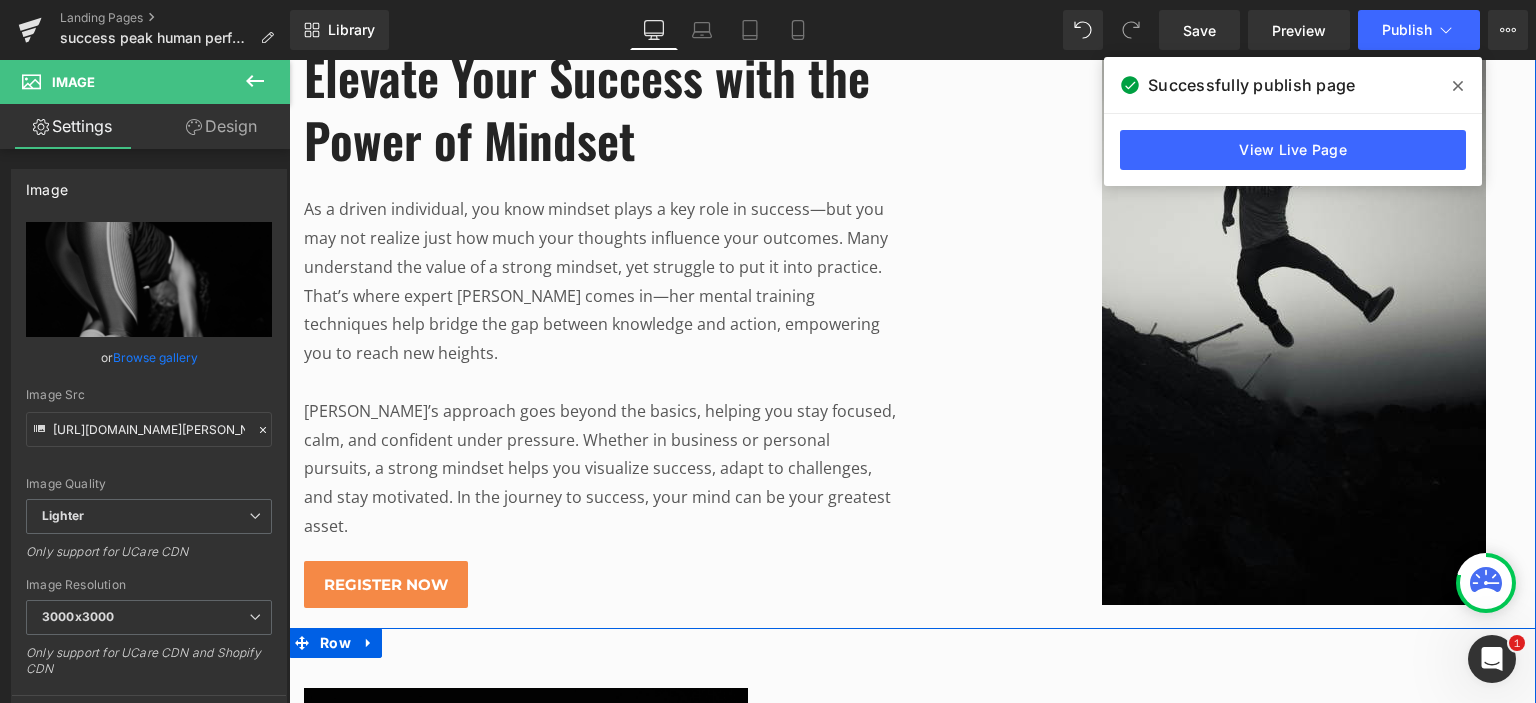 scroll, scrollTop: 1100, scrollLeft: 0, axis: vertical 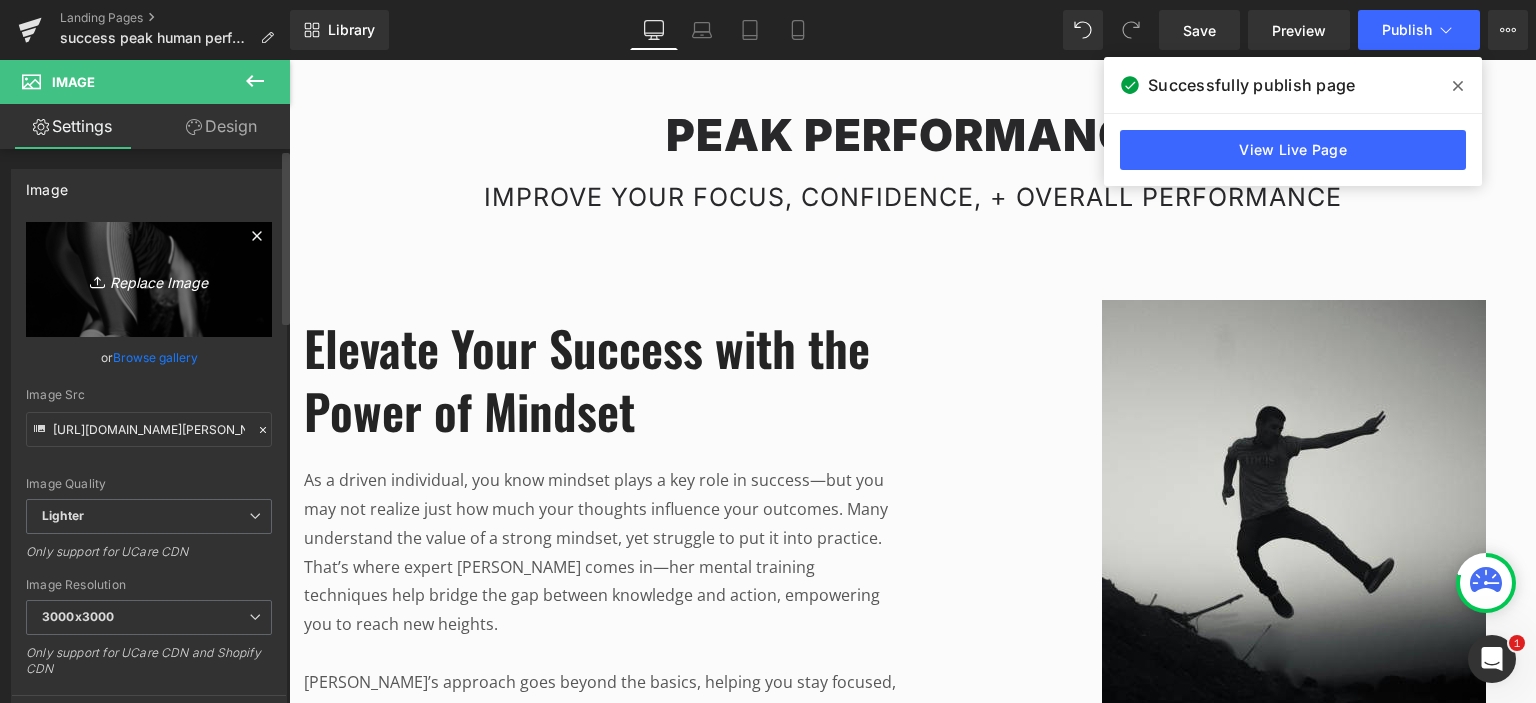 click on "Replace Image" at bounding box center [149, 279] 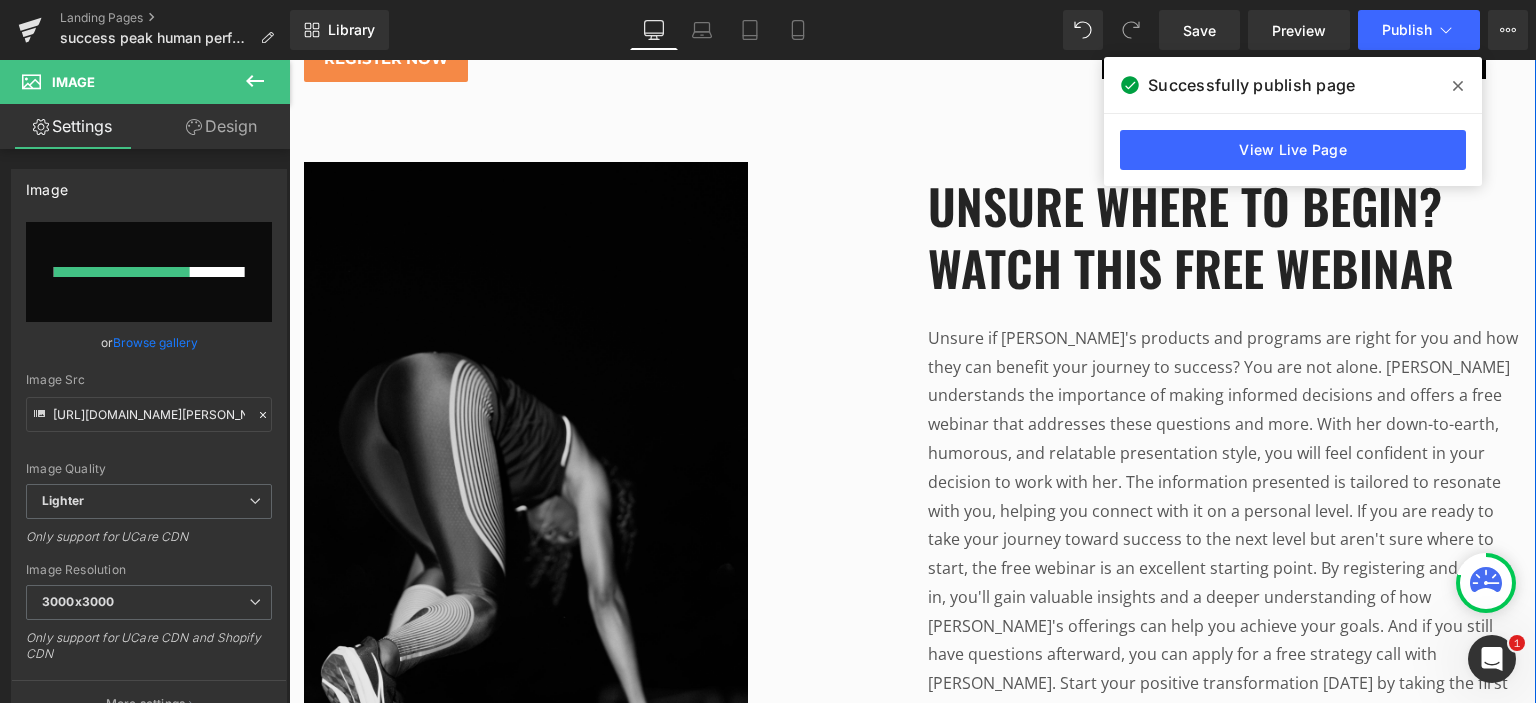 scroll, scrollTop: 1900, scrollLeft: 0, axis: vertical 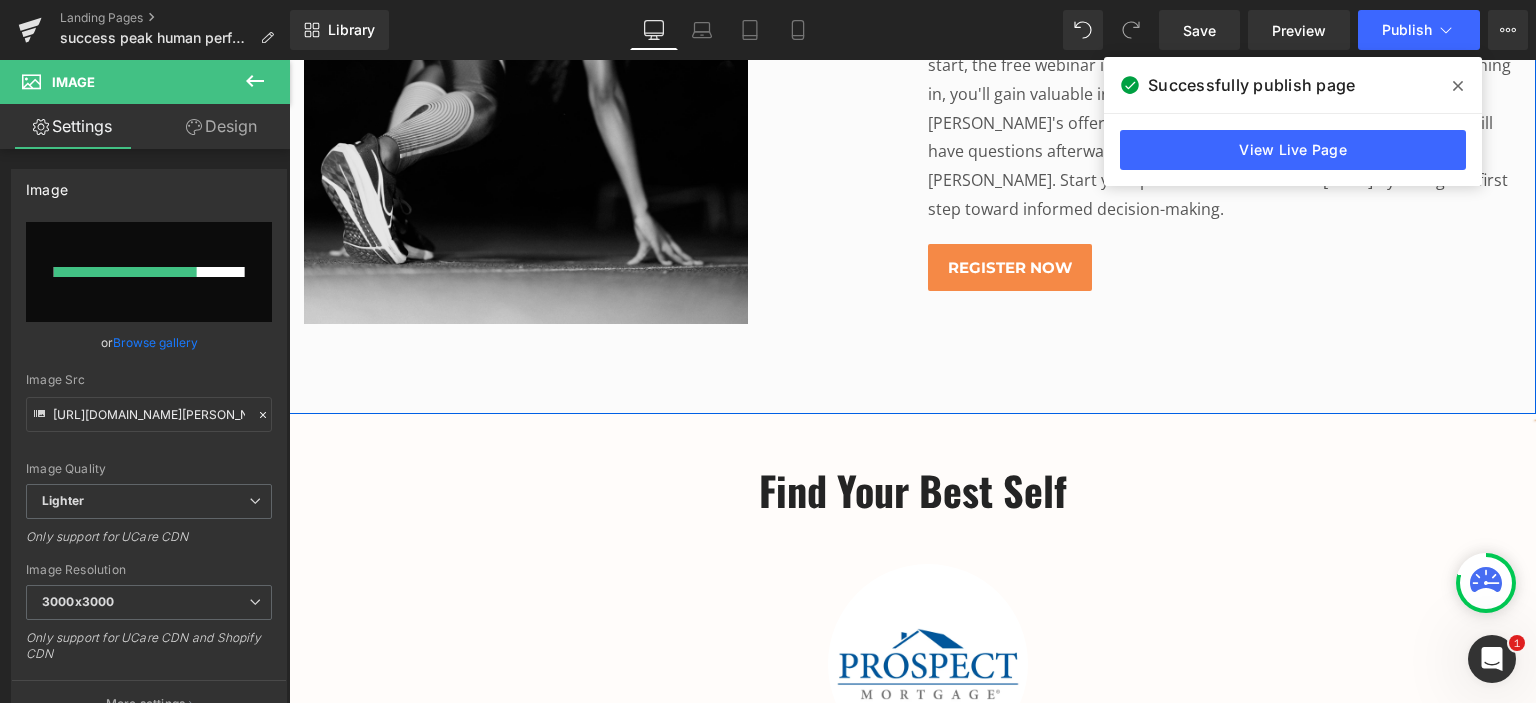 type 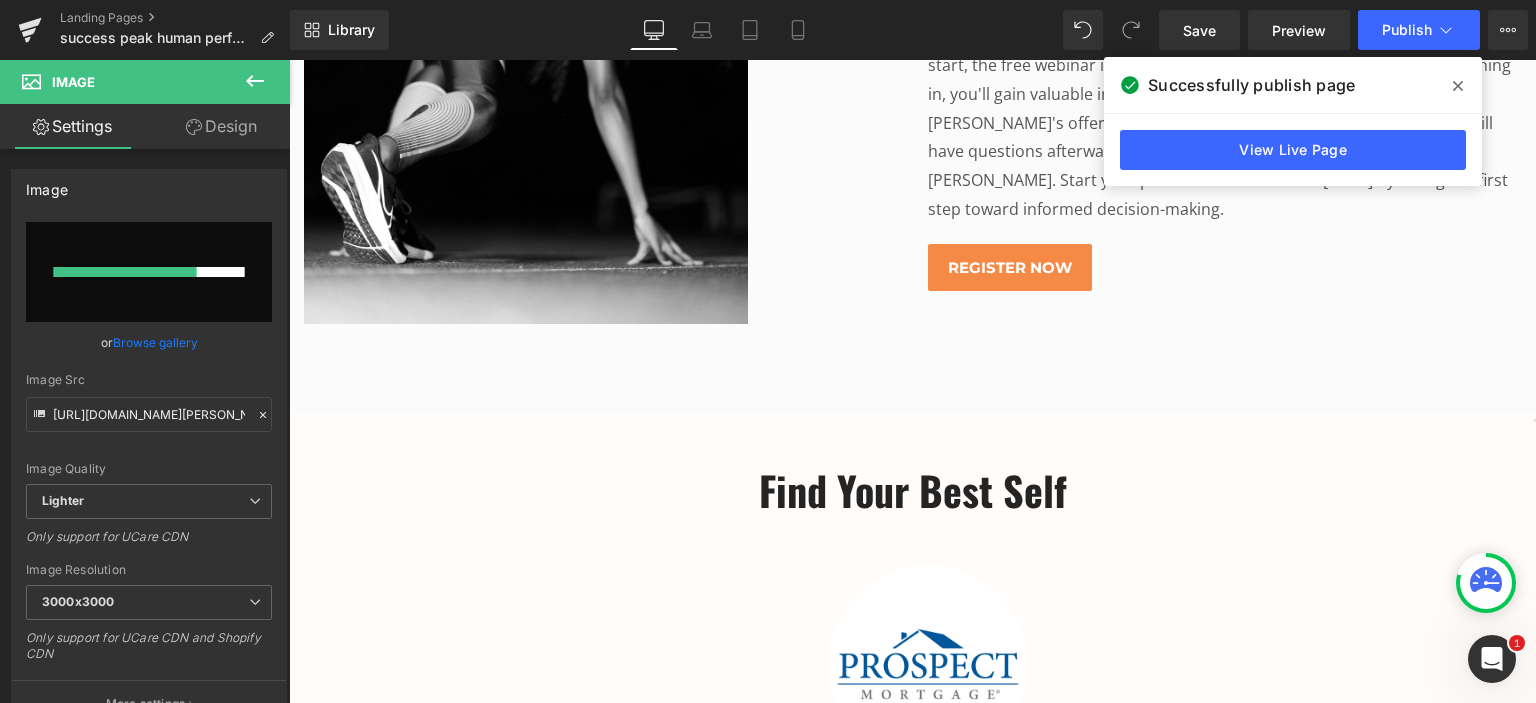 scroll, scrollTop: 2900, scrollLeft: 0, axis: vertical 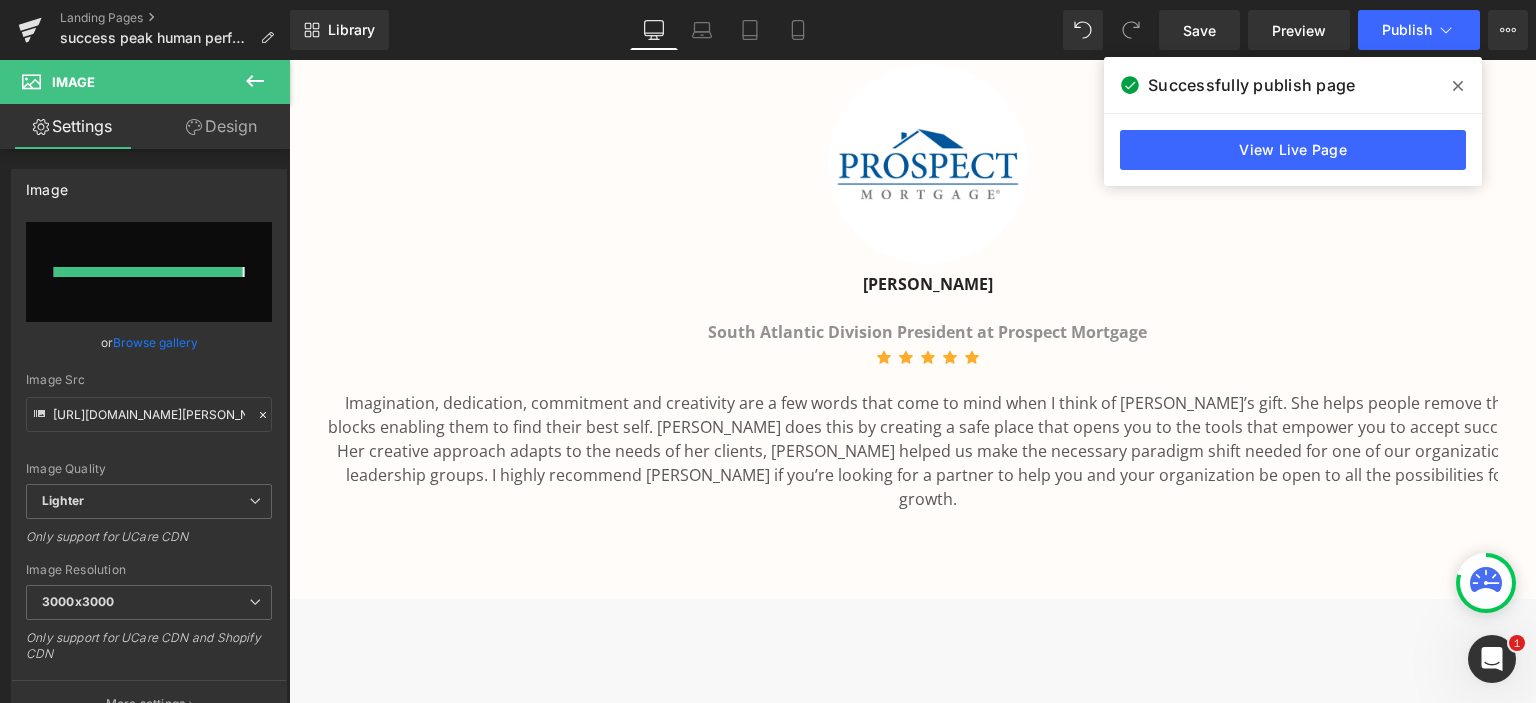 type on "[URL][DOMAIN_NAME][PERSON_NAME]" 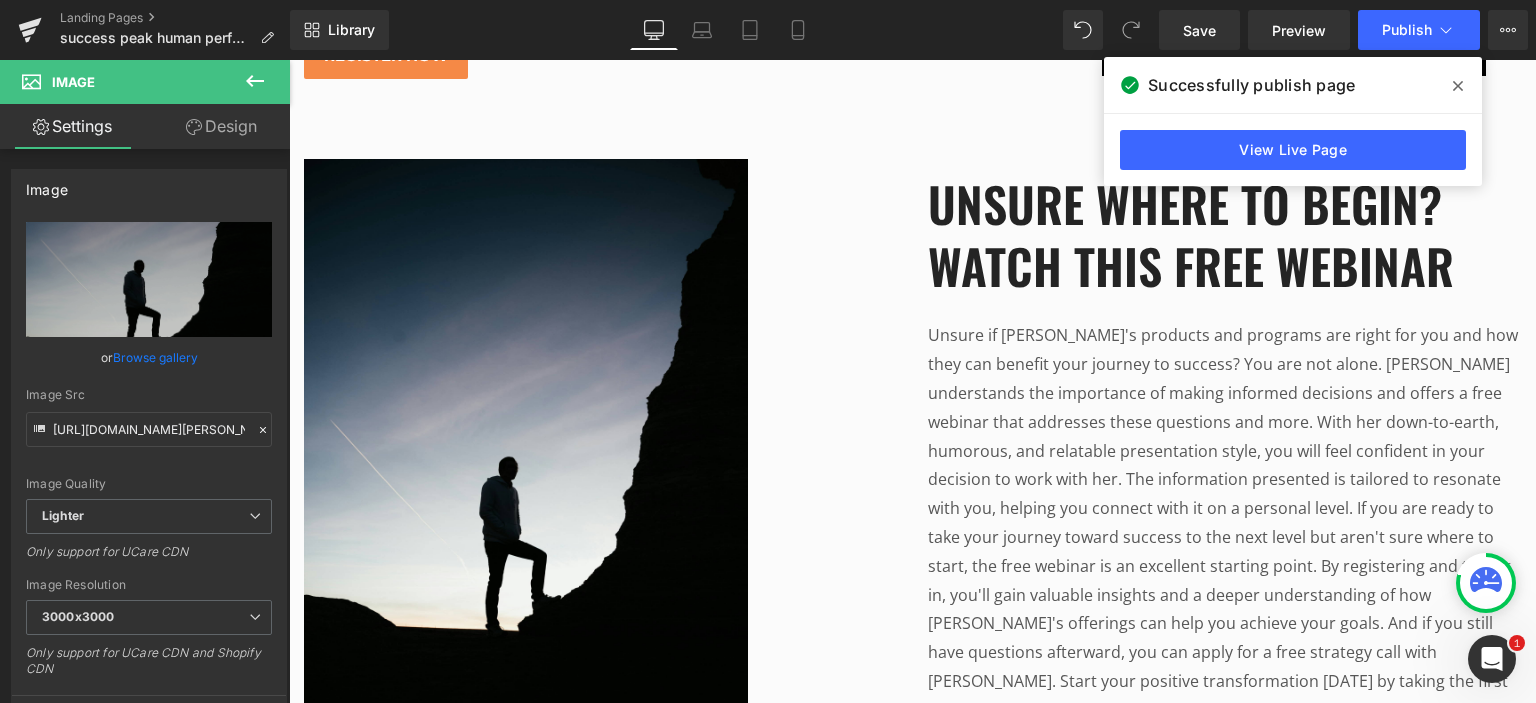 scroll, scrollTop: 1700, scrollLeft: 0, axis: vertical 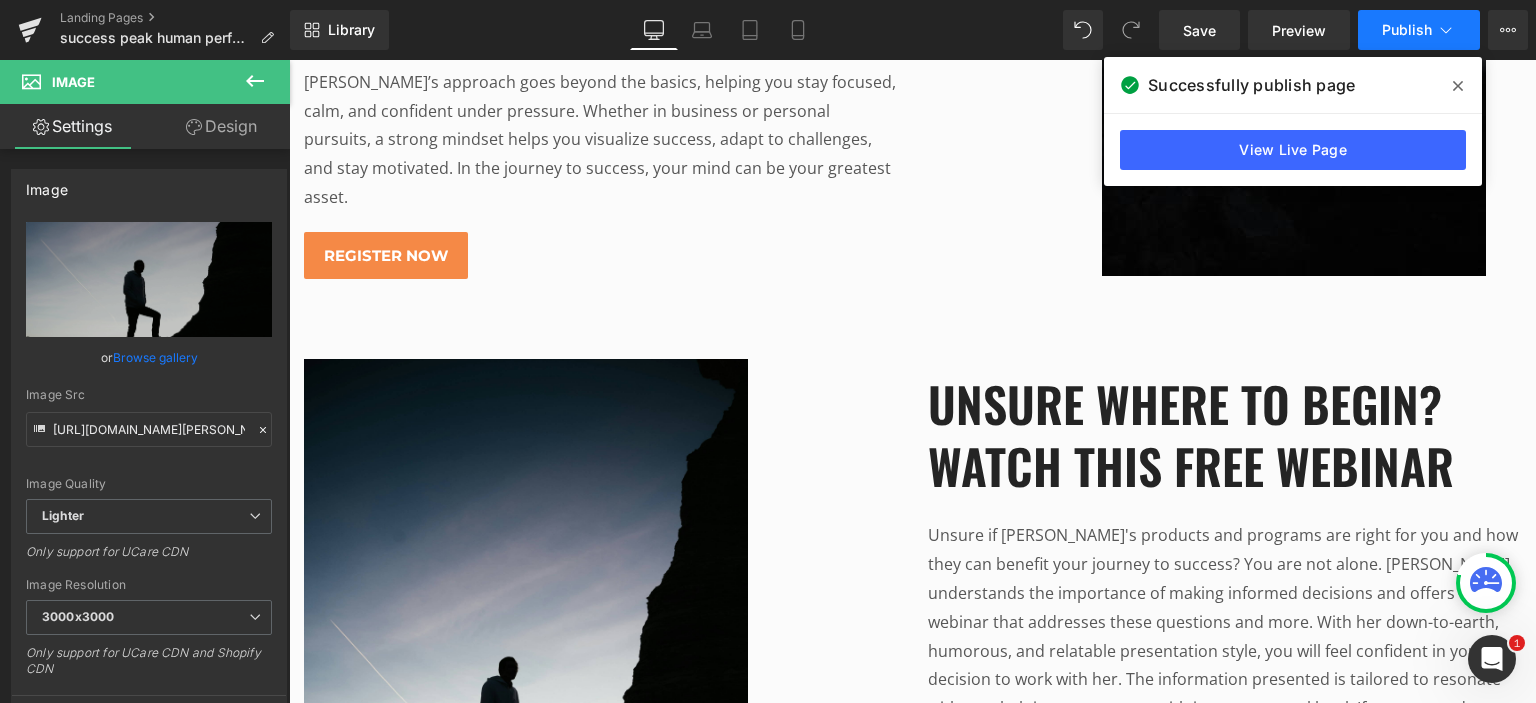 click on "Publish" at bounding box center (1407, 30) 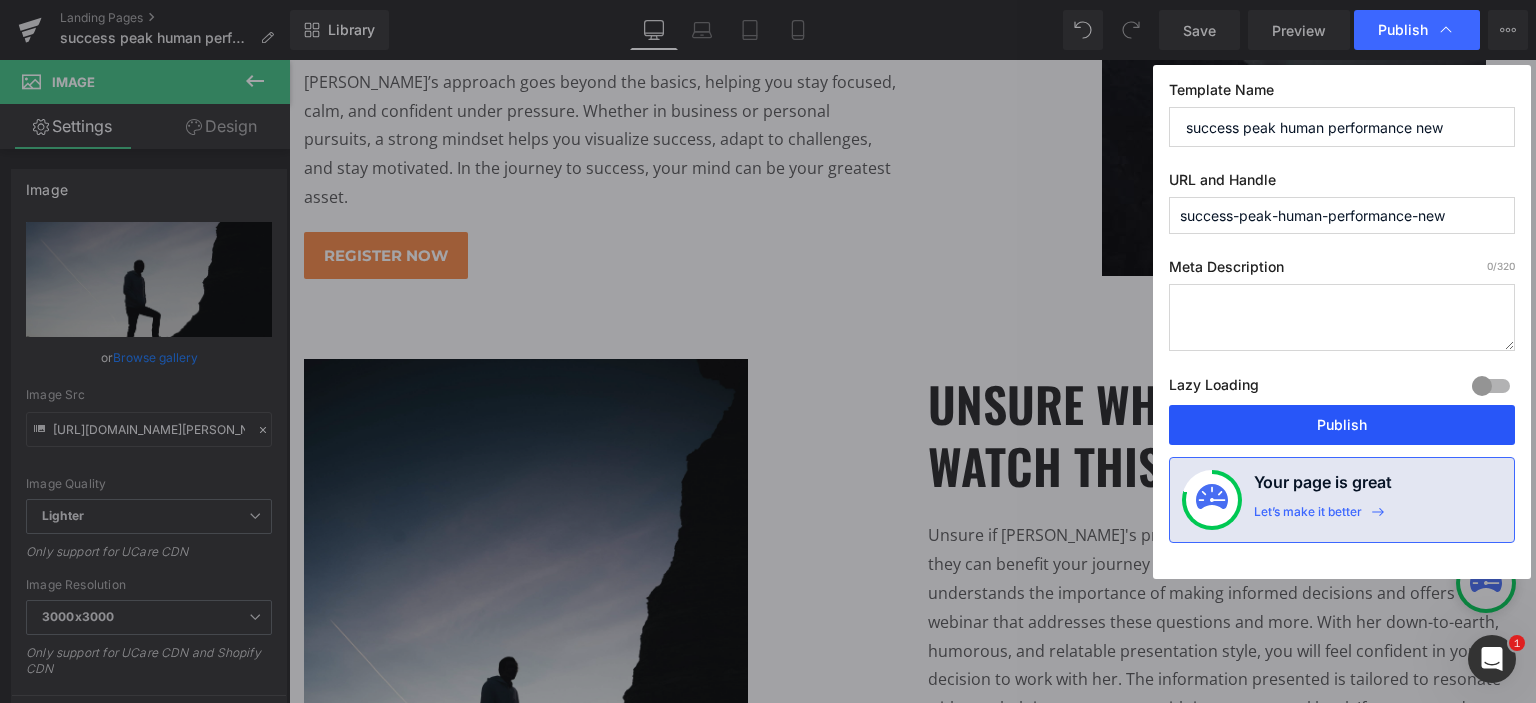 click on "Publish" at bounding box center (1342, 425) 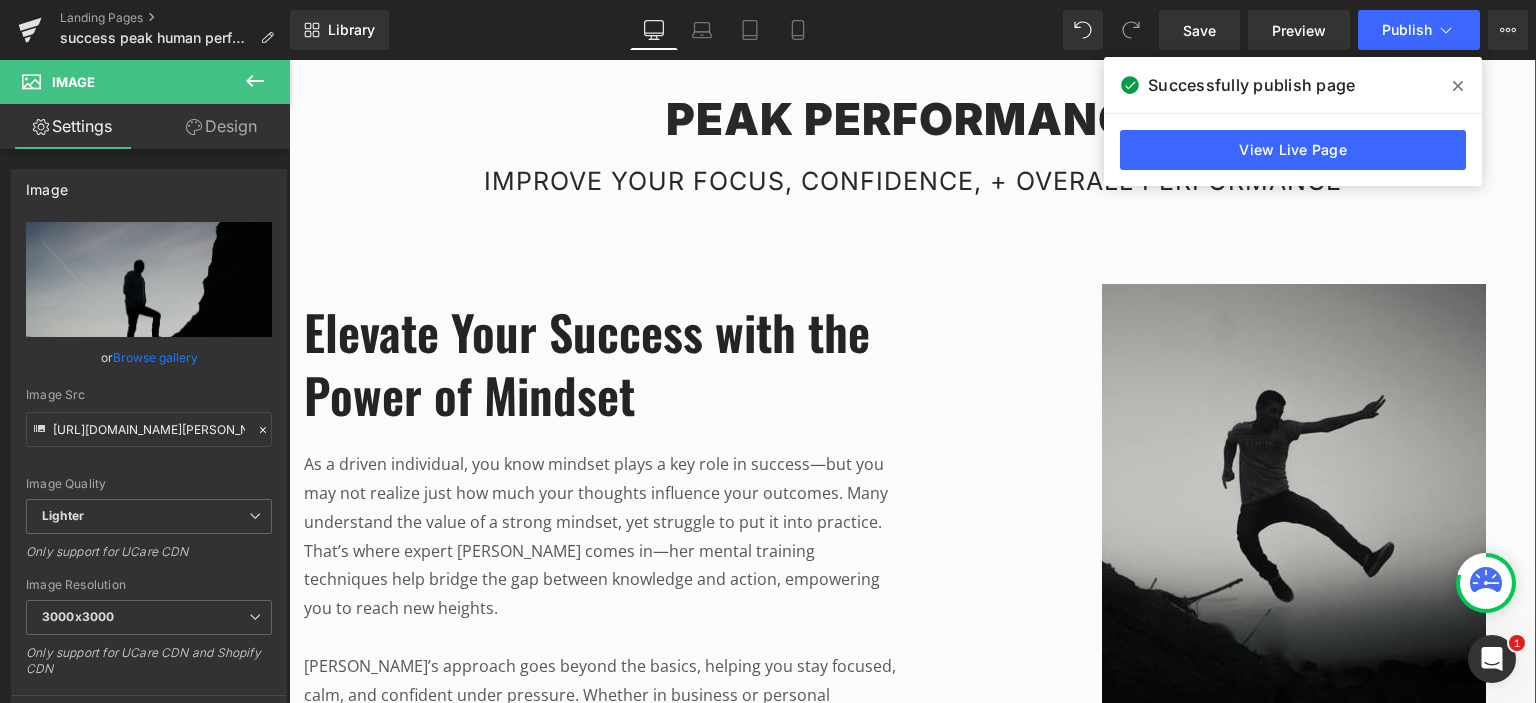 scroll, scrollTop: 1100, scrollLeft: 0, axis: vertical 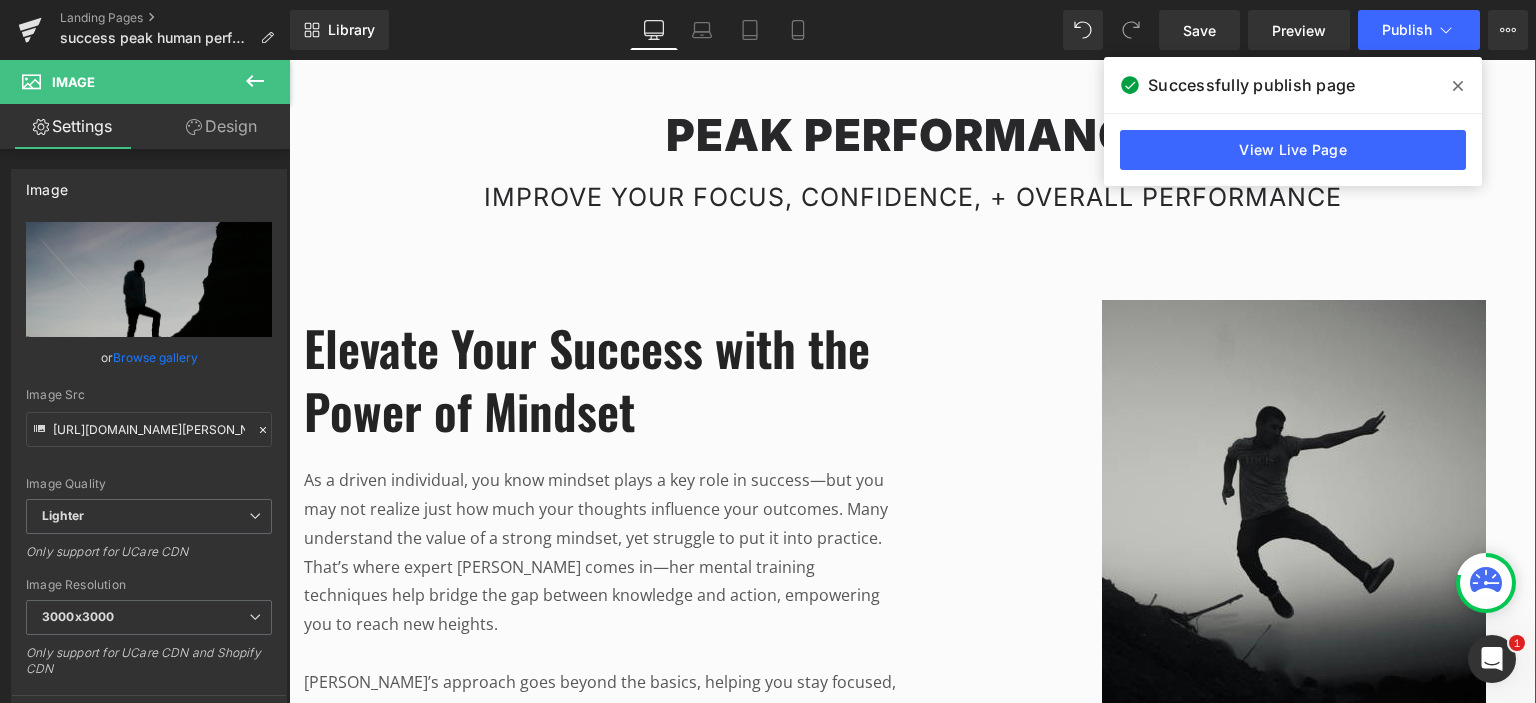 click at bounding box center [1294, 588] 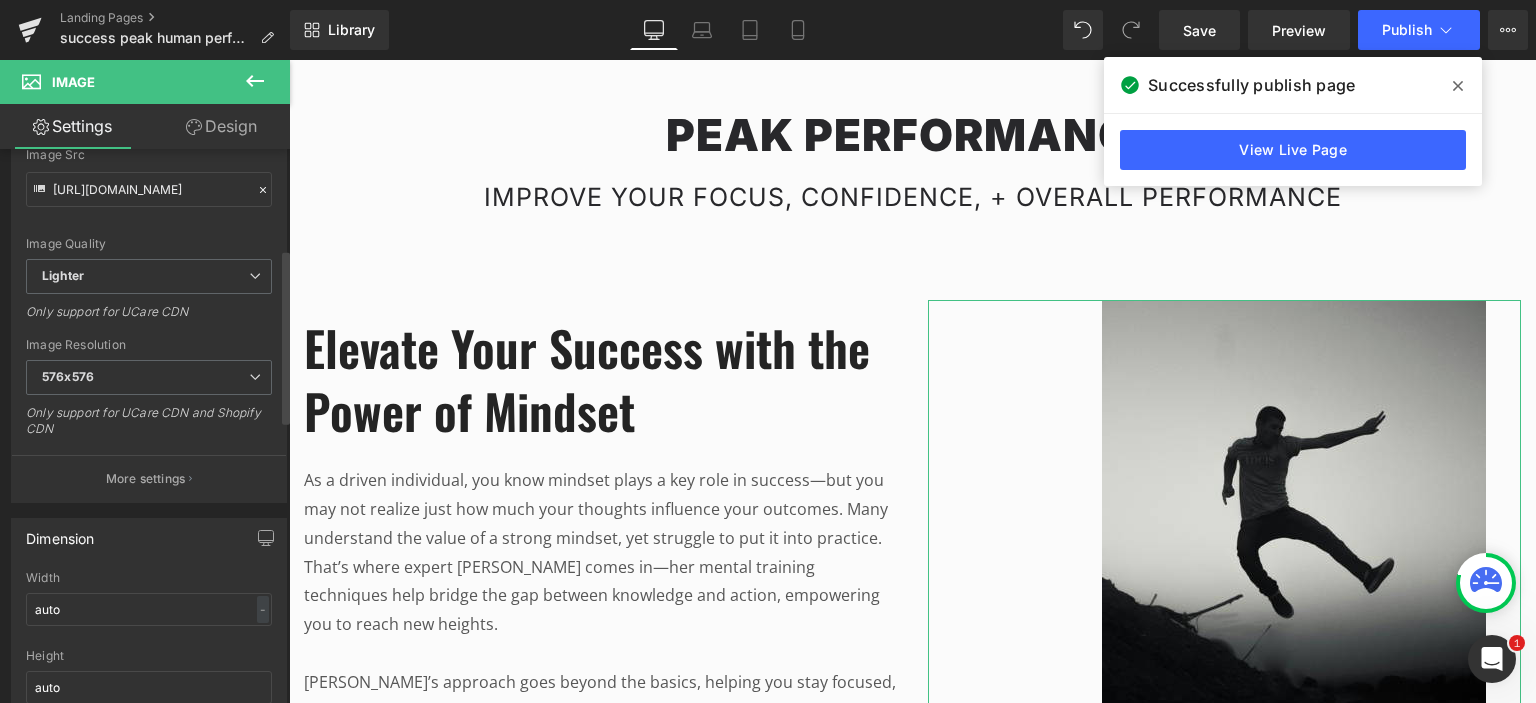 scroll, scrollTop: 217, scrollLeft: 0, axis: vertical 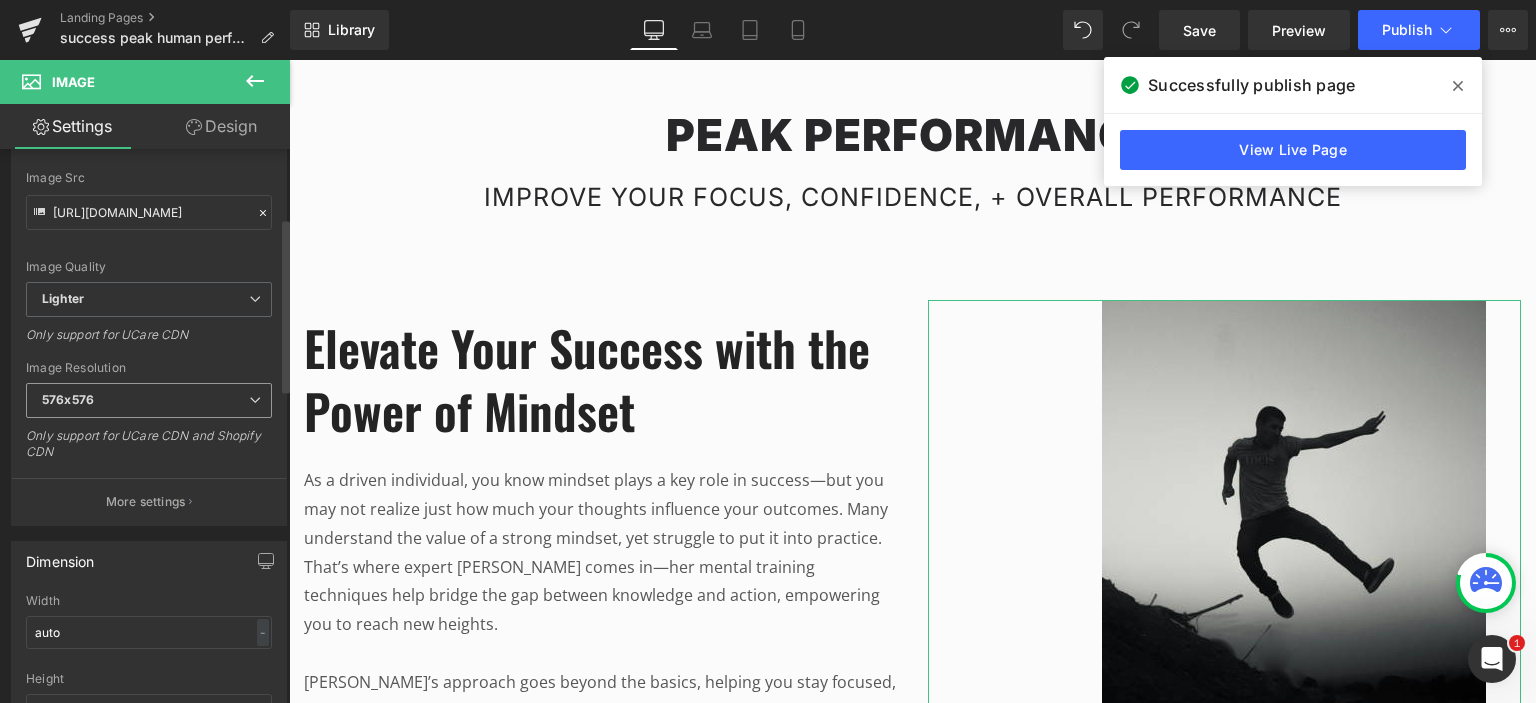 click on "576x576" at bounding box center [149, 400] 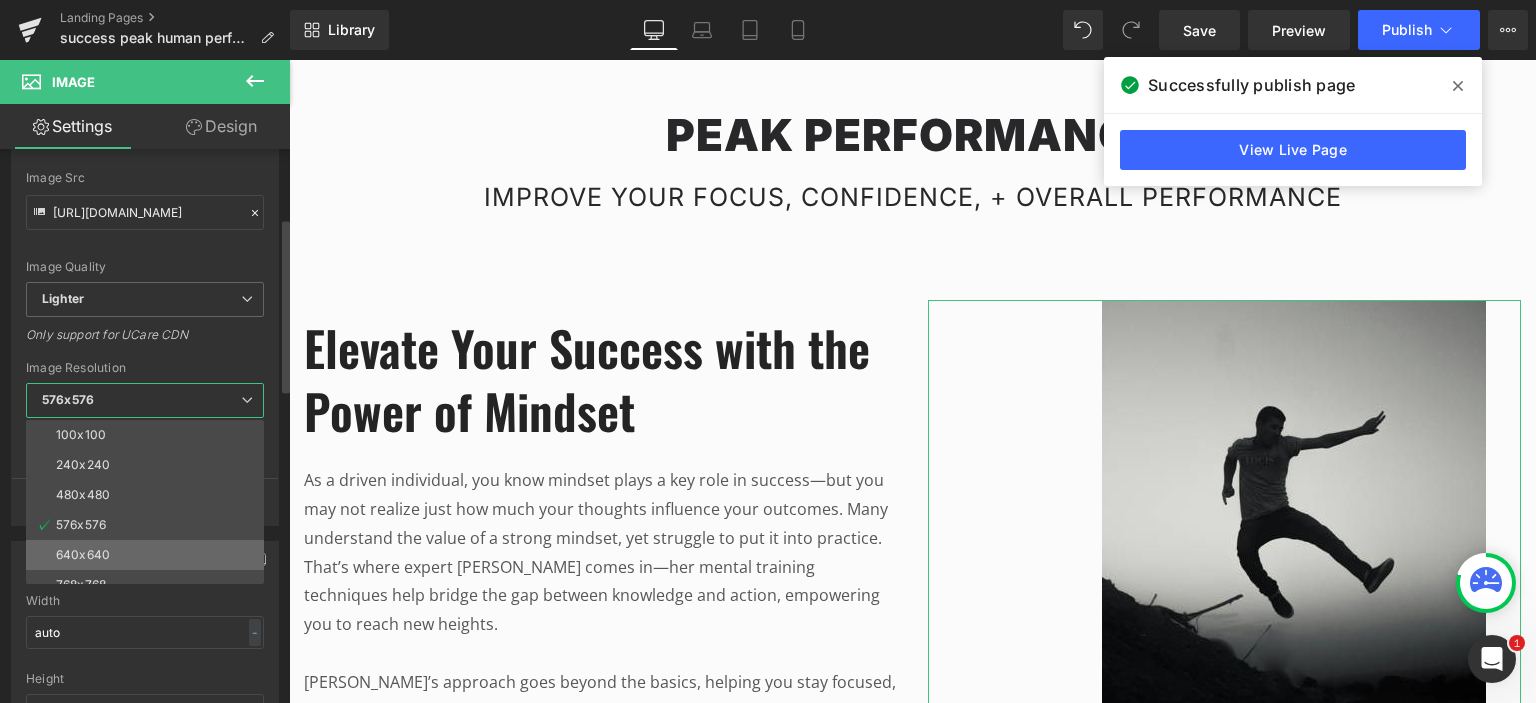 click on "640x640" at bounding box center [83, 555] 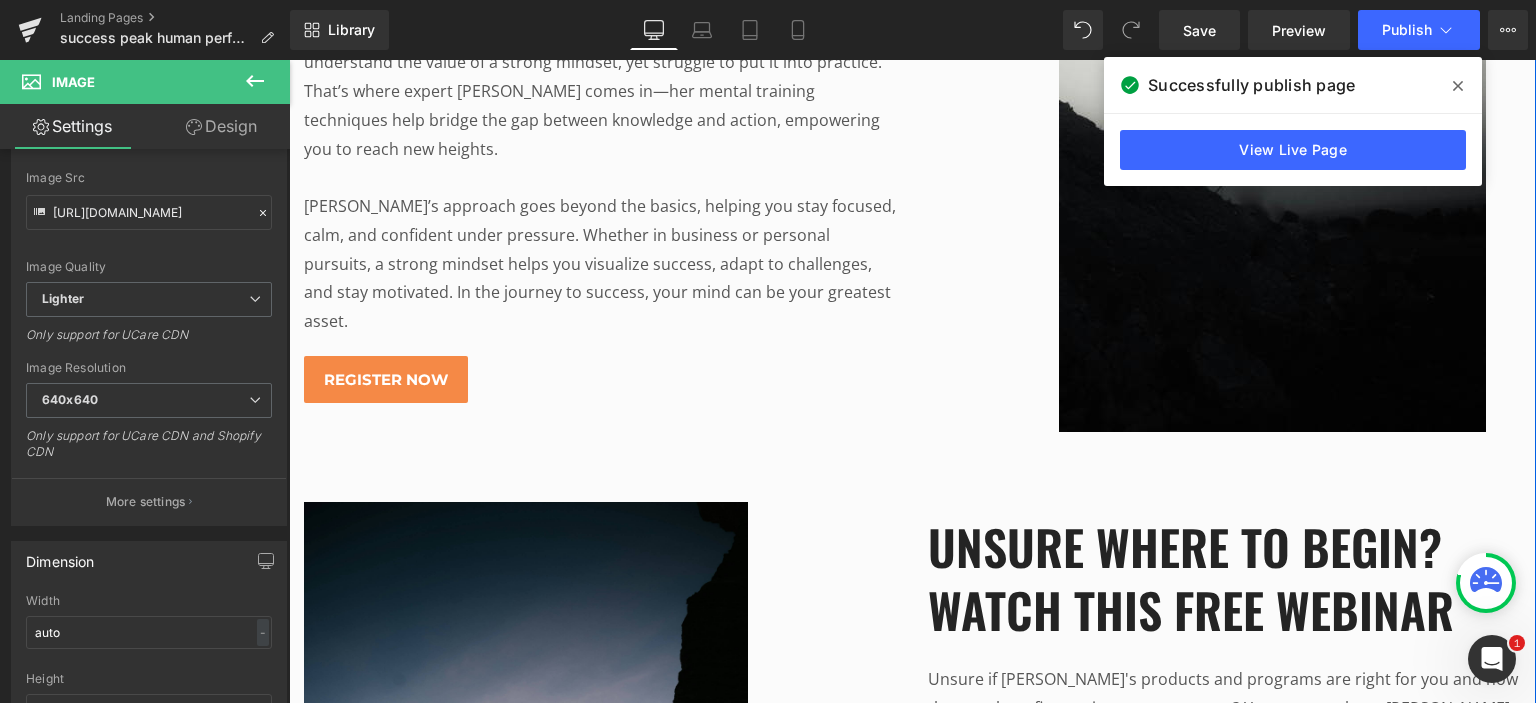 scroll, scrollTop: 1600, scrollLeft: 0, axis: vertical 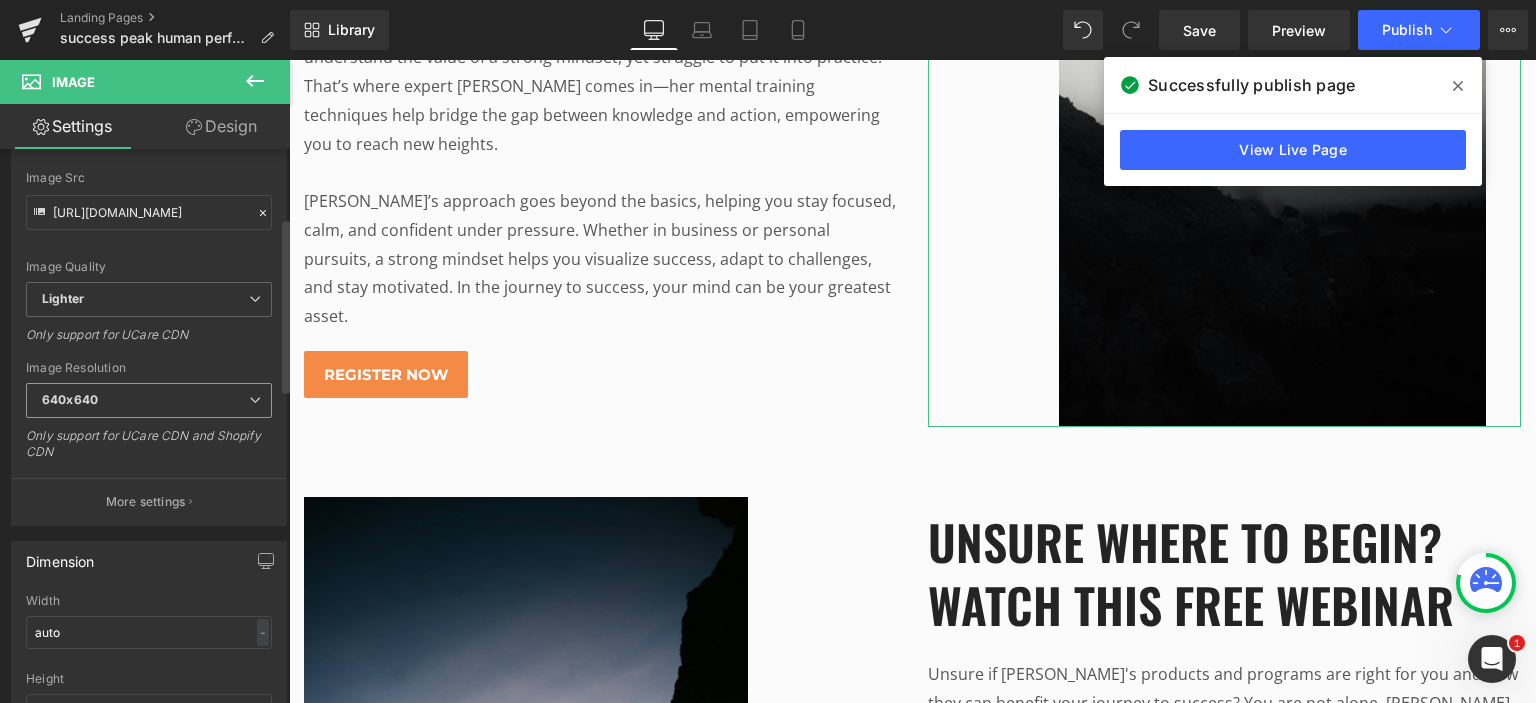 click on "640x640" at bounding box center (149, 400) 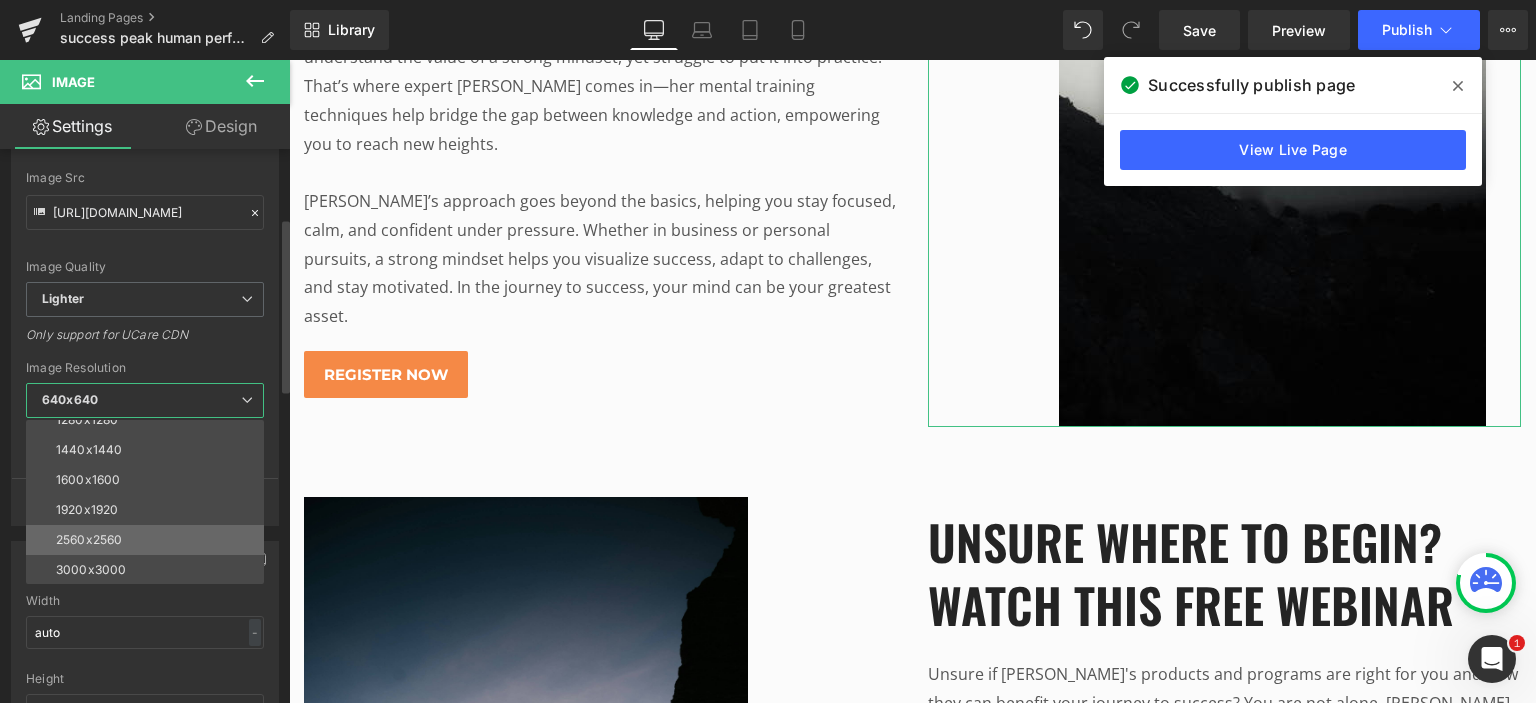 scroll, scrollTop: 286, scrollLeft: 0, axis: vertical 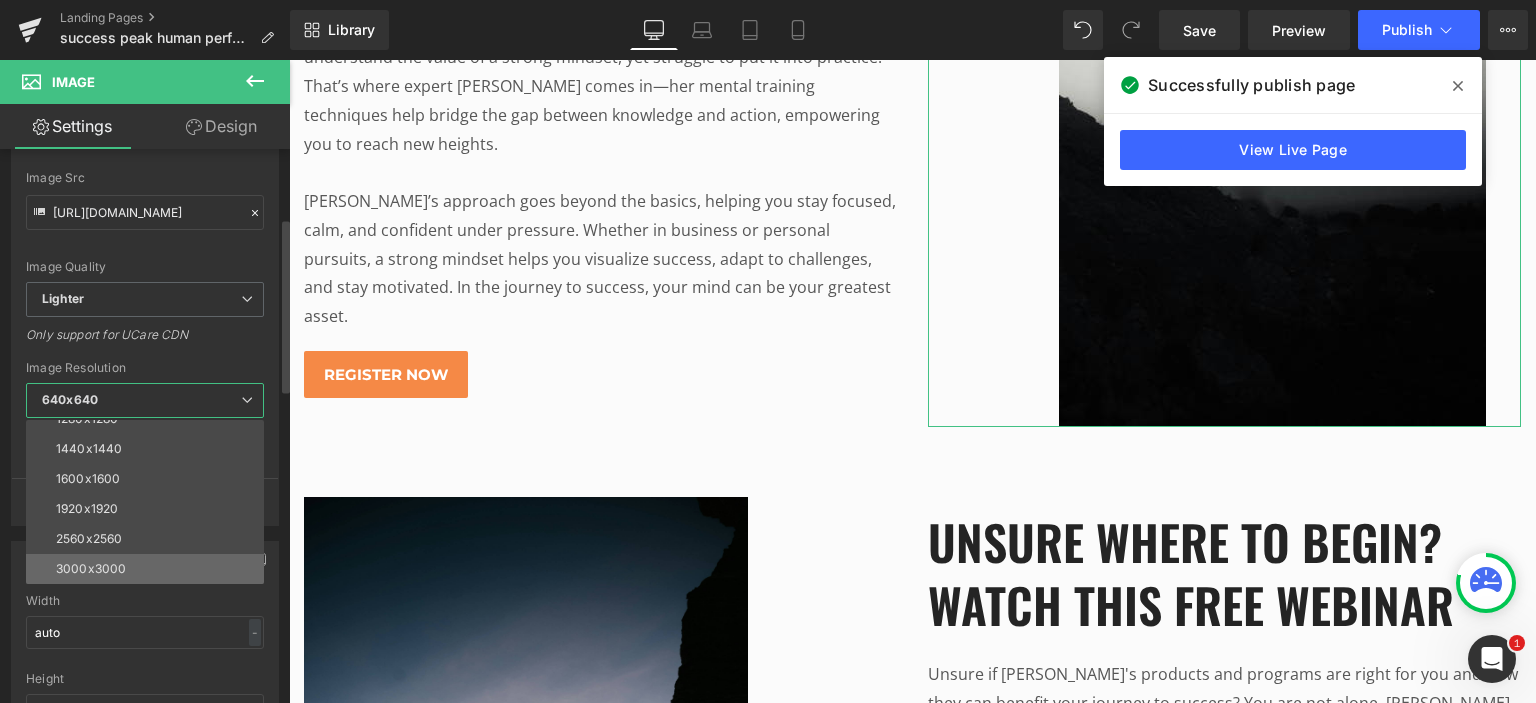 click on "3000x3000" at bounding box center [91, 569] 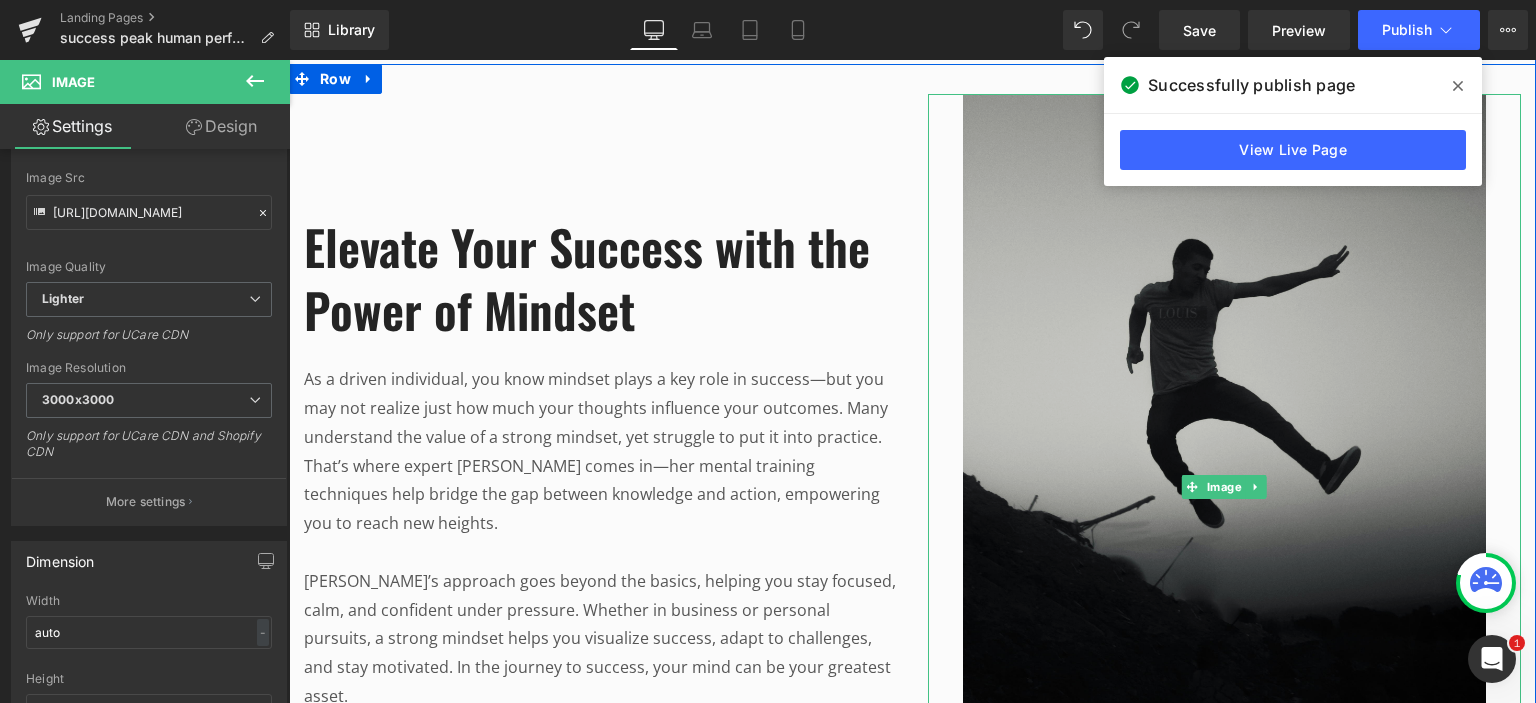 scroll, scrollTop: 1300, scrollLeft: 0, axis: vertical 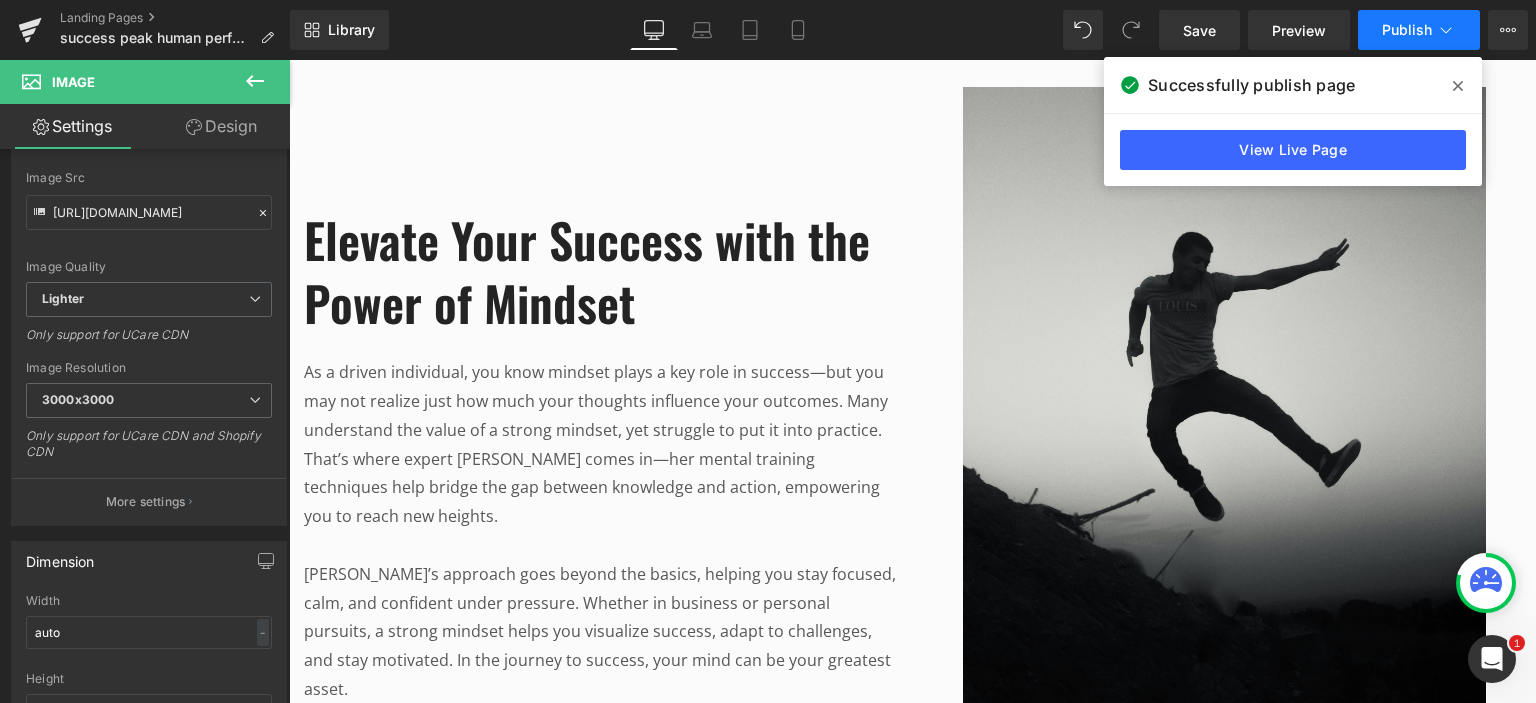 click on "Publish" at bounding box center (1407, 30) 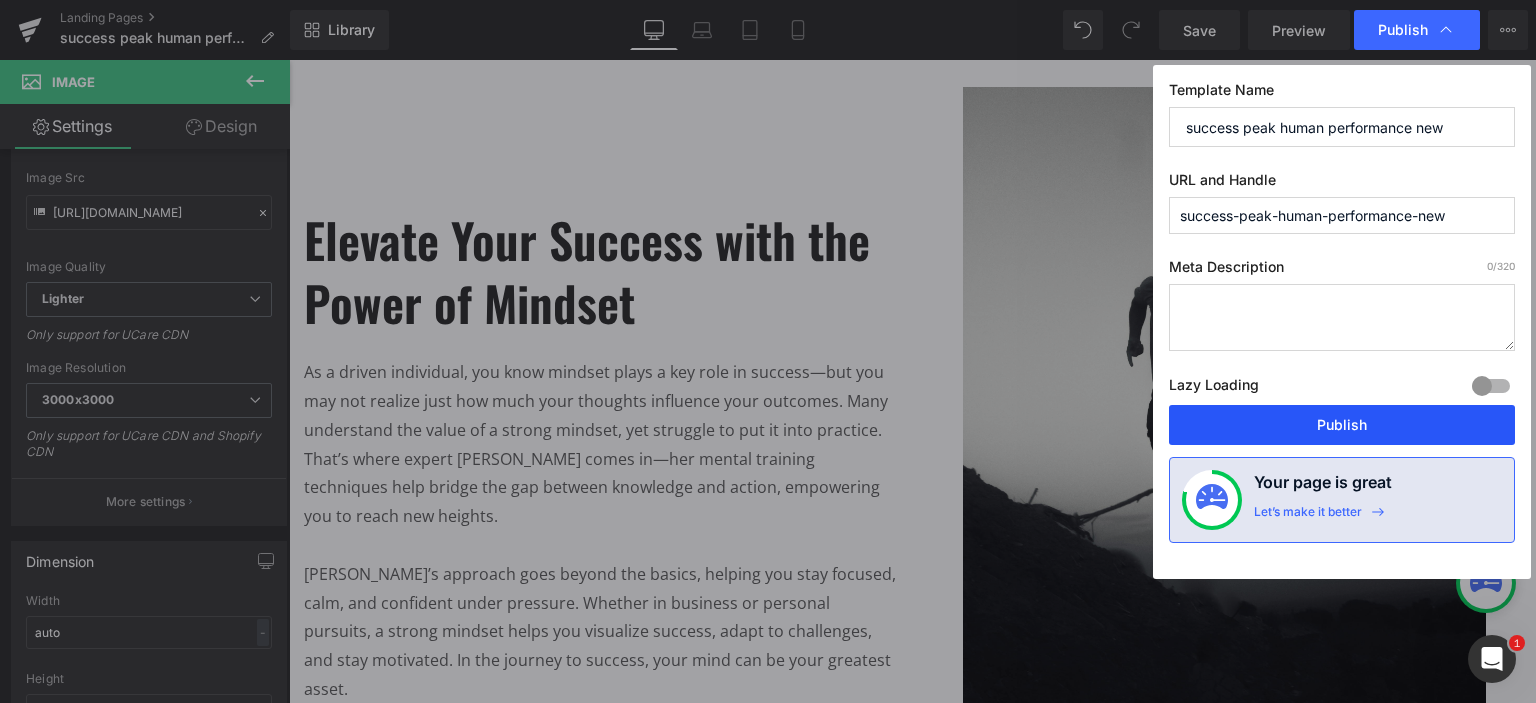 click on "Publish" at bounding box center (1342, 425) 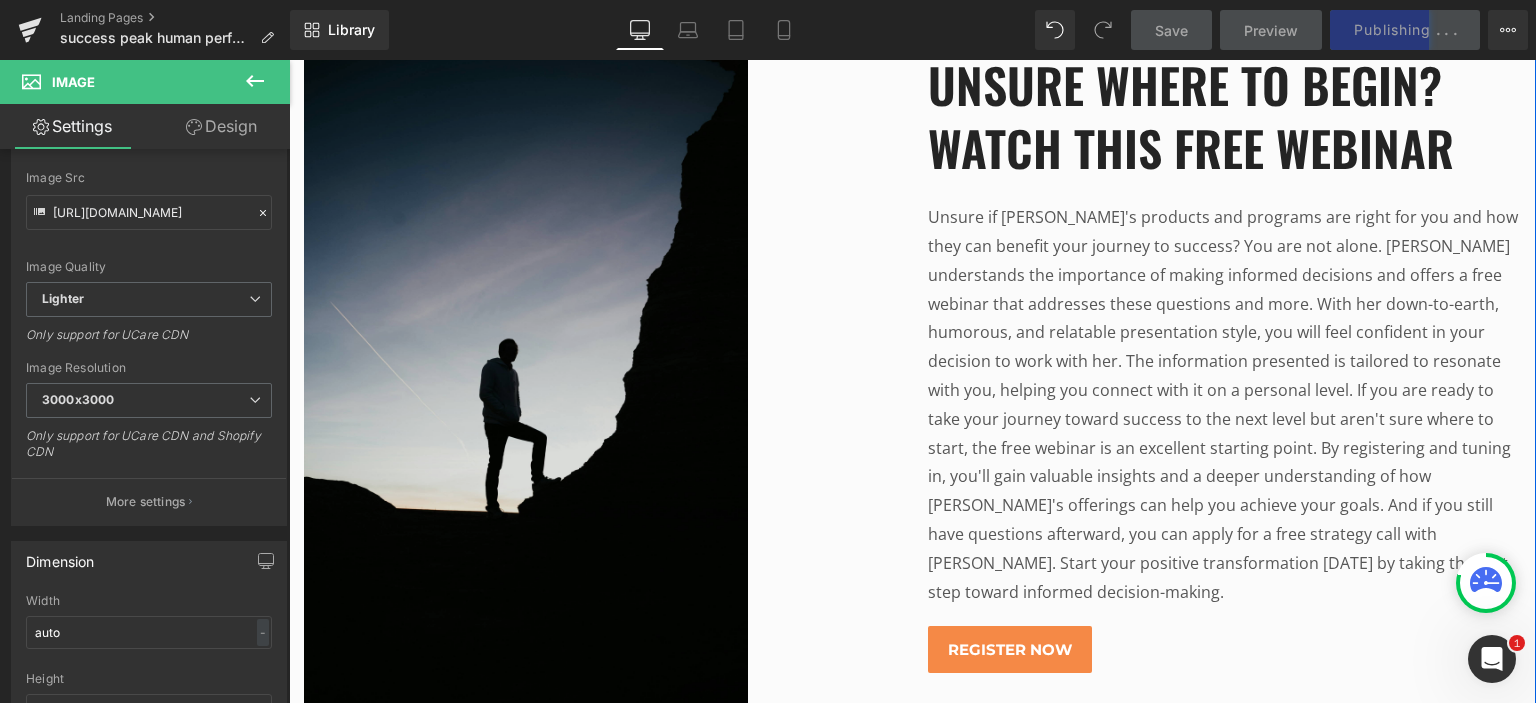 scroll, scrollTop: 2200, scrollLeft: 0, axis: vertical 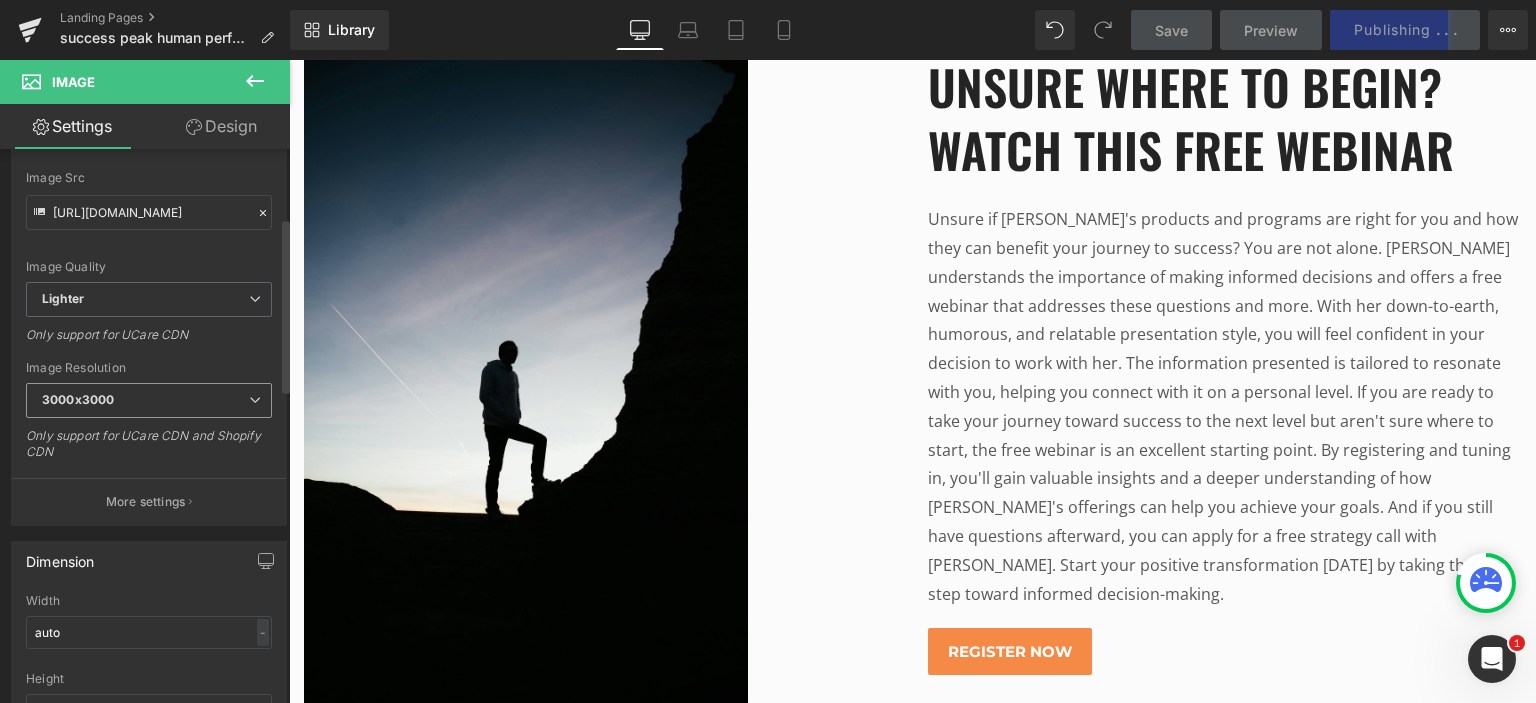 click on "3000x3000" at bounding box center [78, 399] 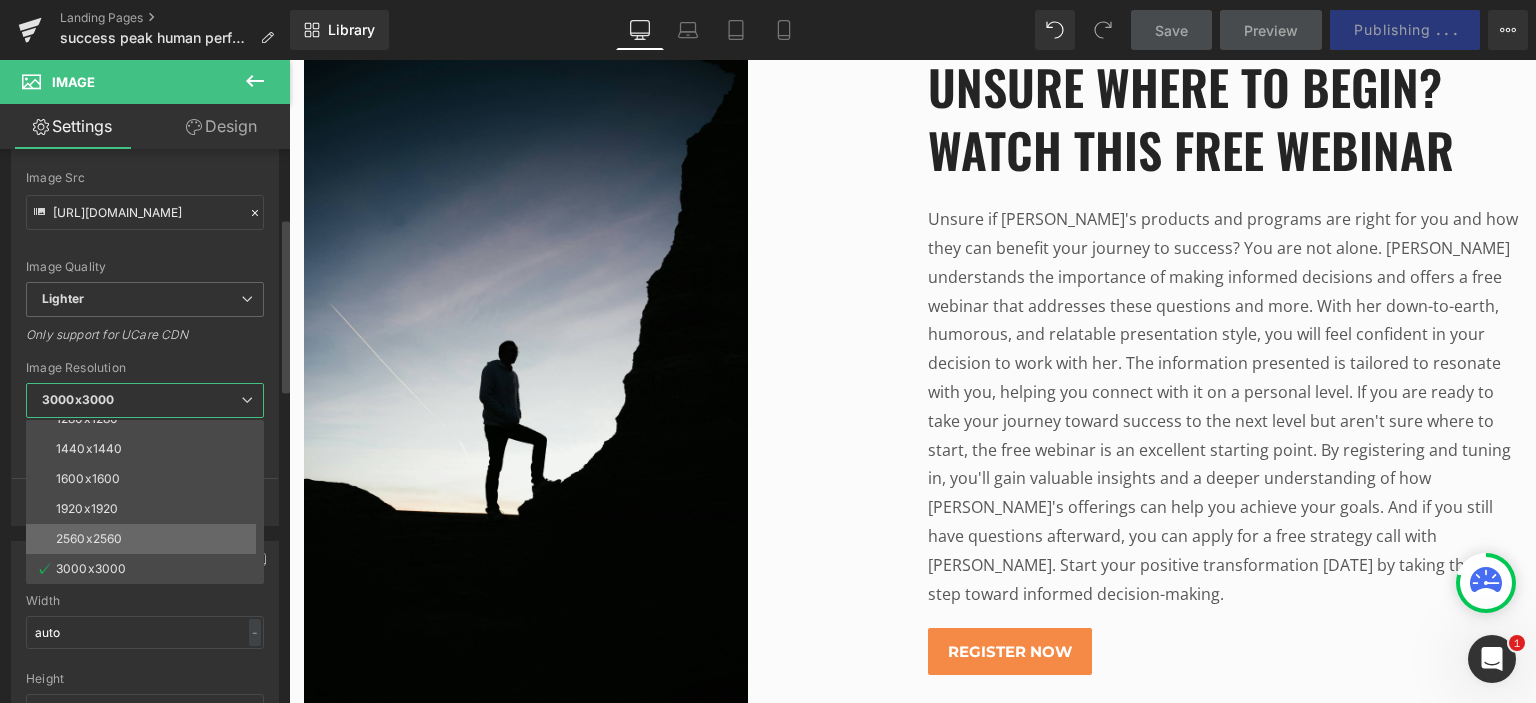 click on "2560x2560" at bounding box center [149, 539] 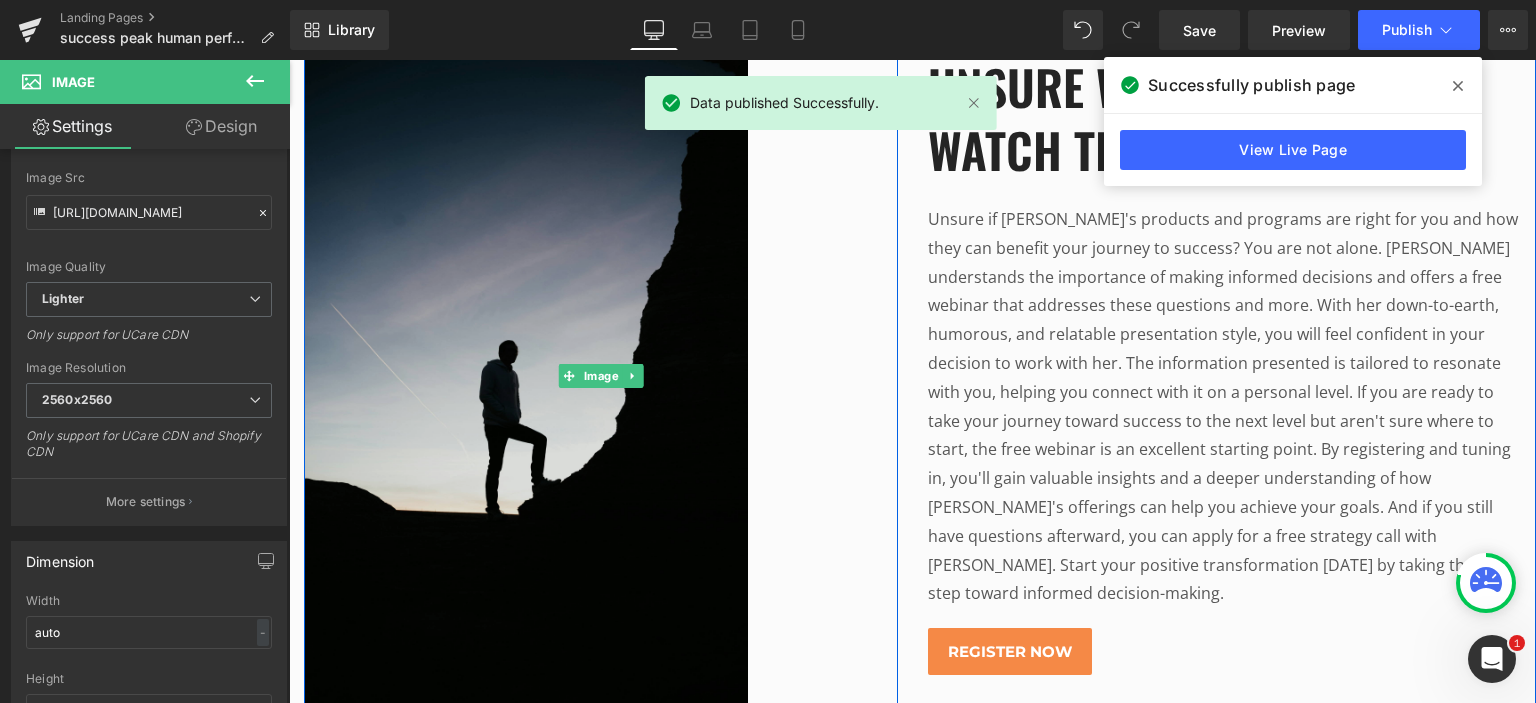 scroll, scrollTop: 1800, scrollLeft: 0, axis: vertical 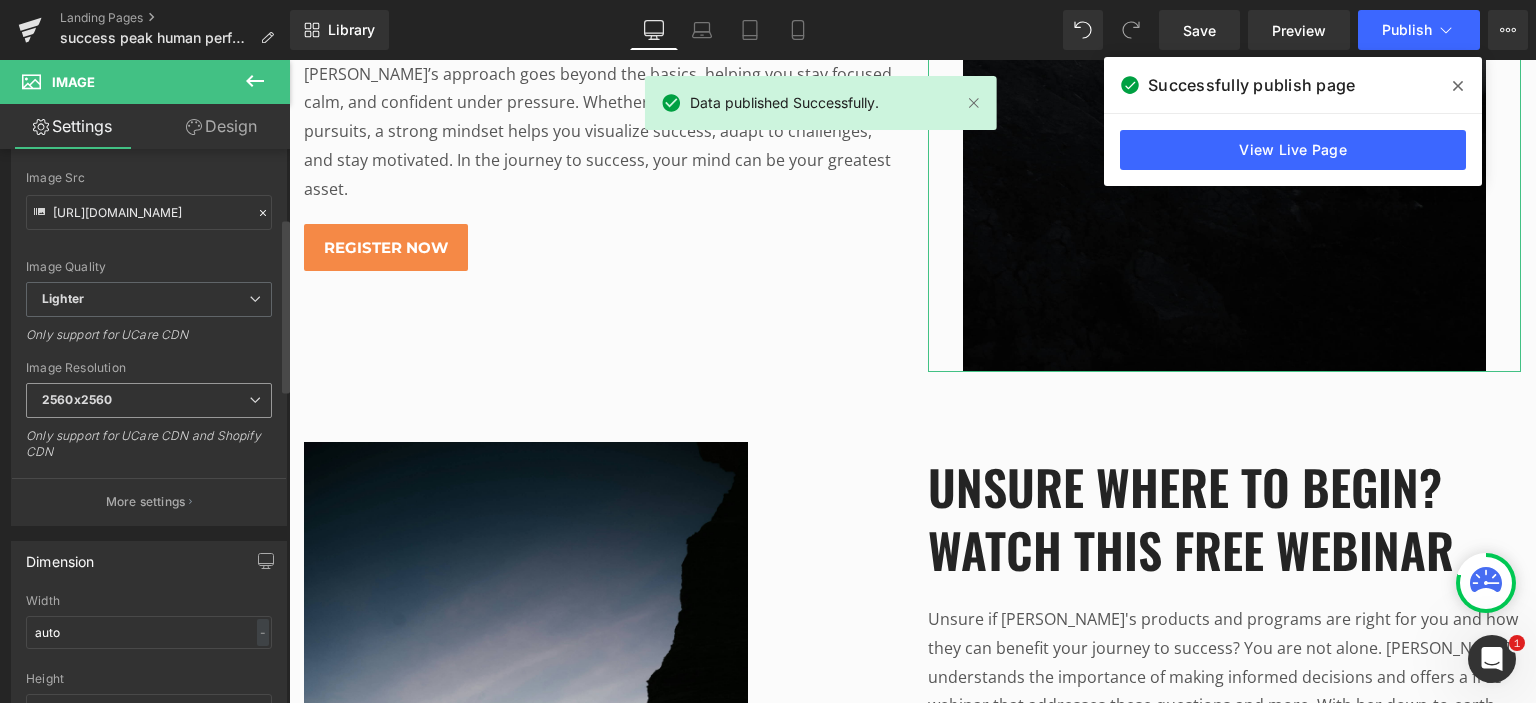 click on "2560x2560" at bounding box center (149, 400) 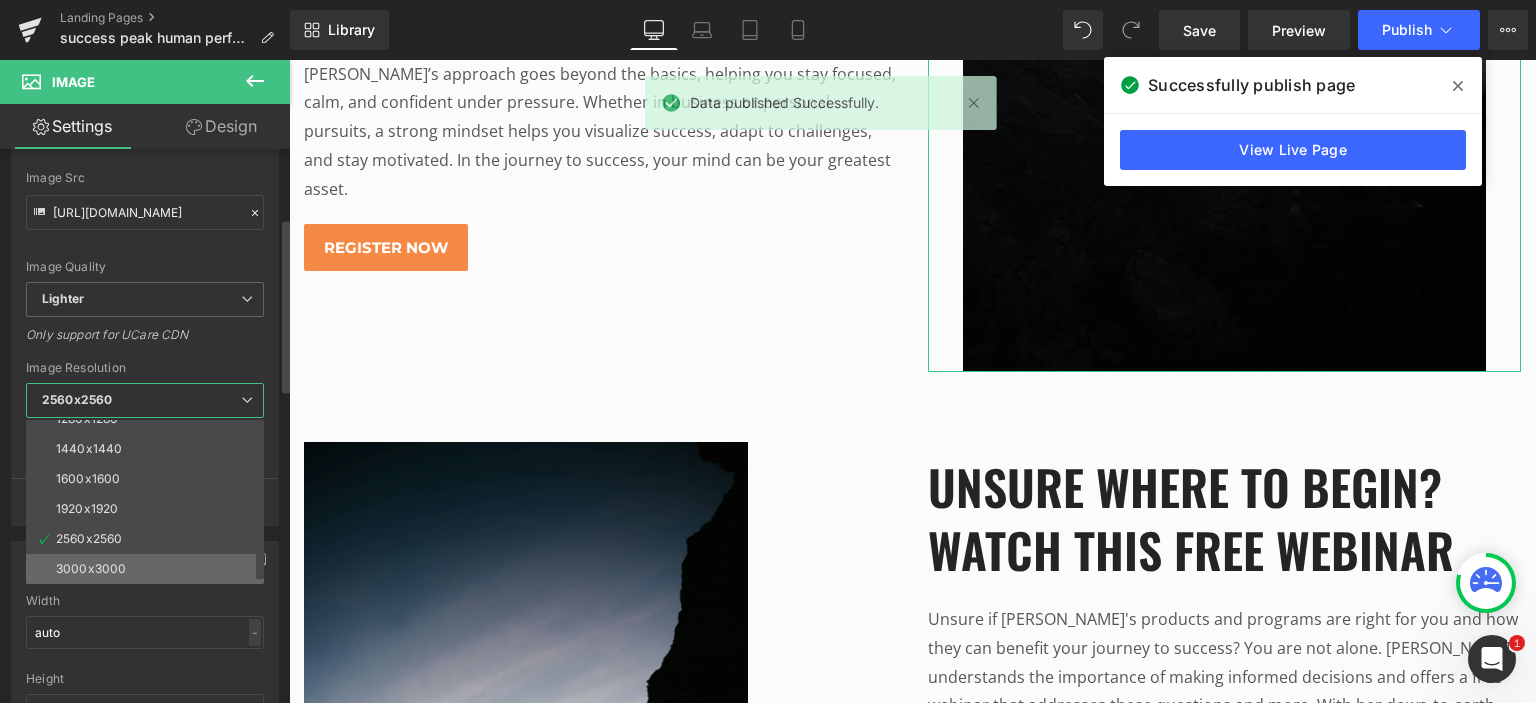 click on "3000x3000" at bounding box center [91, 569] 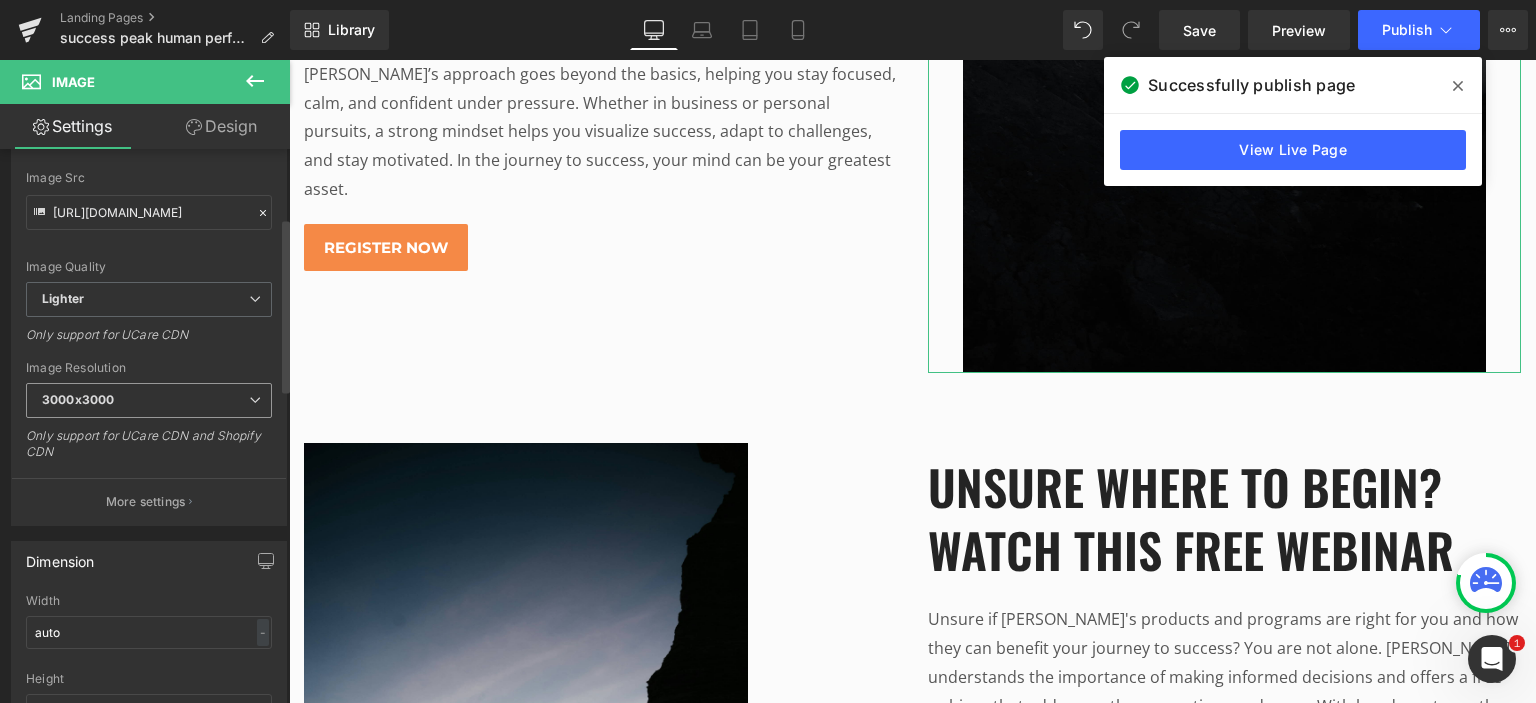 click on "3000x3000" at bounding box center [149, 400] 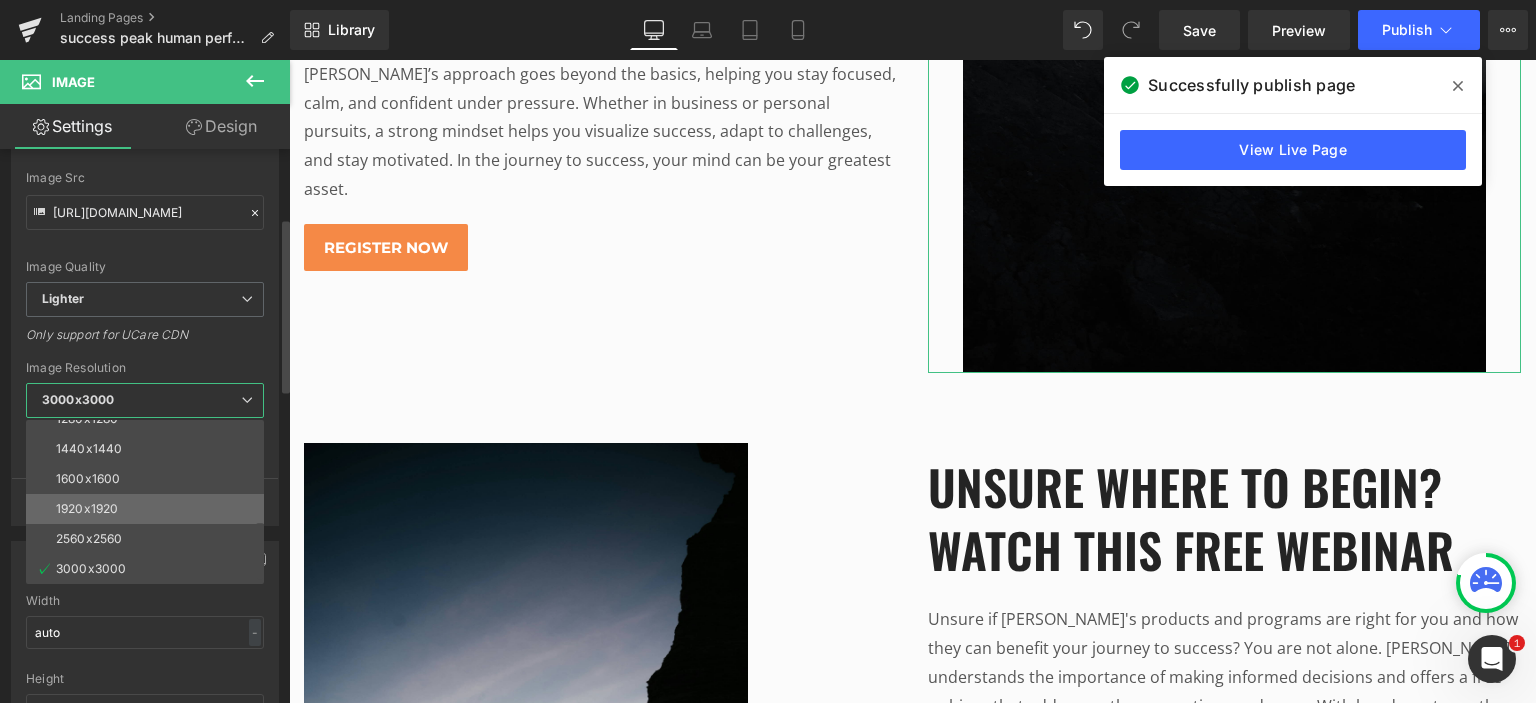 click on "1920x1920" at bounding box center (87, 509) 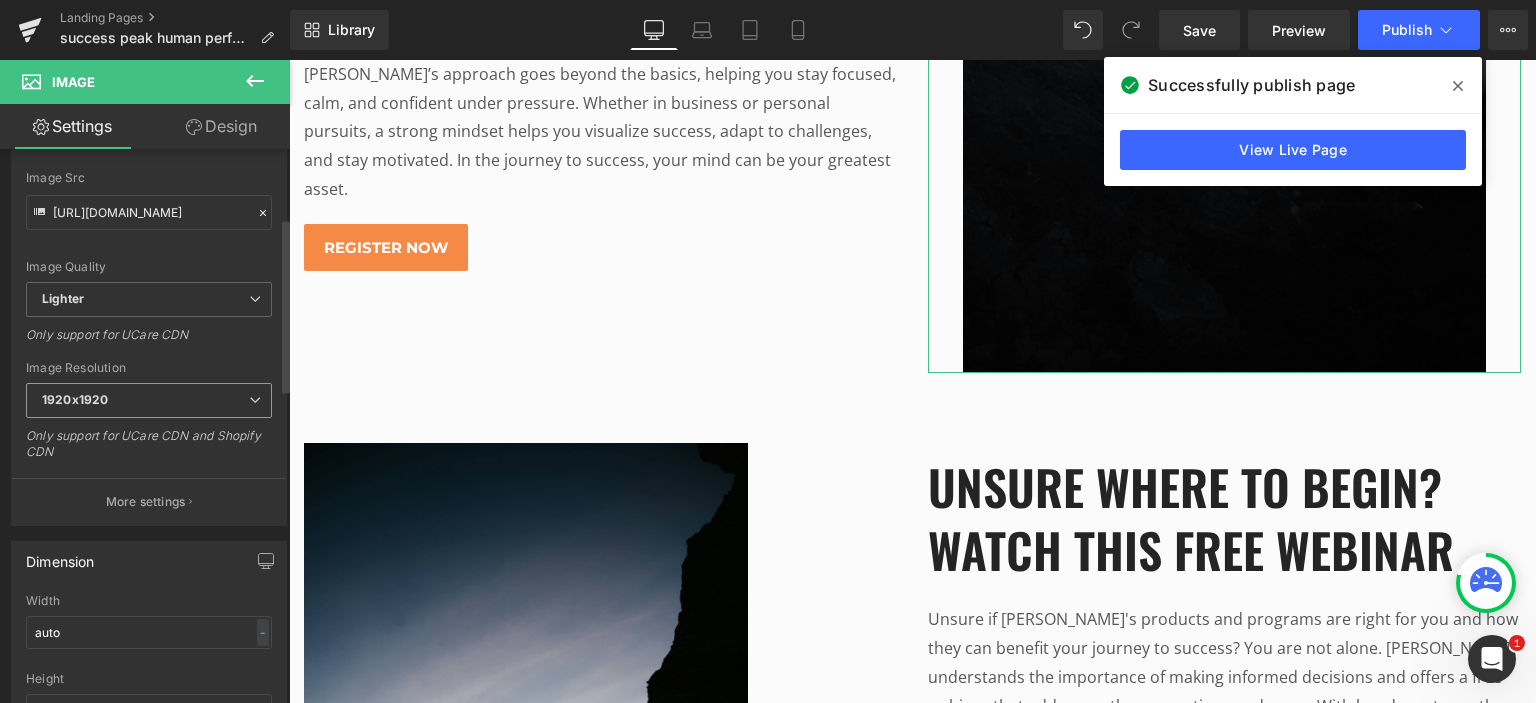 click on "1920x1920" at bounding box center (149, 400) 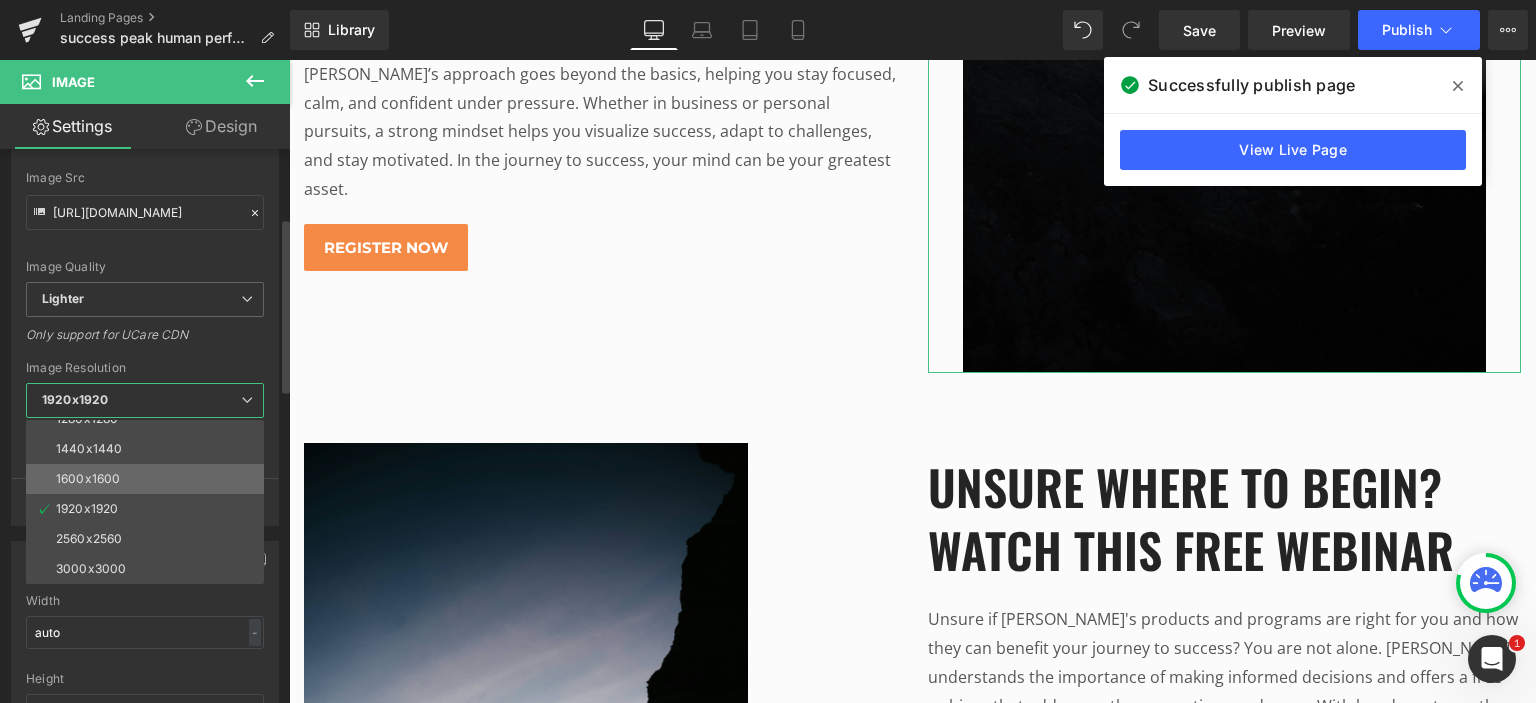 click on "1600x1600" at bounding box center [88, 479] 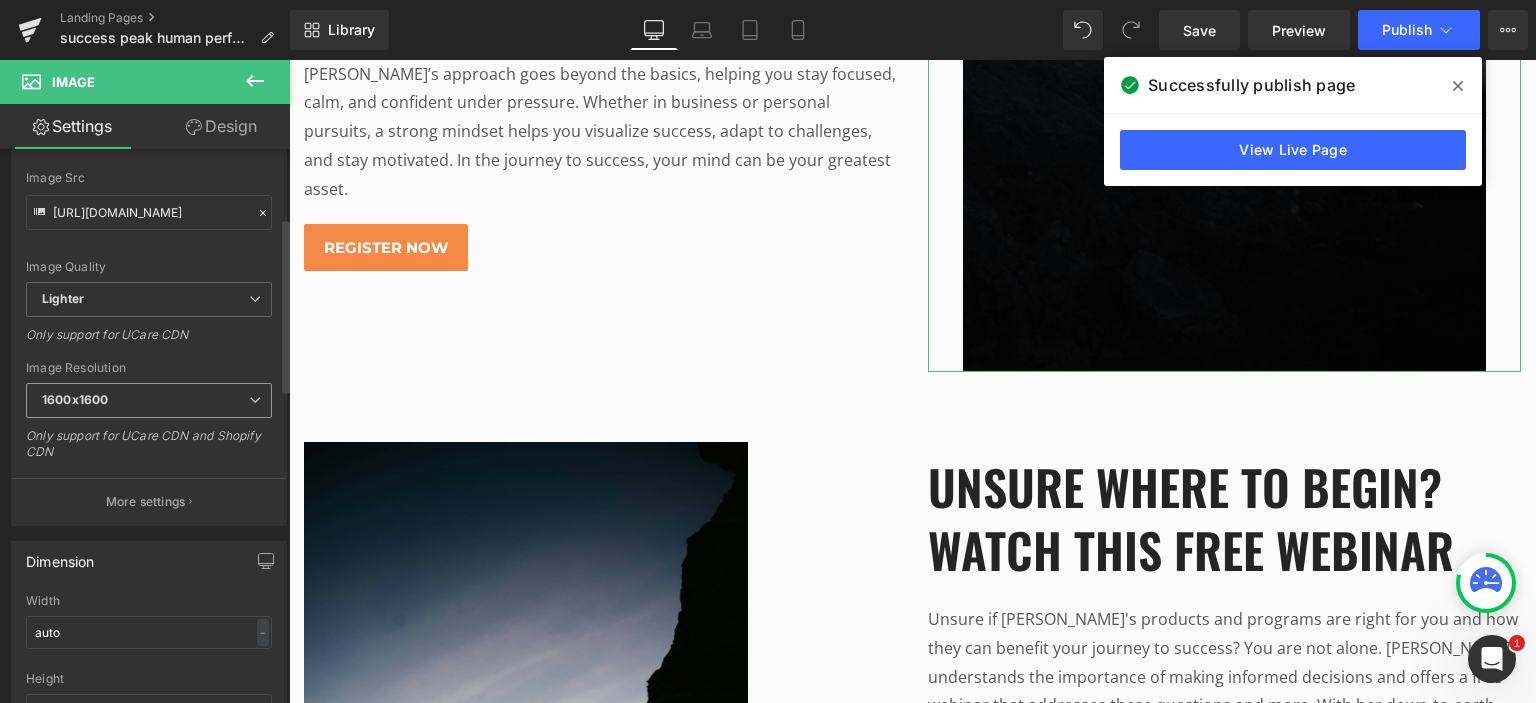 click on "1600x1600" at bounding box center (149, 400) 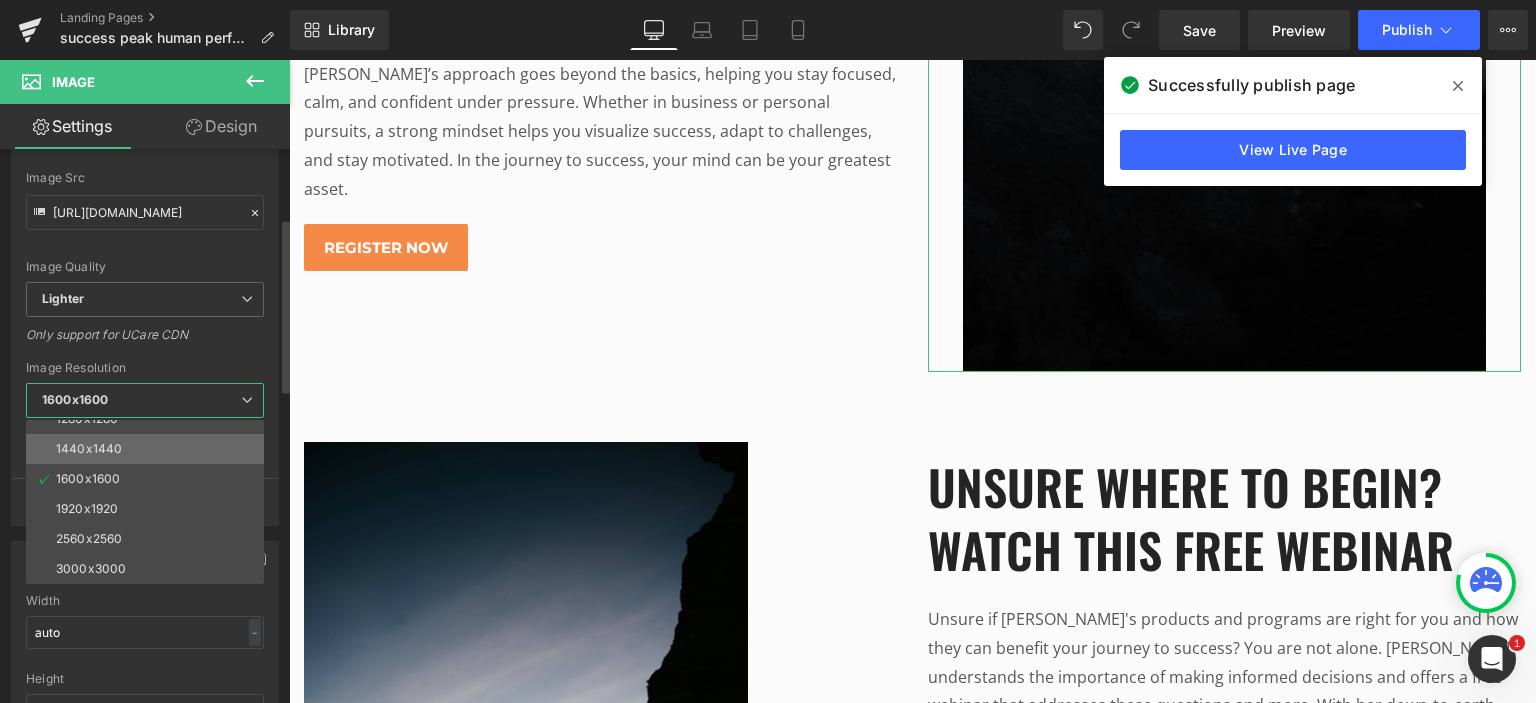 click on "1440x1440" at bounding box center [149, 449] 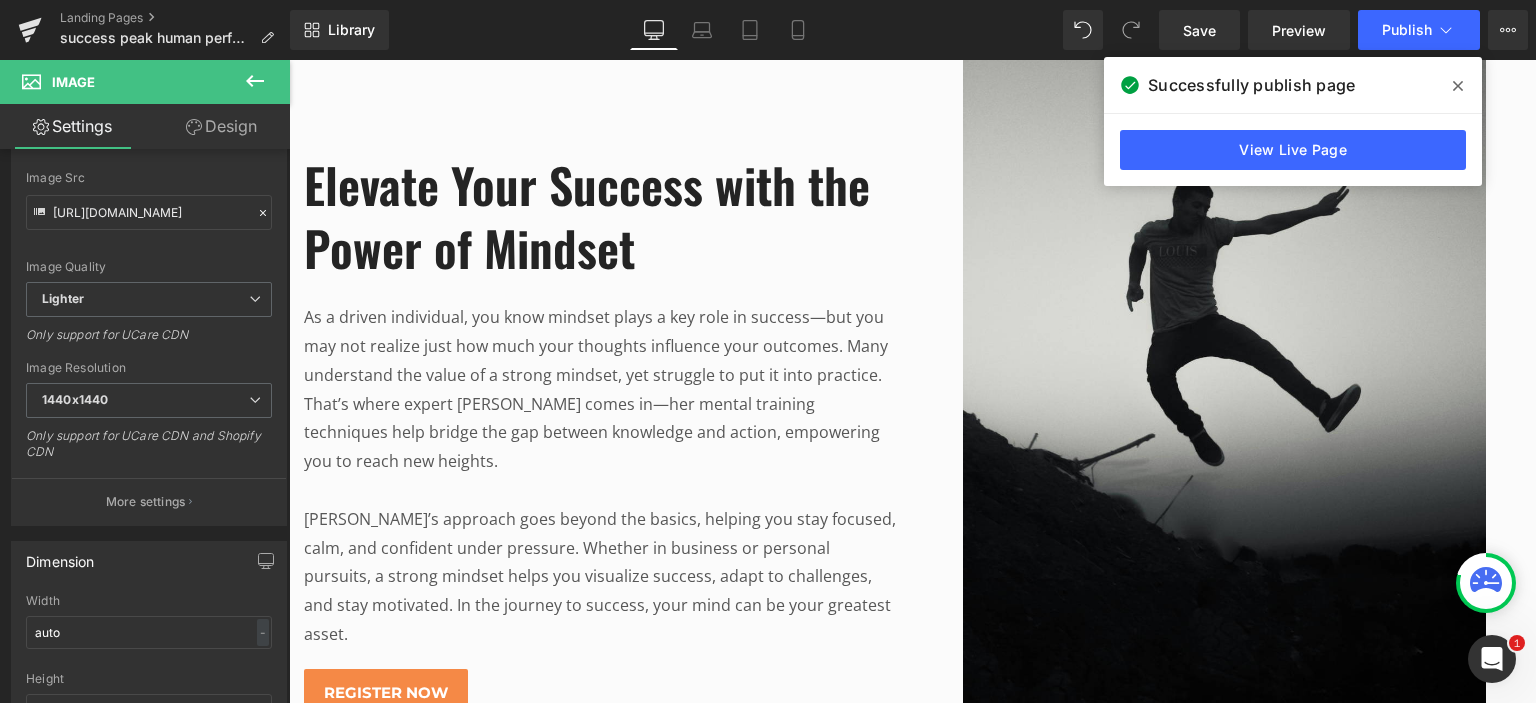 scroll, scrollTop: 1500, scrollLeft: 0, axis: vertical 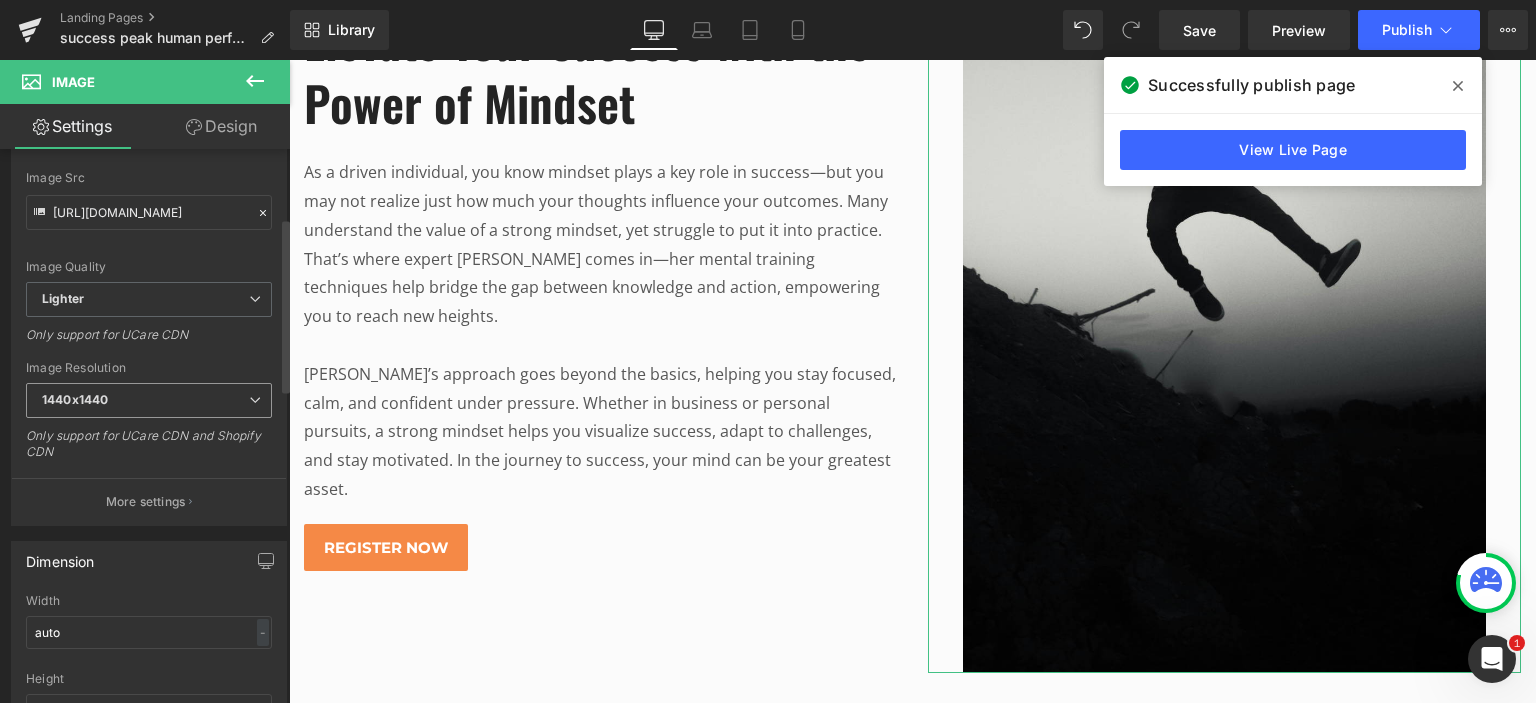 click on "1440x1440" at bounding box center (149, 400) 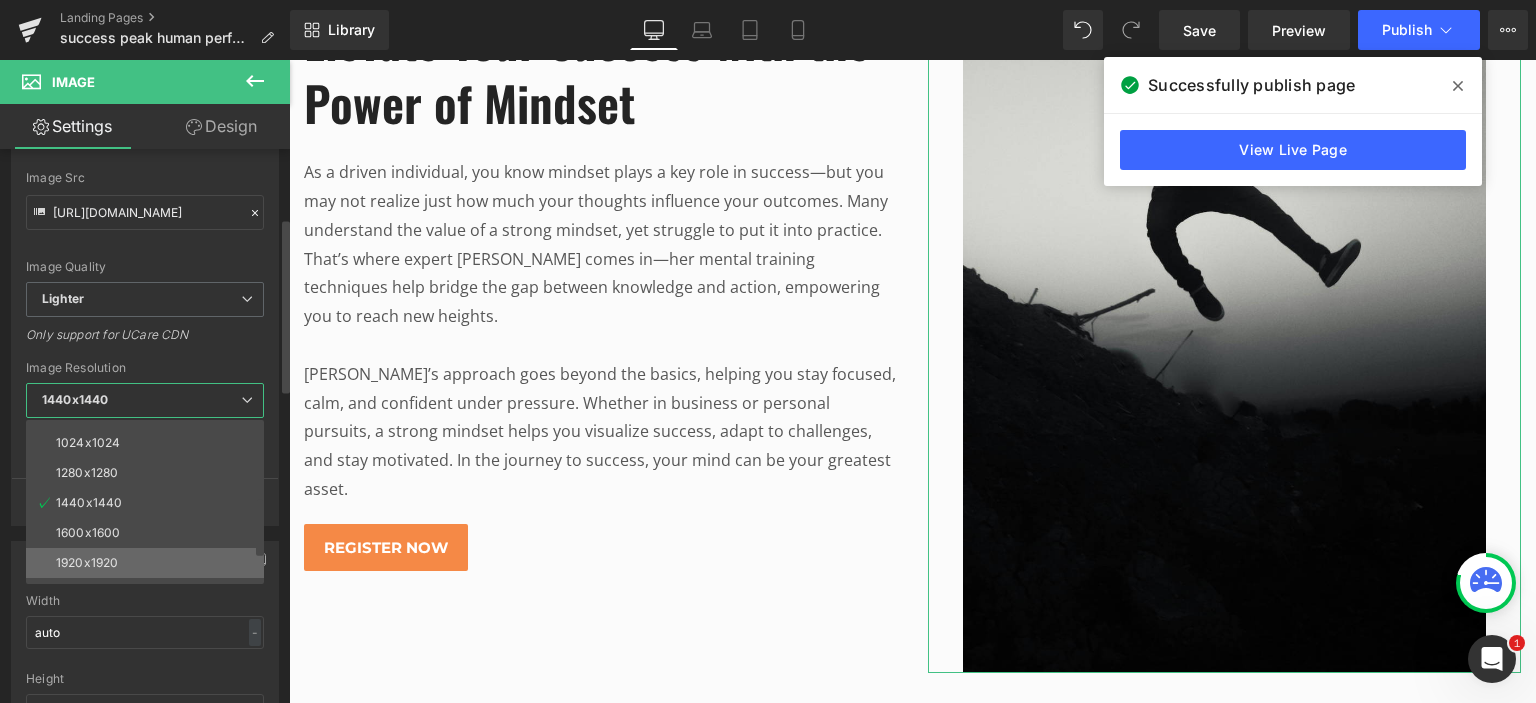 scroll, scrollTop: 186, scrollLeft: 0, axis: vertical 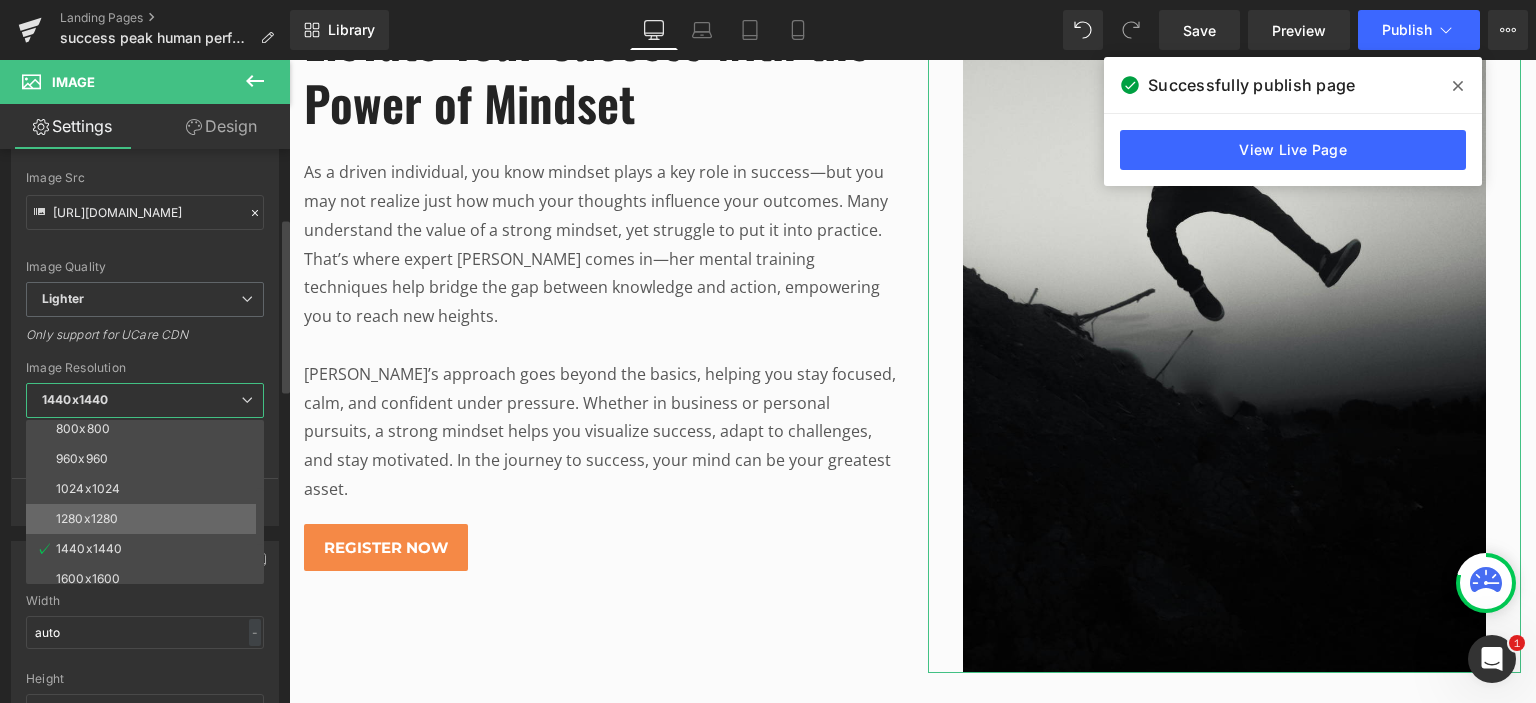 click on "1280x1280" at bounding box center (149, 519) 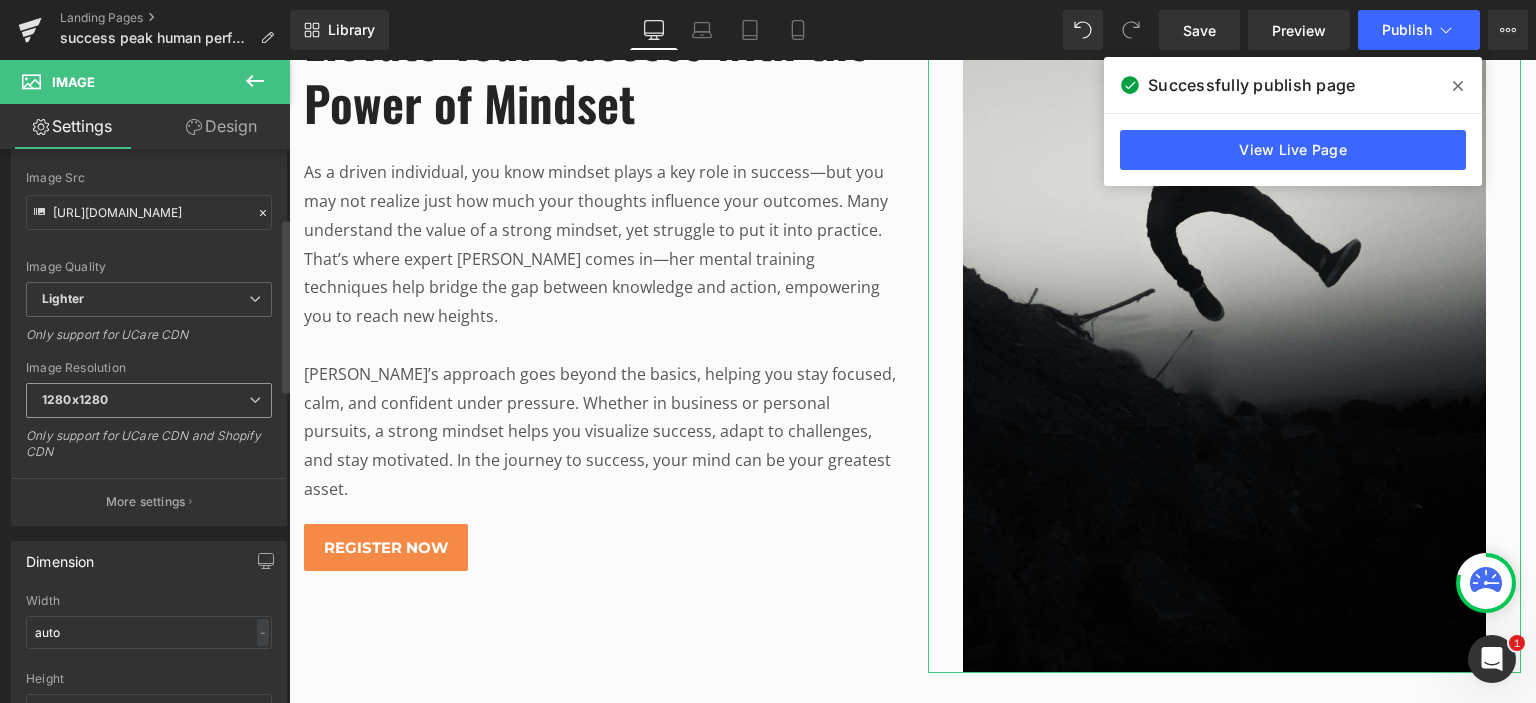 click on "1280x1280" at bounding box center (149, 400) 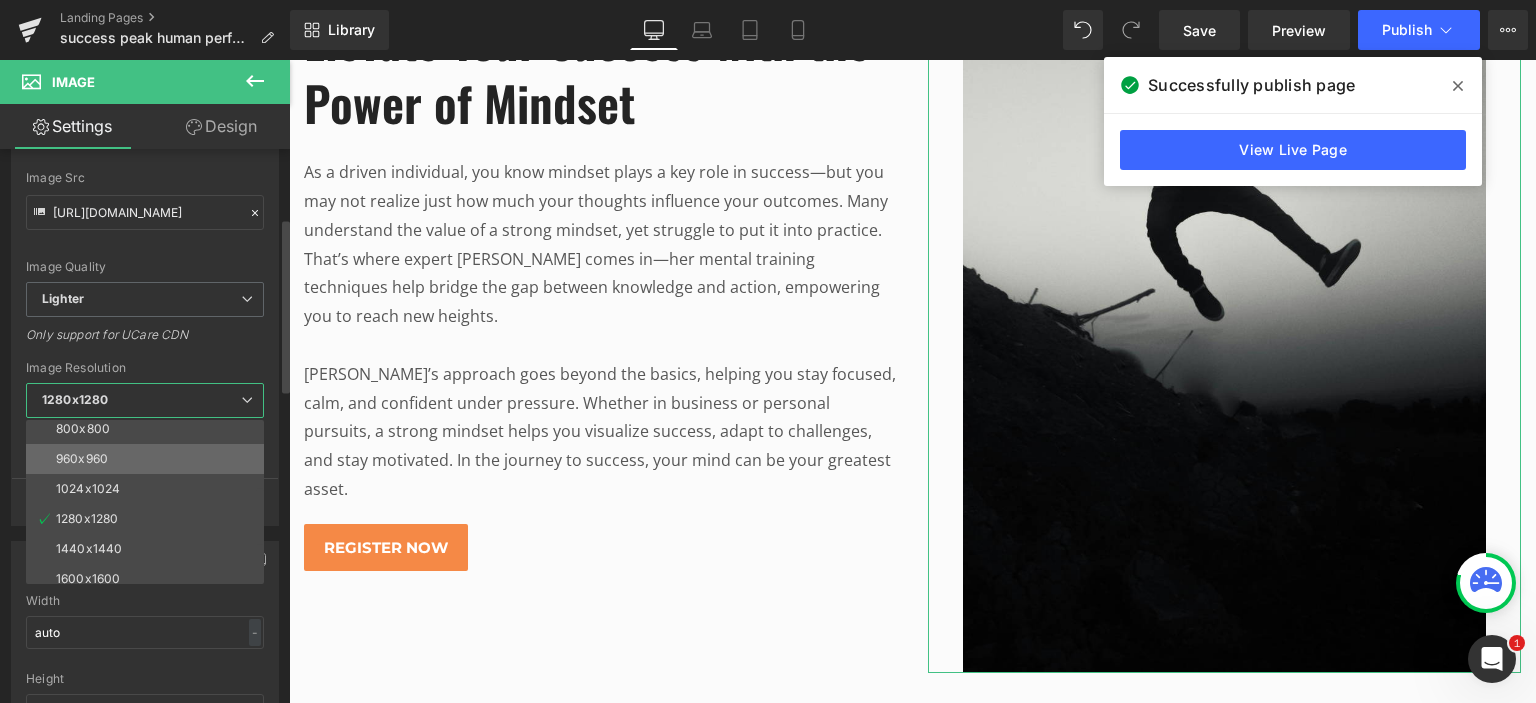 click on "960x960" at bounding box center [149, 459] 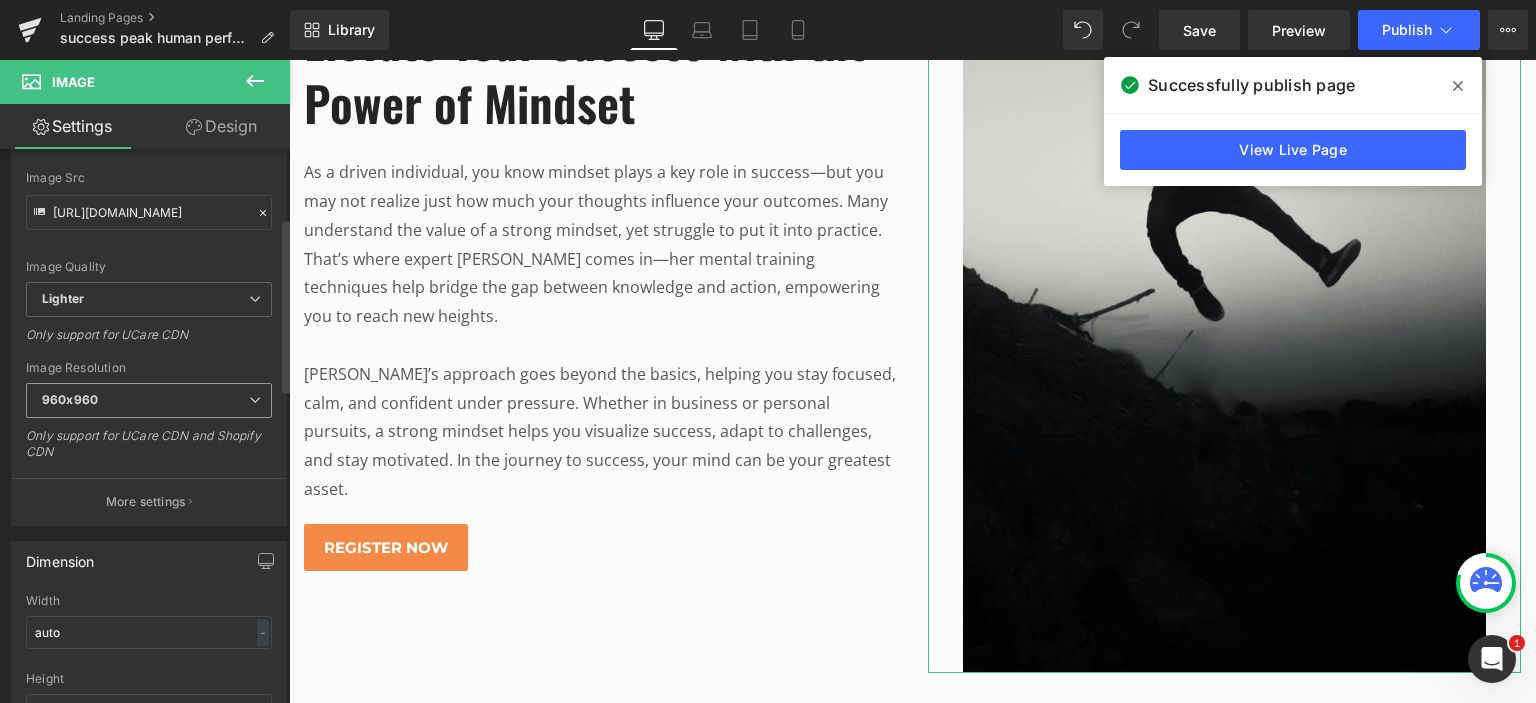 click on "960x960" at bounding box center [149, 400] 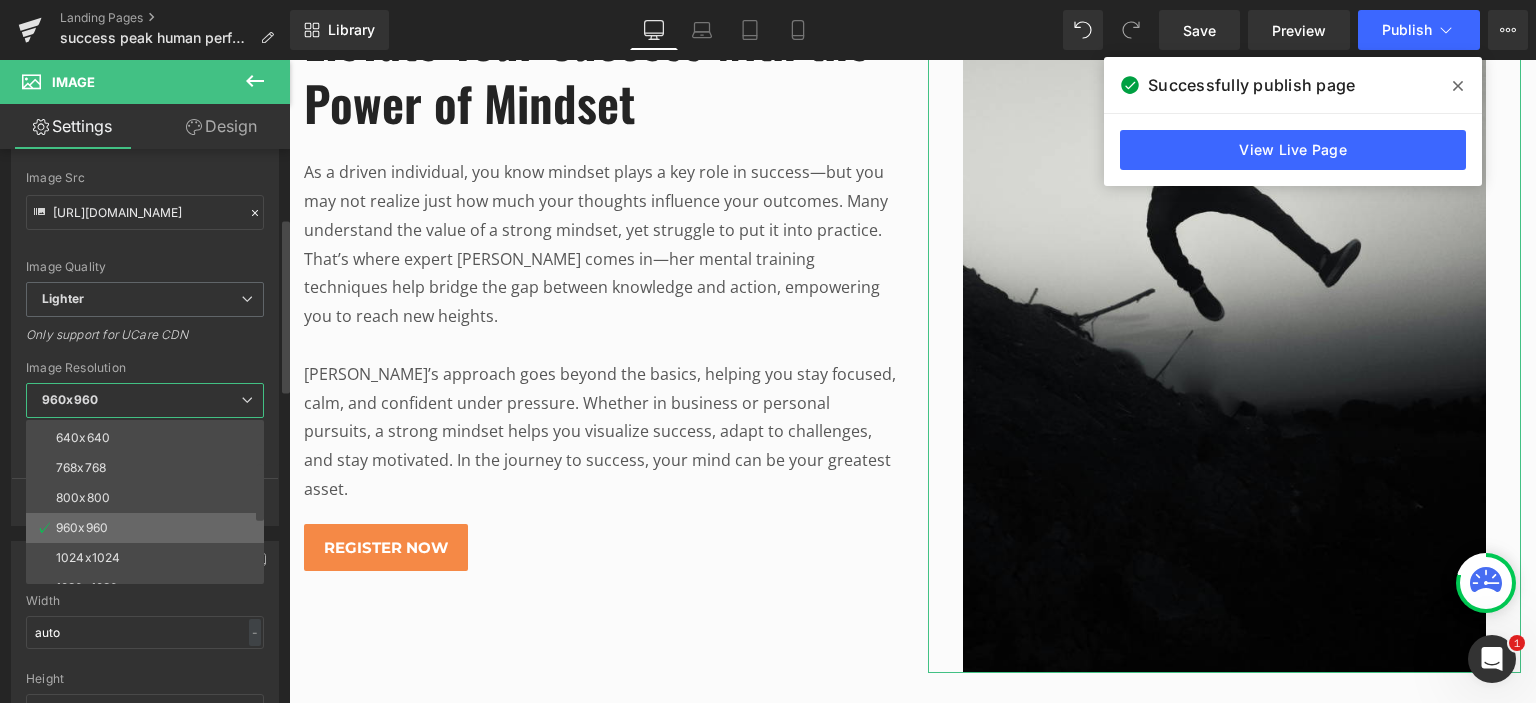 scroll, scrollTop: 86, scrollLeft: 0, axis: vertical 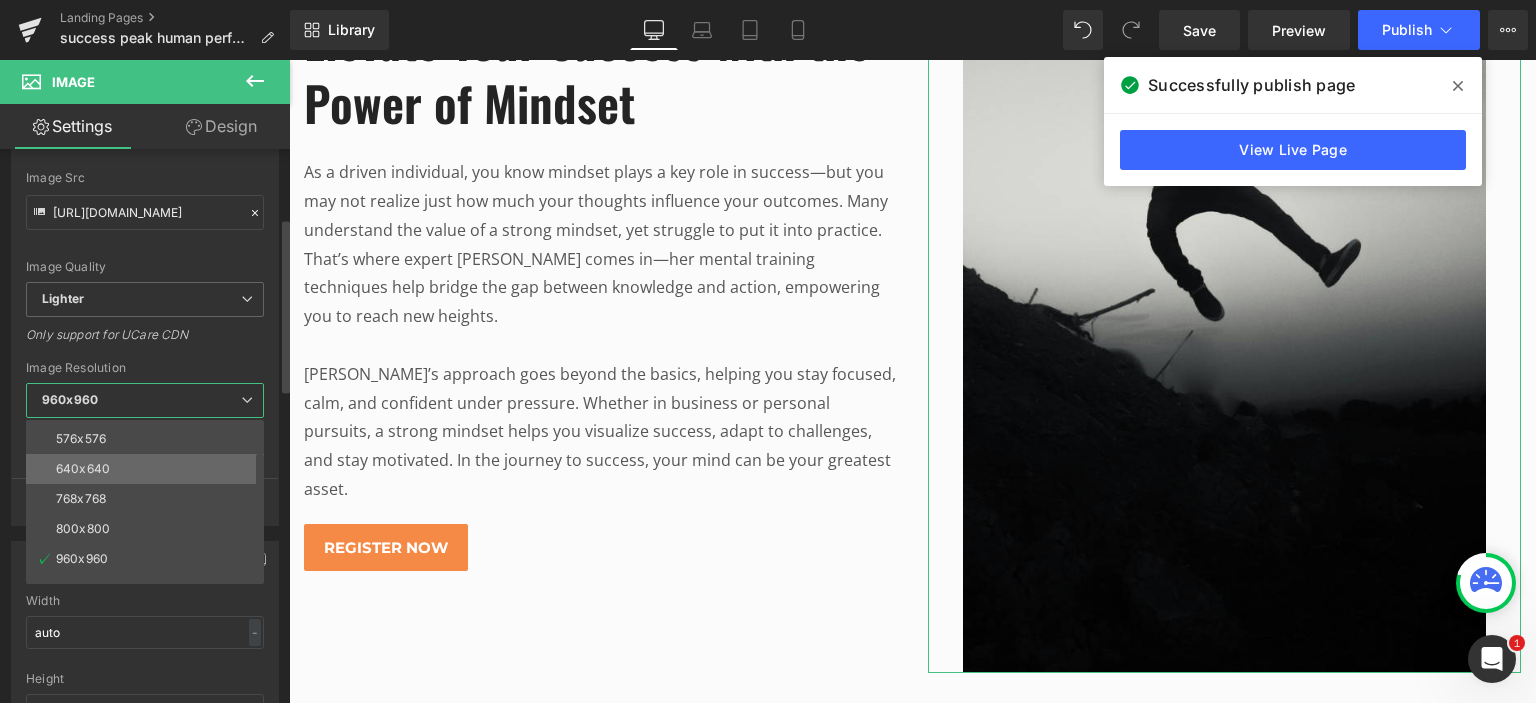 click on "640x640" at bounding box center (149, 469) 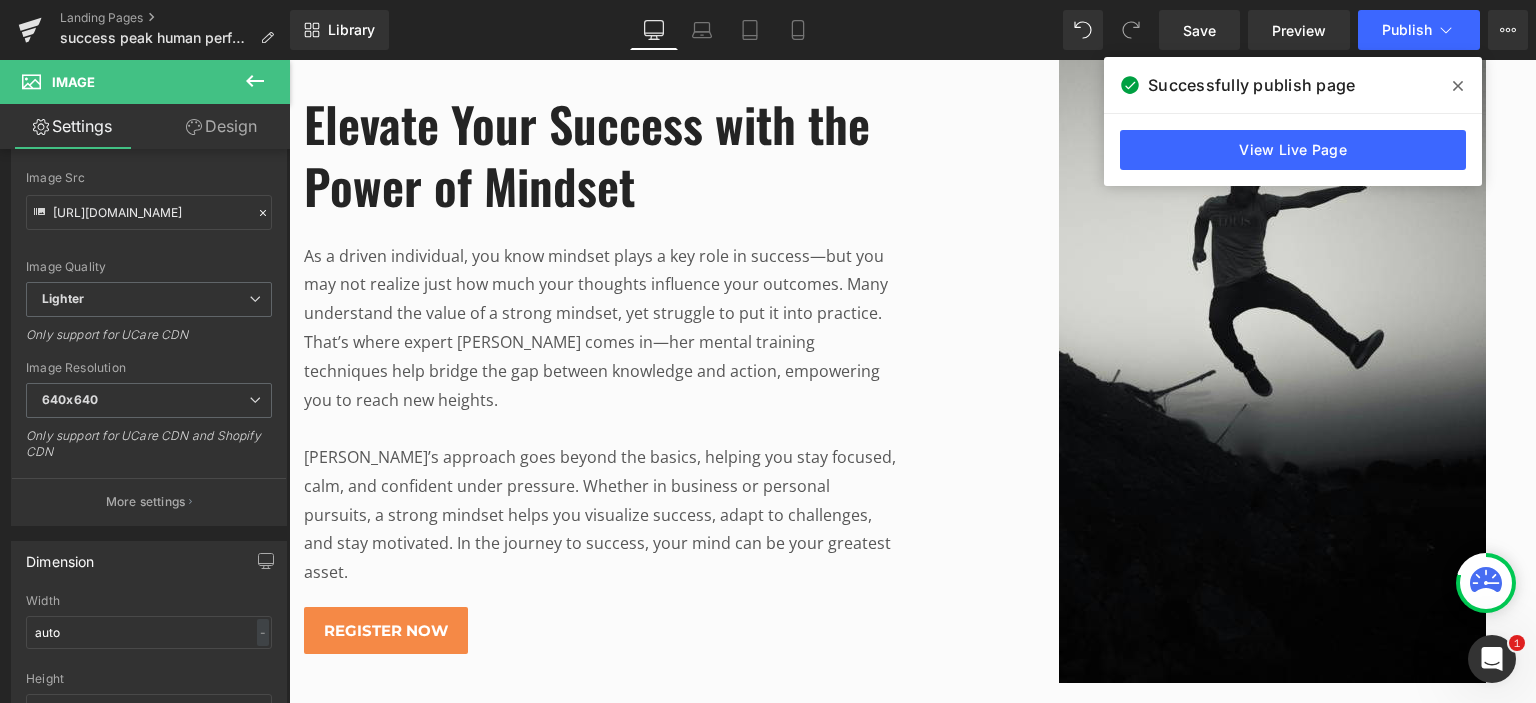 scroll, scrollTop: 1400, scrollLeft: 0, axis: vertical 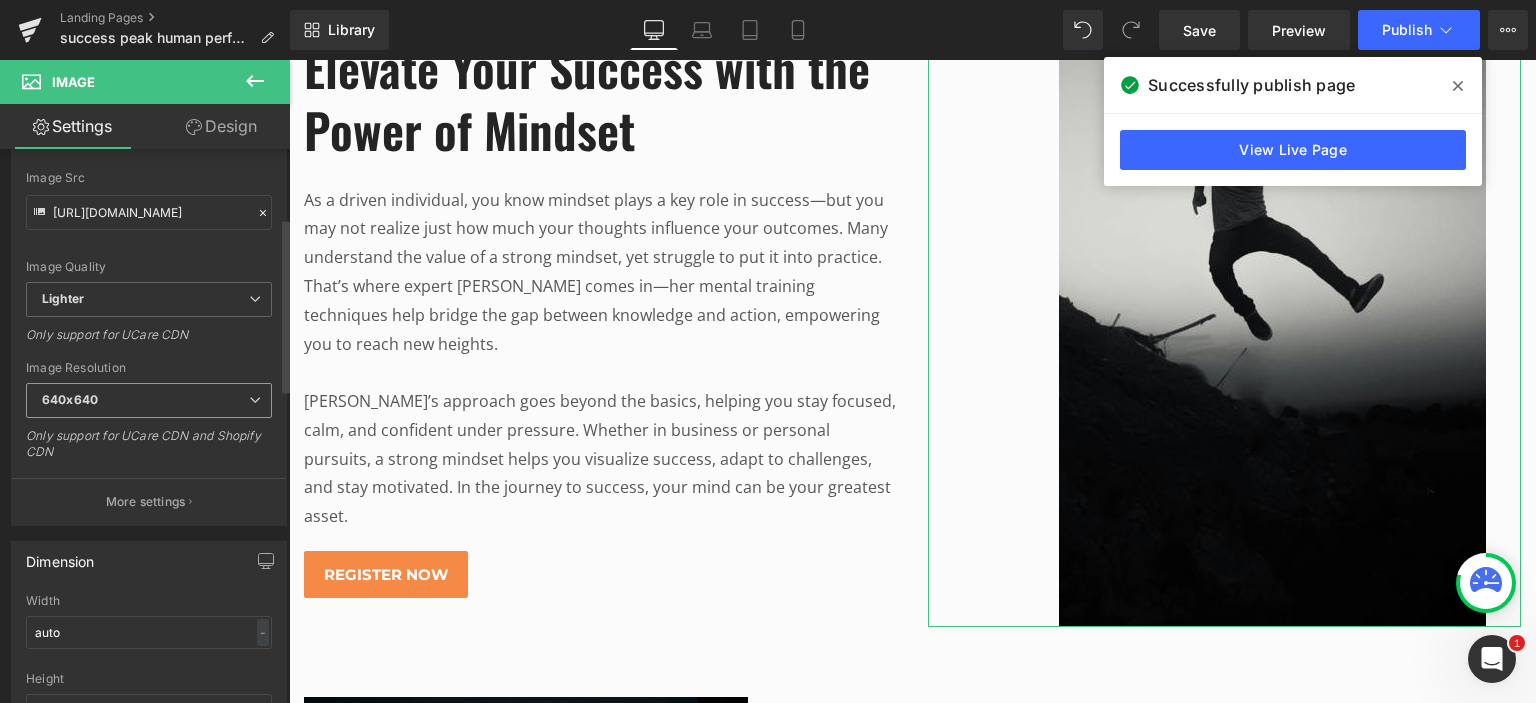 click on "640x640" at bounding box center (149, 400) 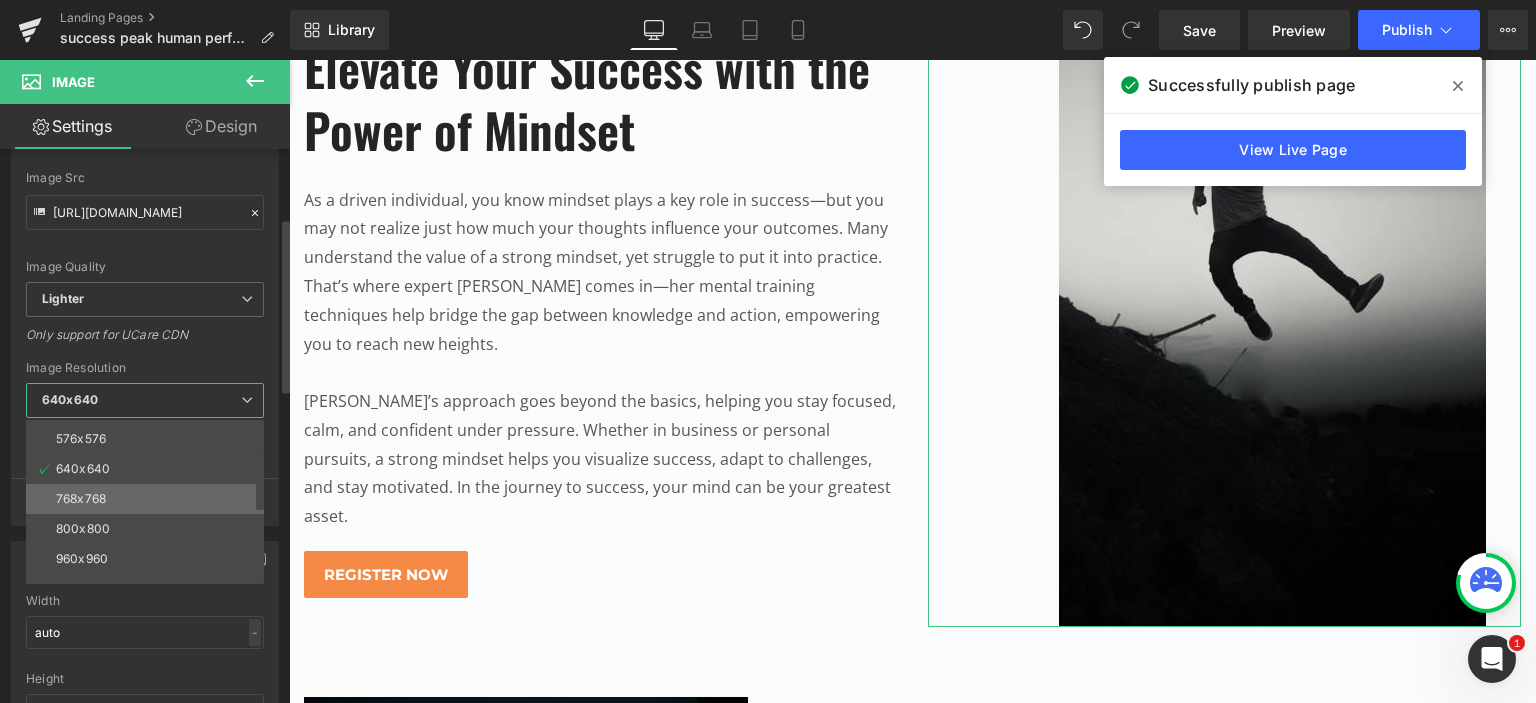 click on "768x768" at bounding box center [149, 499] 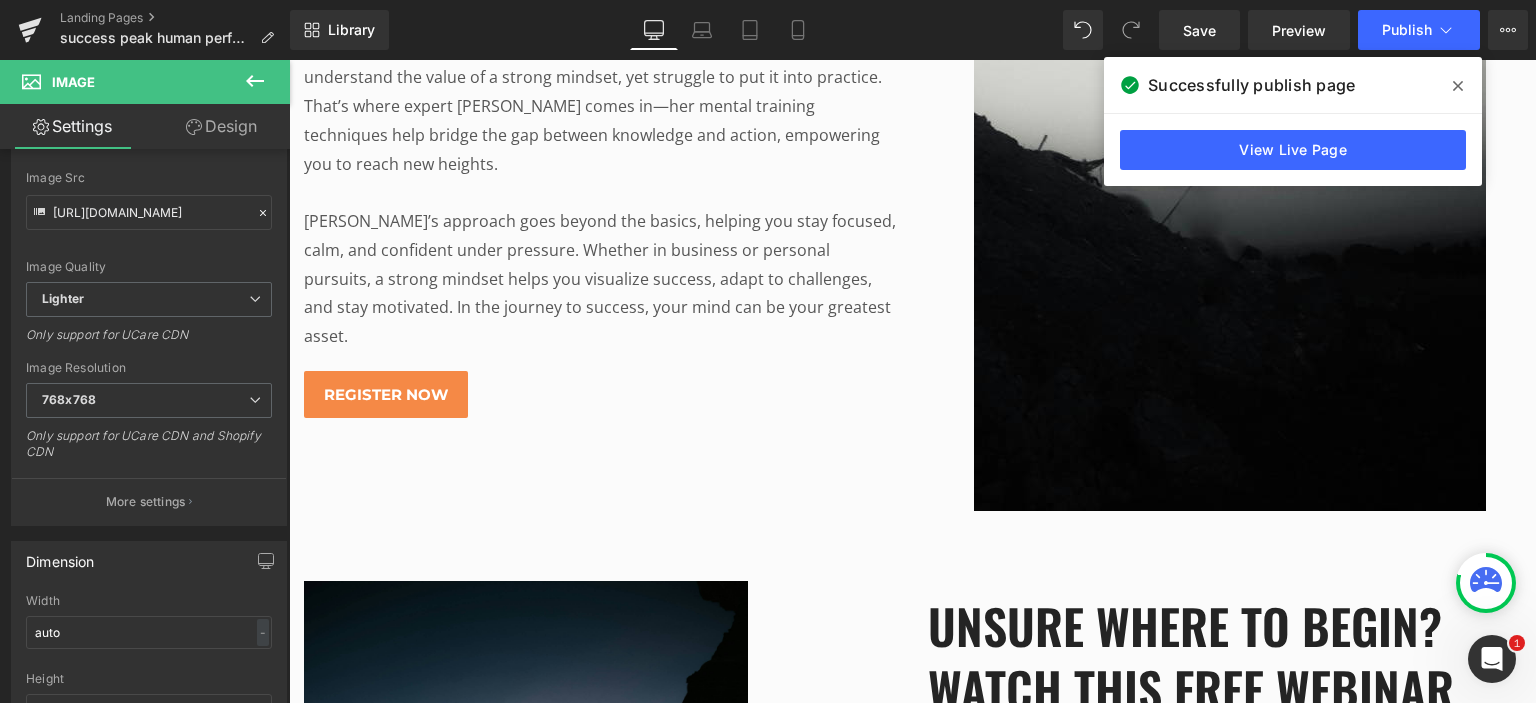 scroll, scrollTop: 1600, scrollLeft: 0, axis: vertical 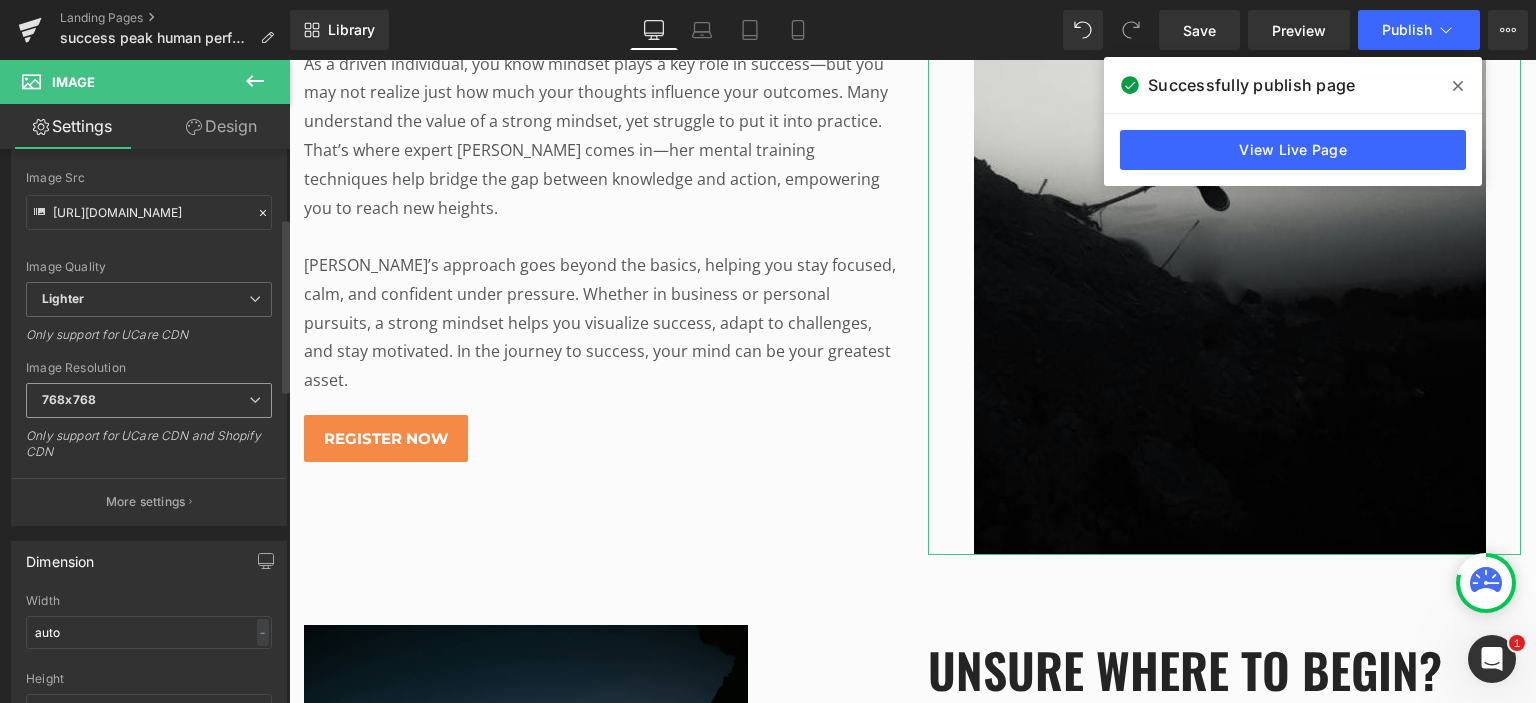 click on "768x768" at bounding box center [149, 400] 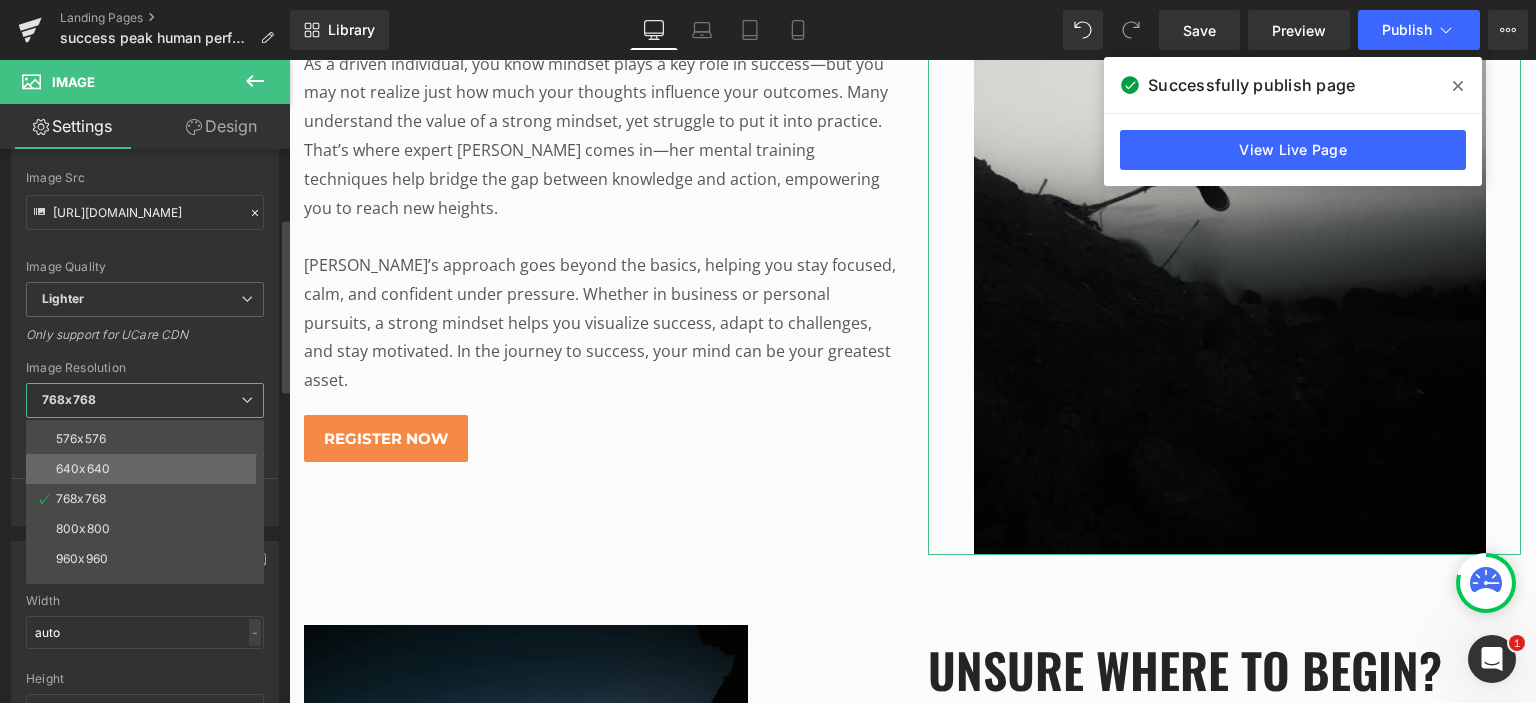 click on "640x640" at bounding box center (149, 469) 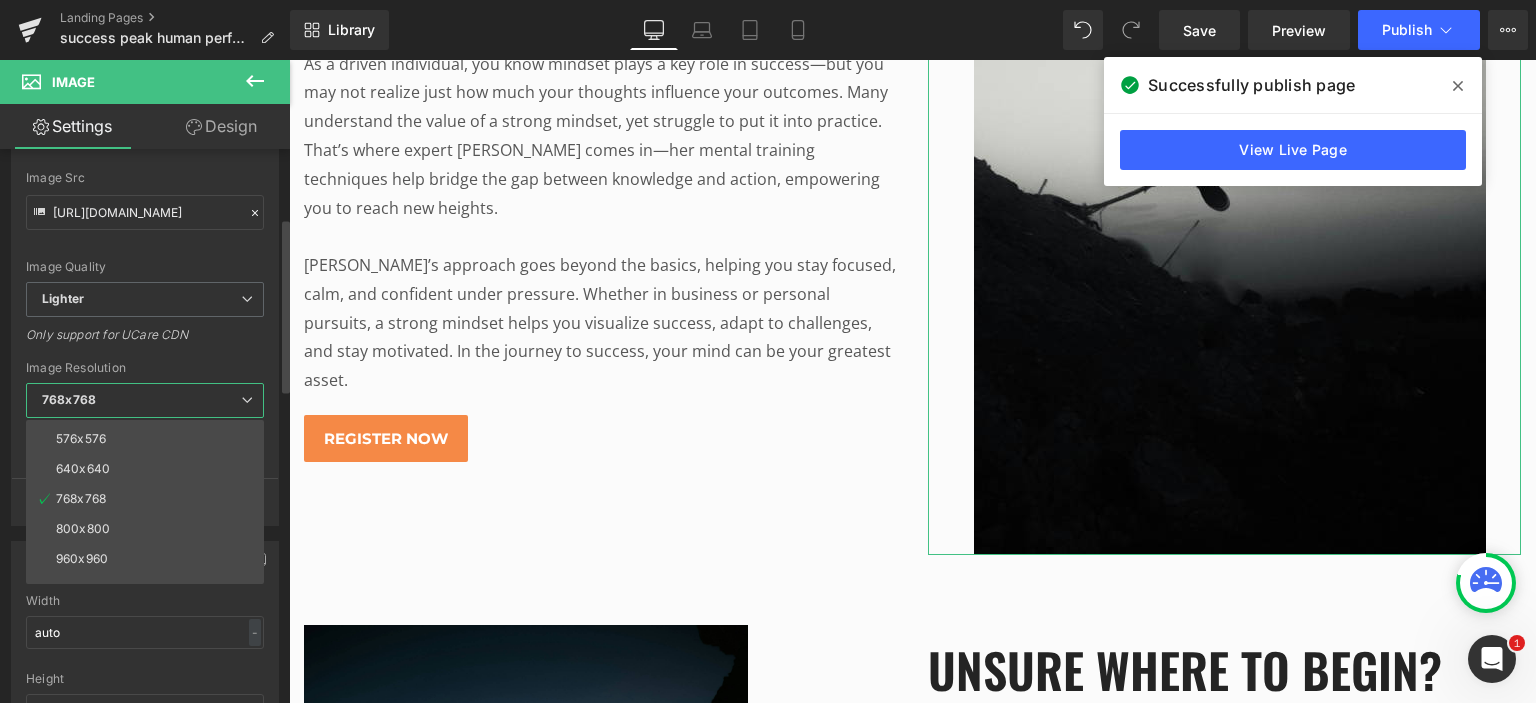 type on "[URL][DOMAIN_NAME]" 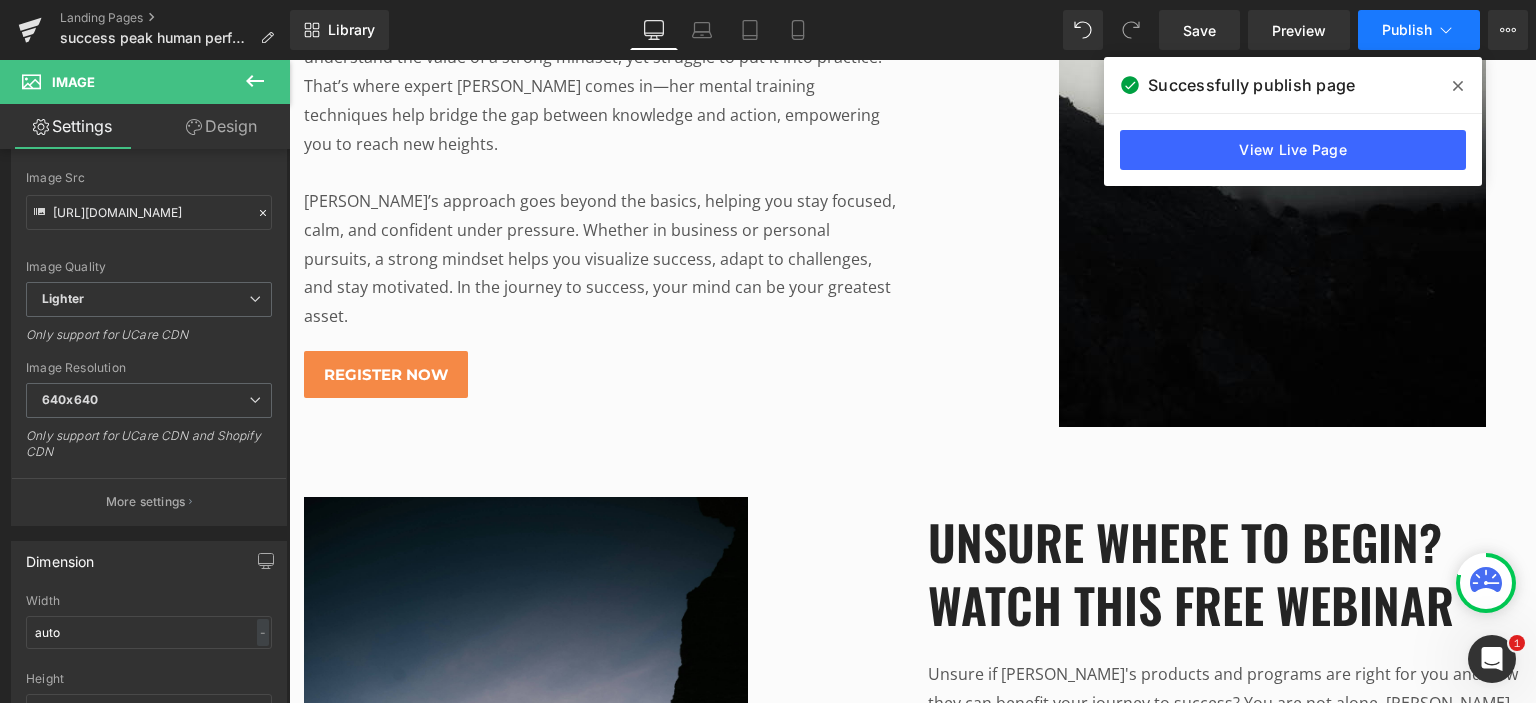 click on "Publish" at bounding box center (1407, 30) 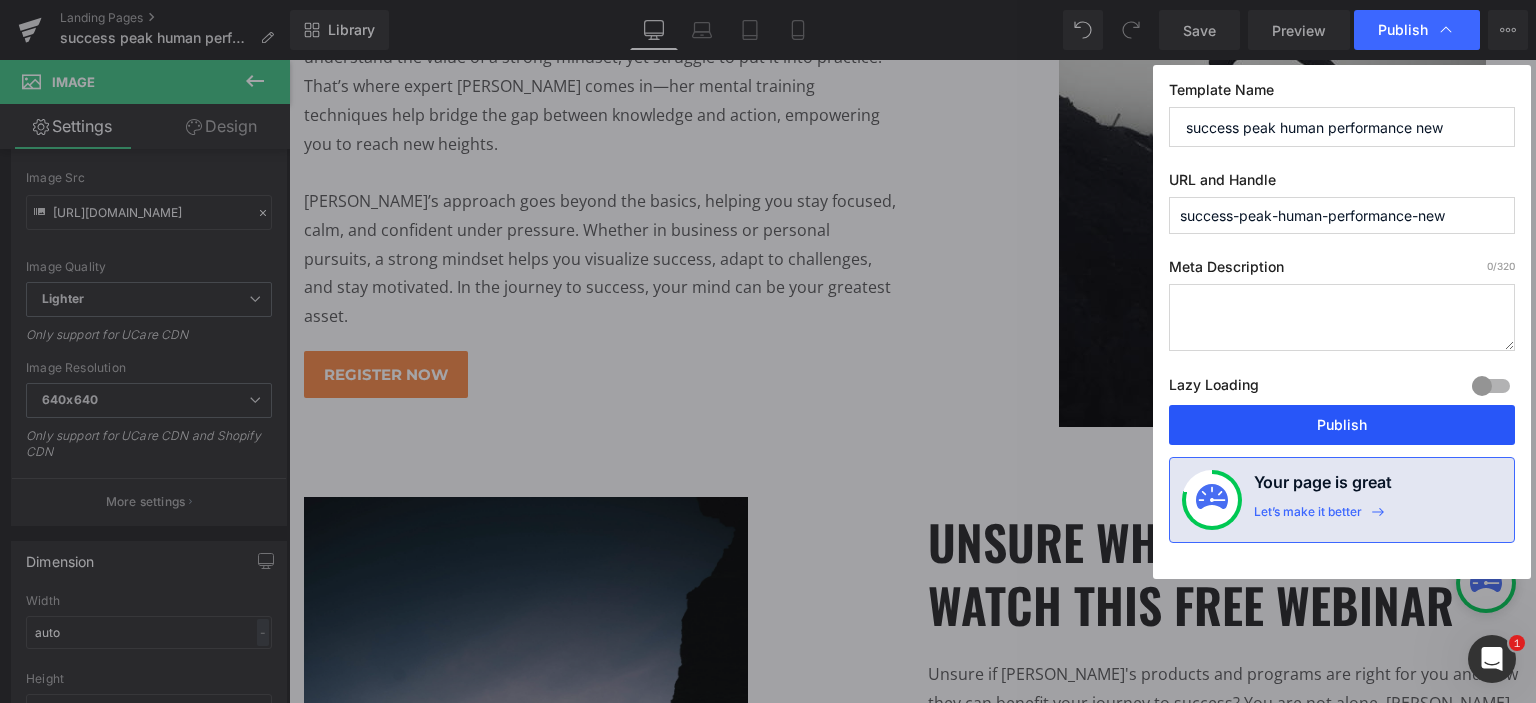 click on "Publish" at bounding box center (1342, 425) 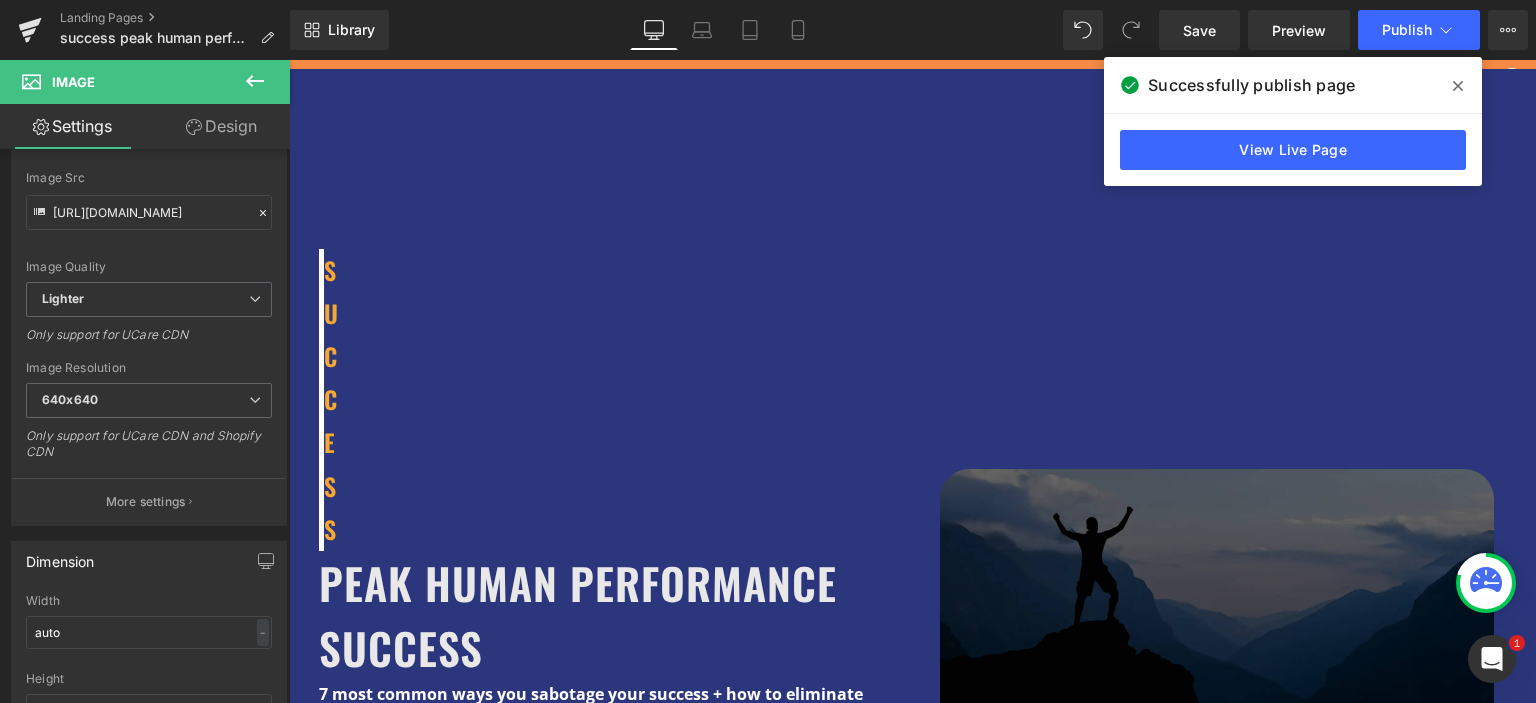 scroll, scrollTop: 0, scrollLeft: 0, axis: both 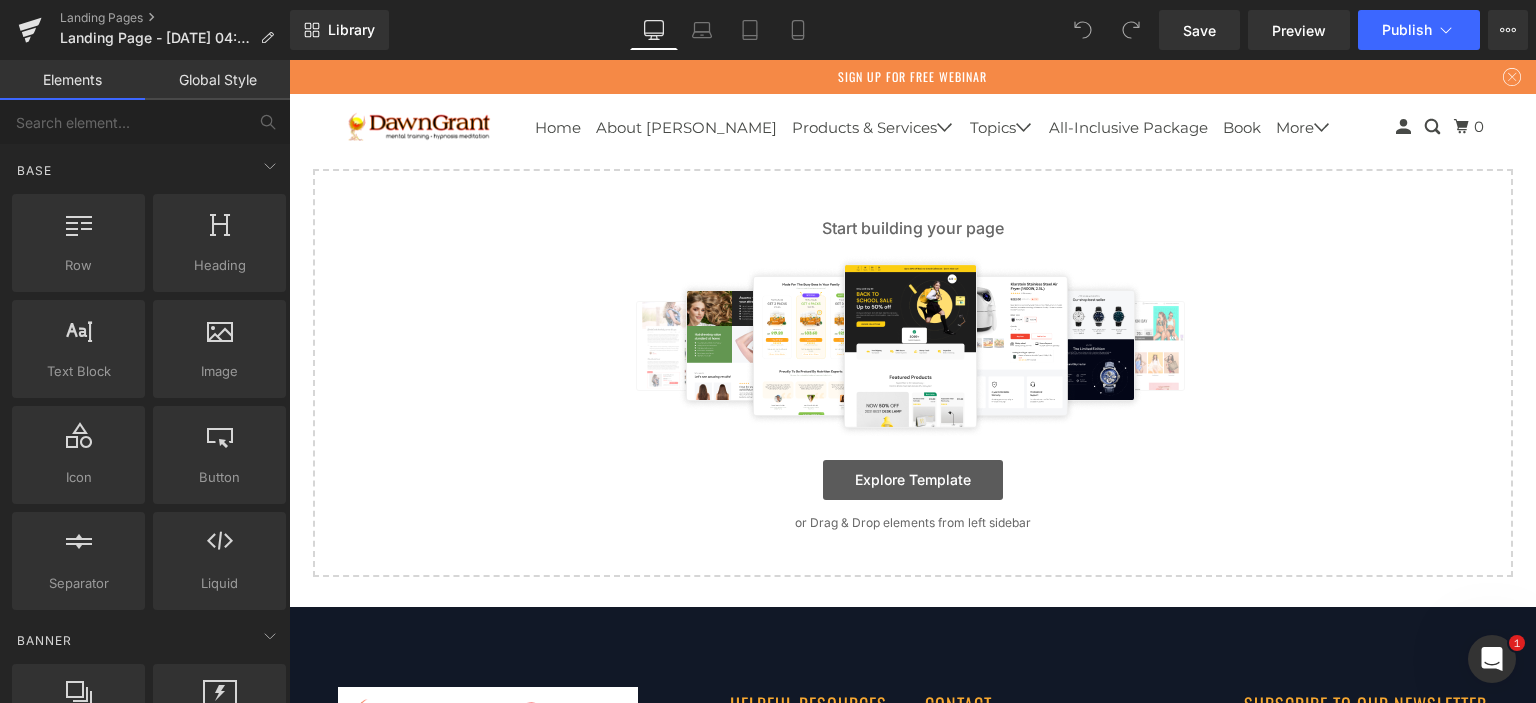 click on "Explore Template" at bounding box center [913, 480] 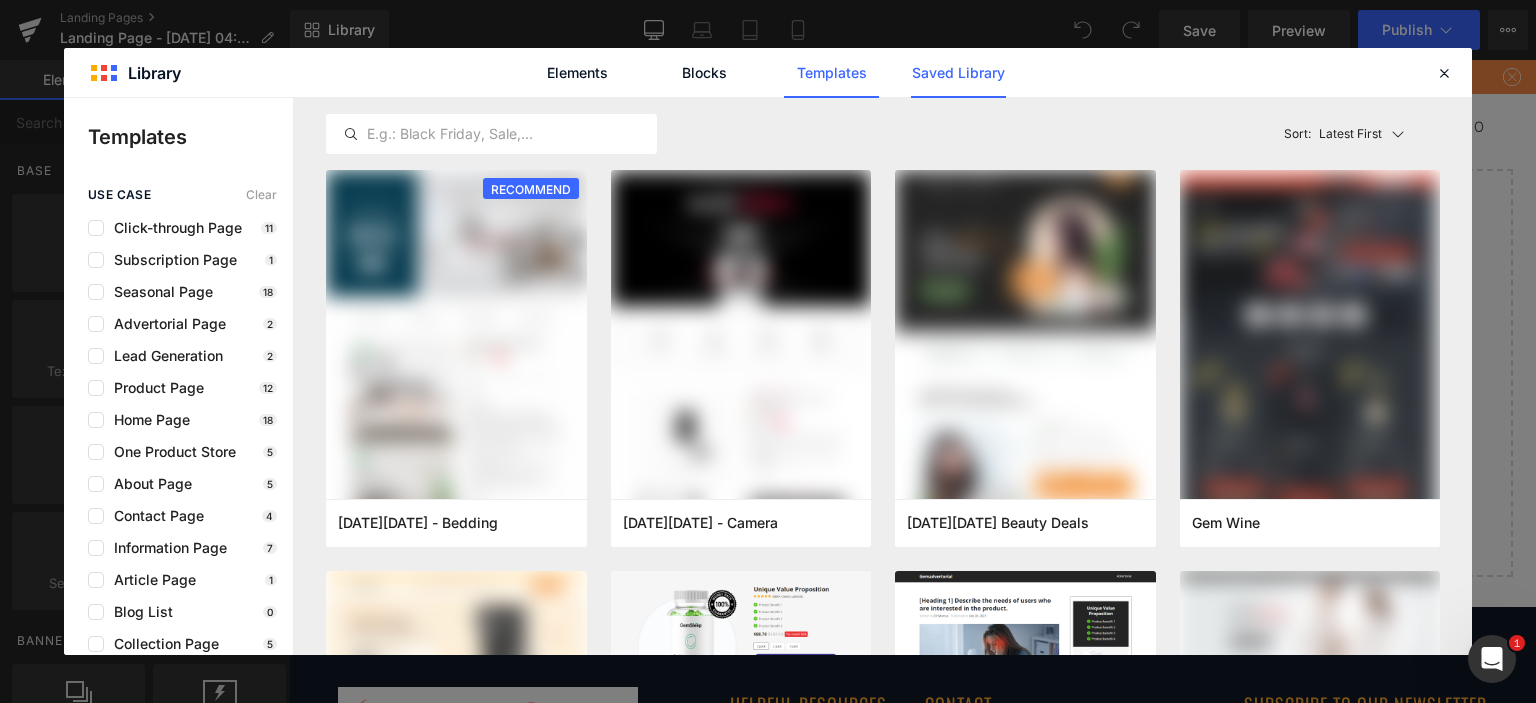 click on "Saved Library" 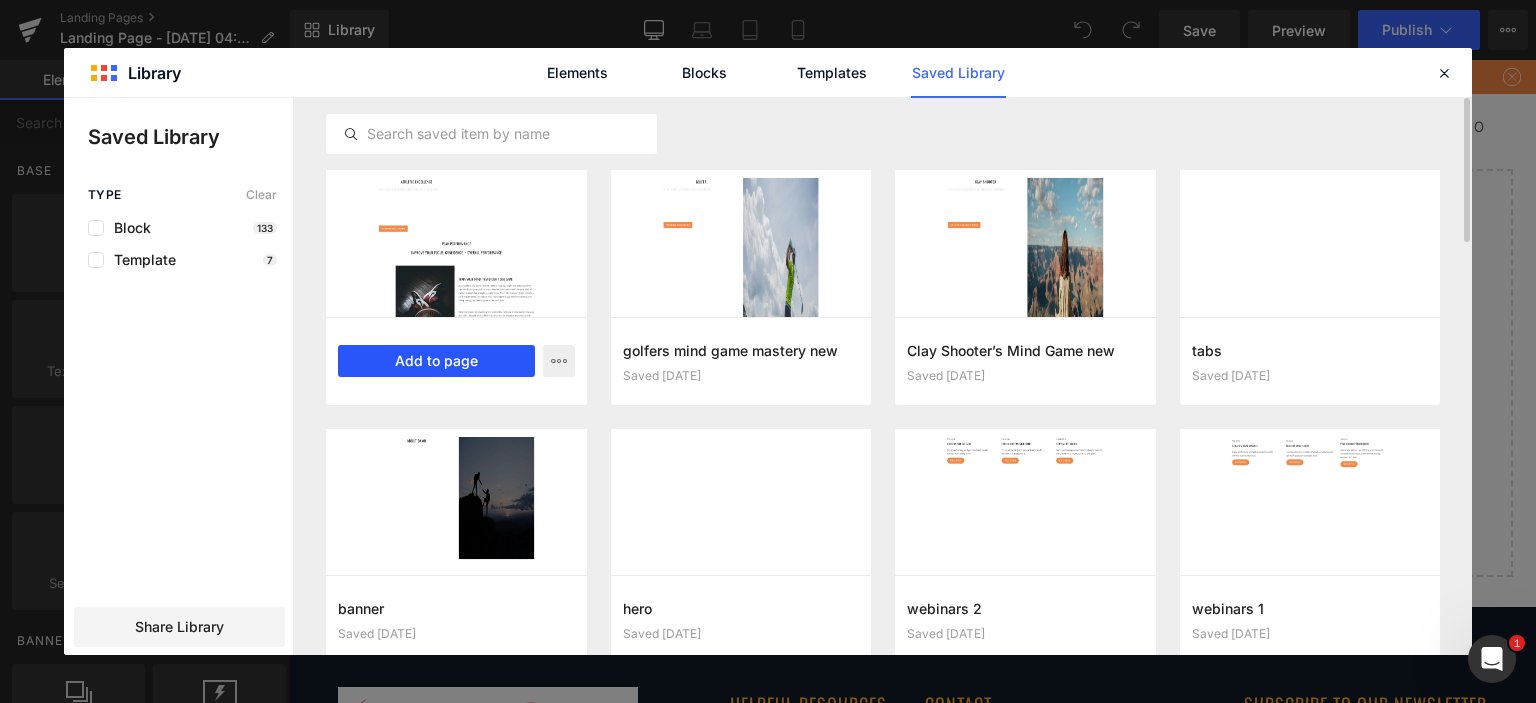 click on "Add to page" at bounding box center (436, 361) 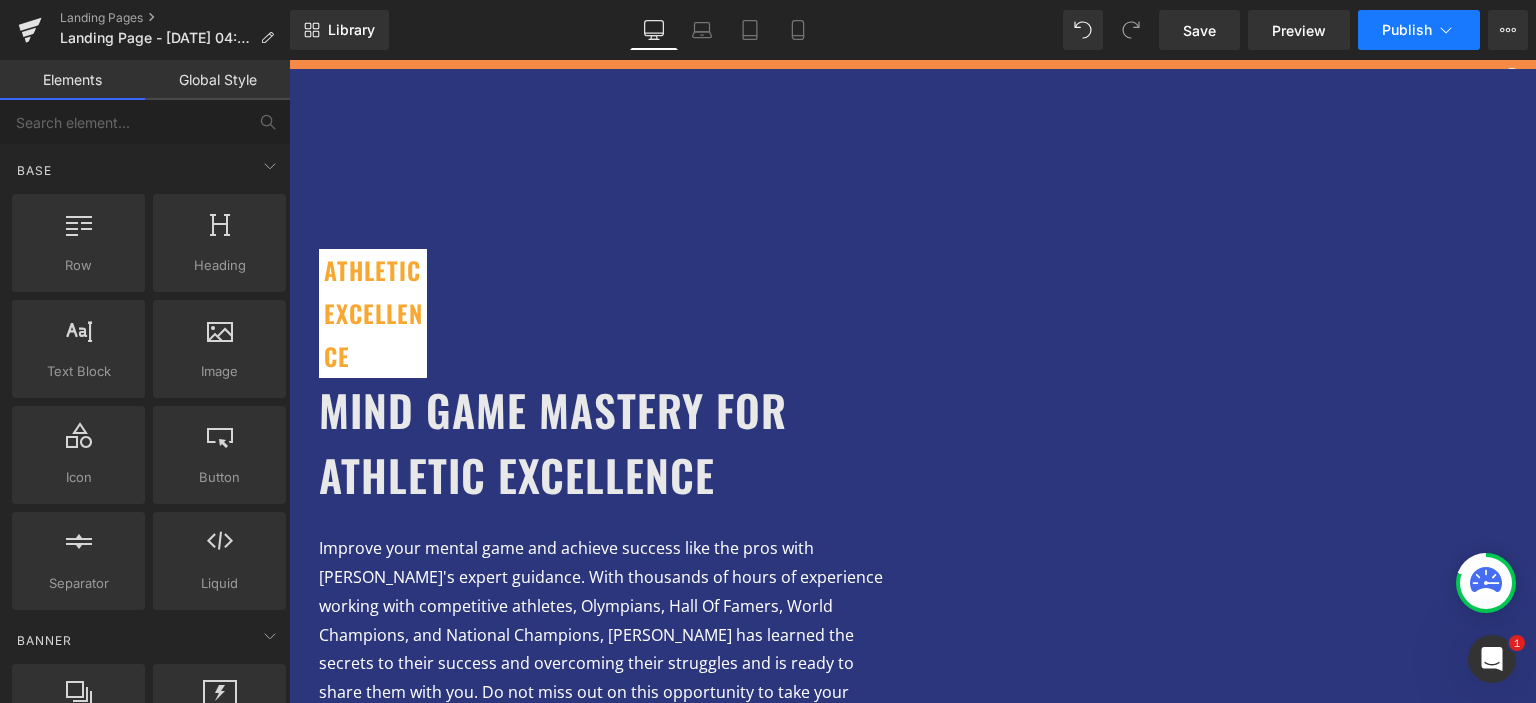 click 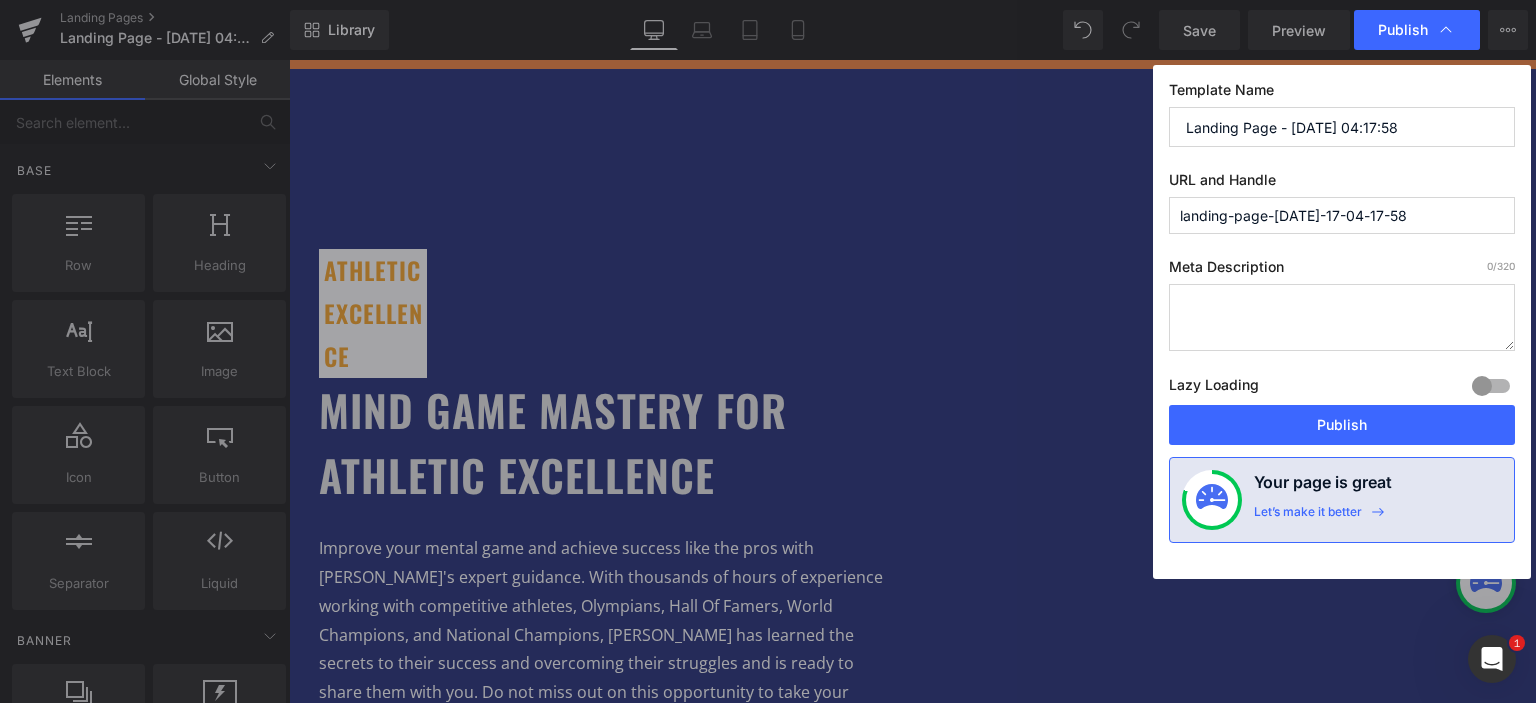 click on "landing-page-jul-17-04-17-58" at bounding box center [1342, 215] 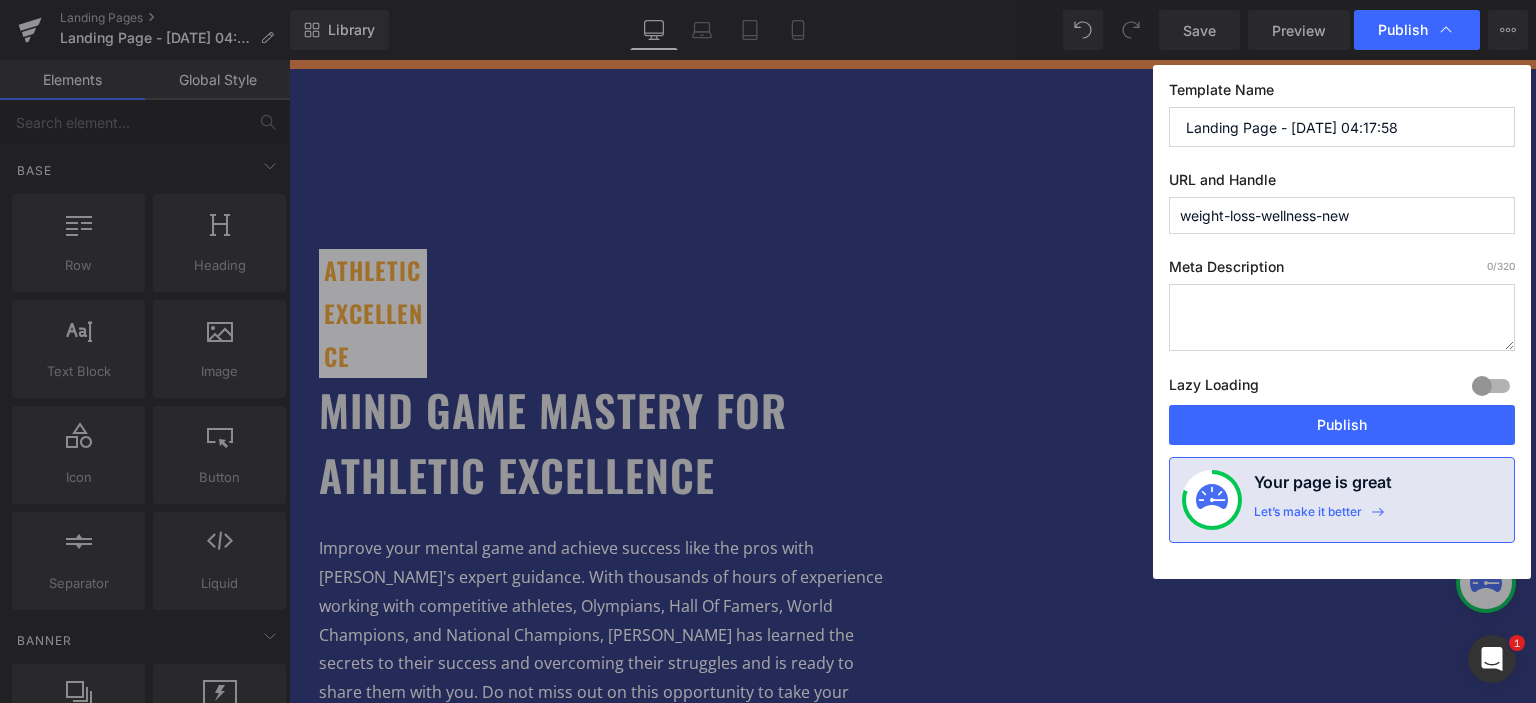 type on "weight-loss-wellness-new" 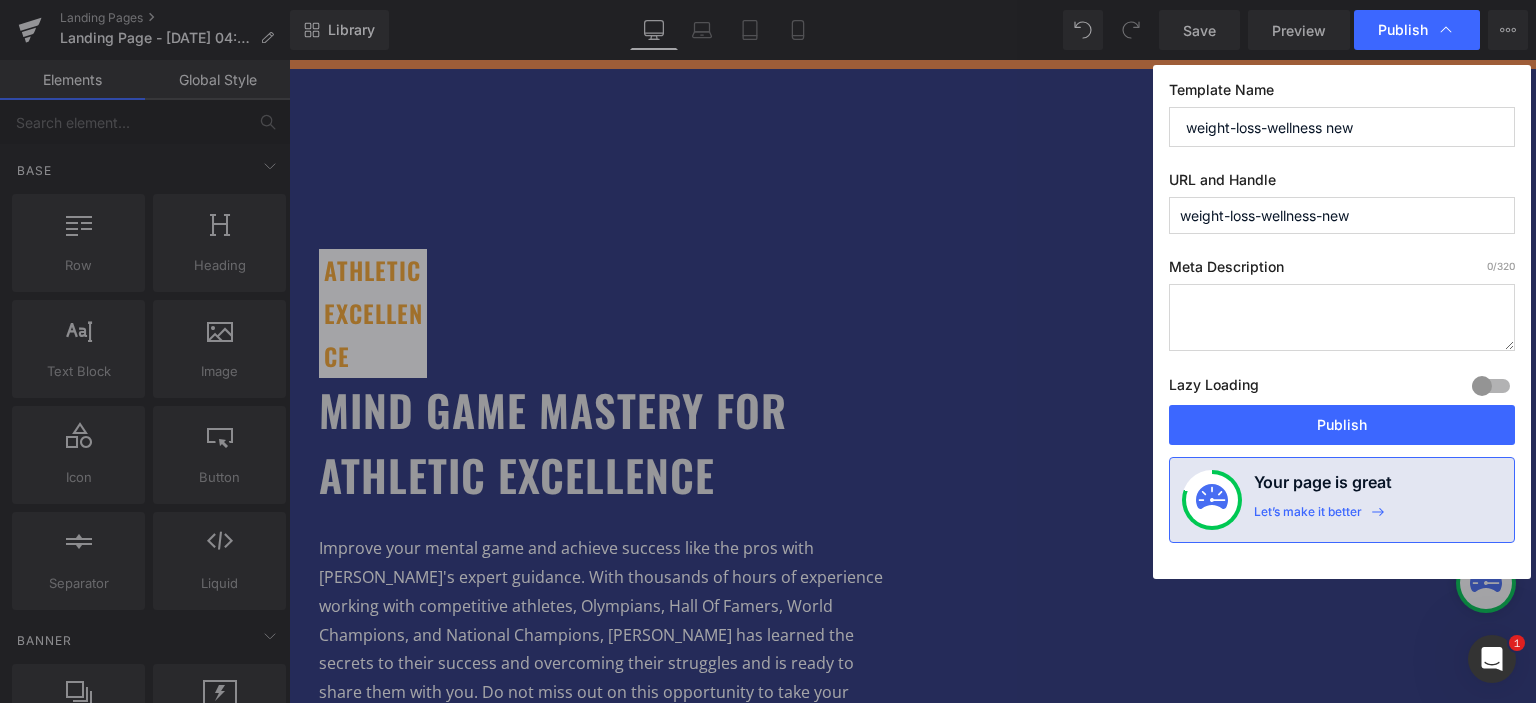 click on "weight-loss-wellness new" at bounding box center [1342, 127] 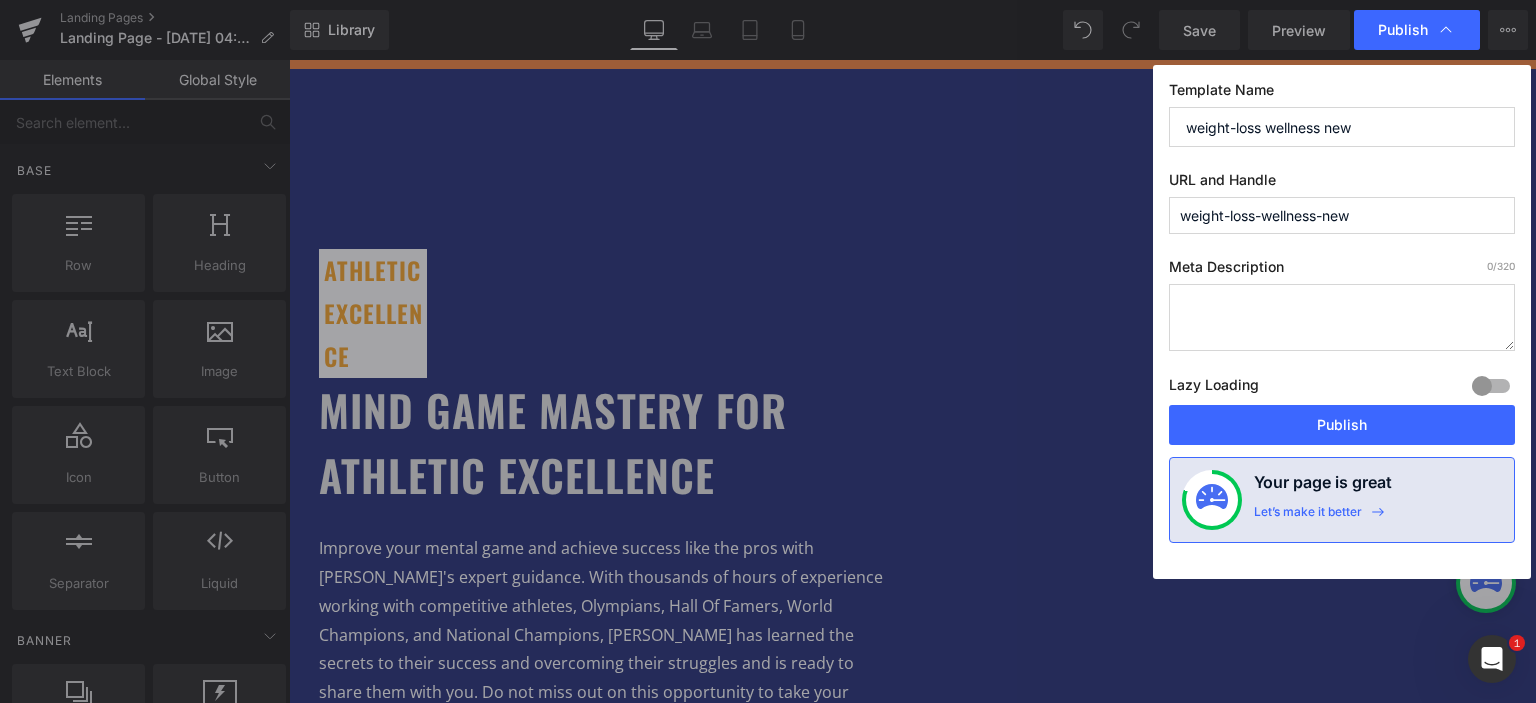 click on "weight-loss wellness new" at bounding box center [1342, 127] 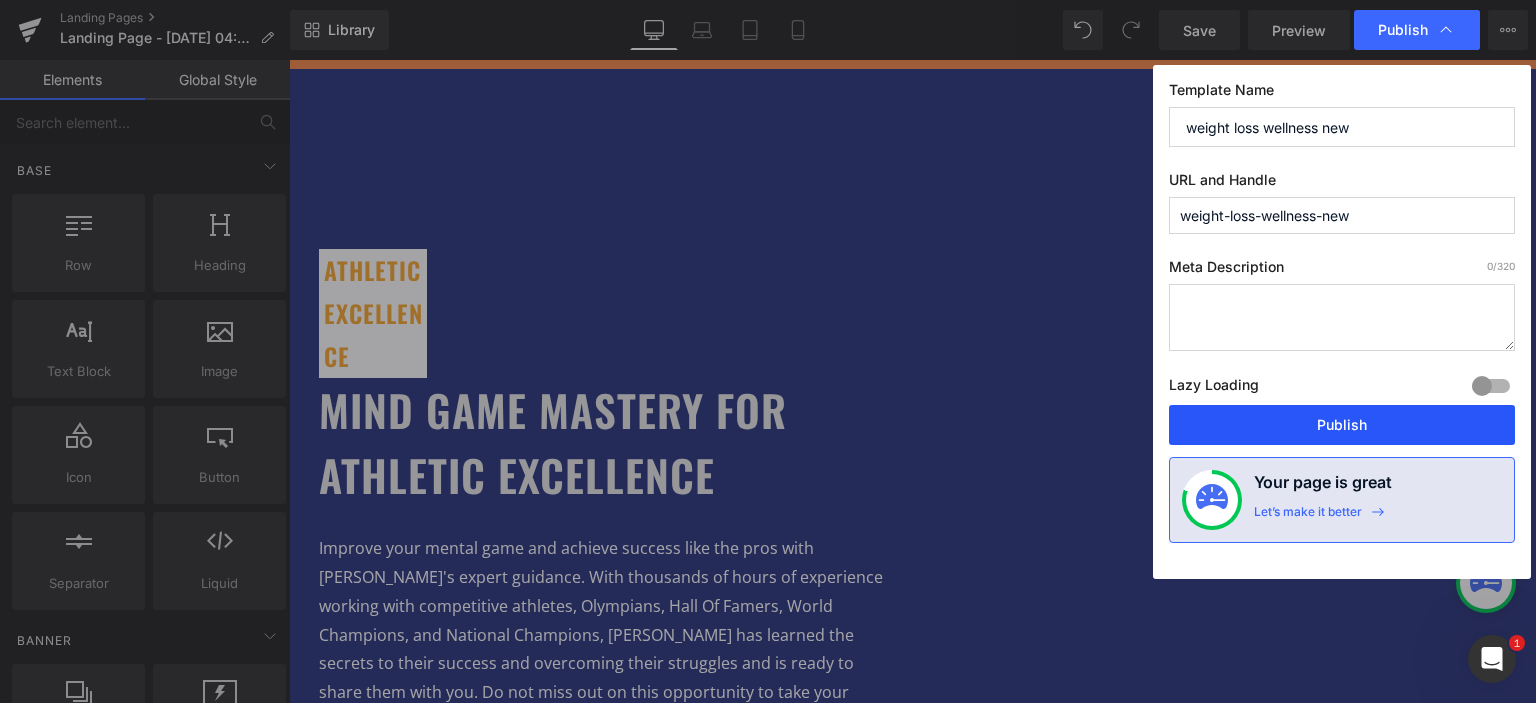 type on "weight loss wellness new" 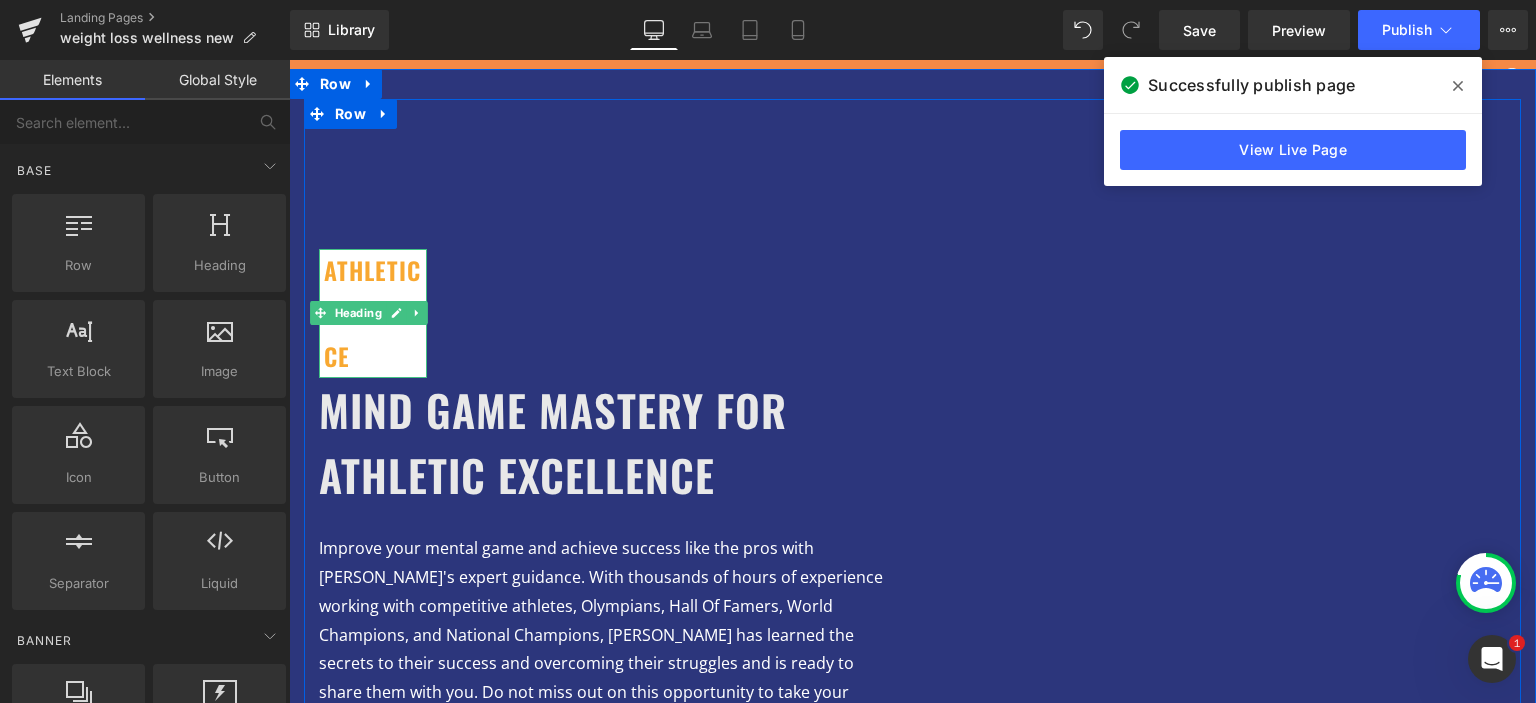 click on "ATHLETIC EXCELLENCE" at bounding box center [375, 314] 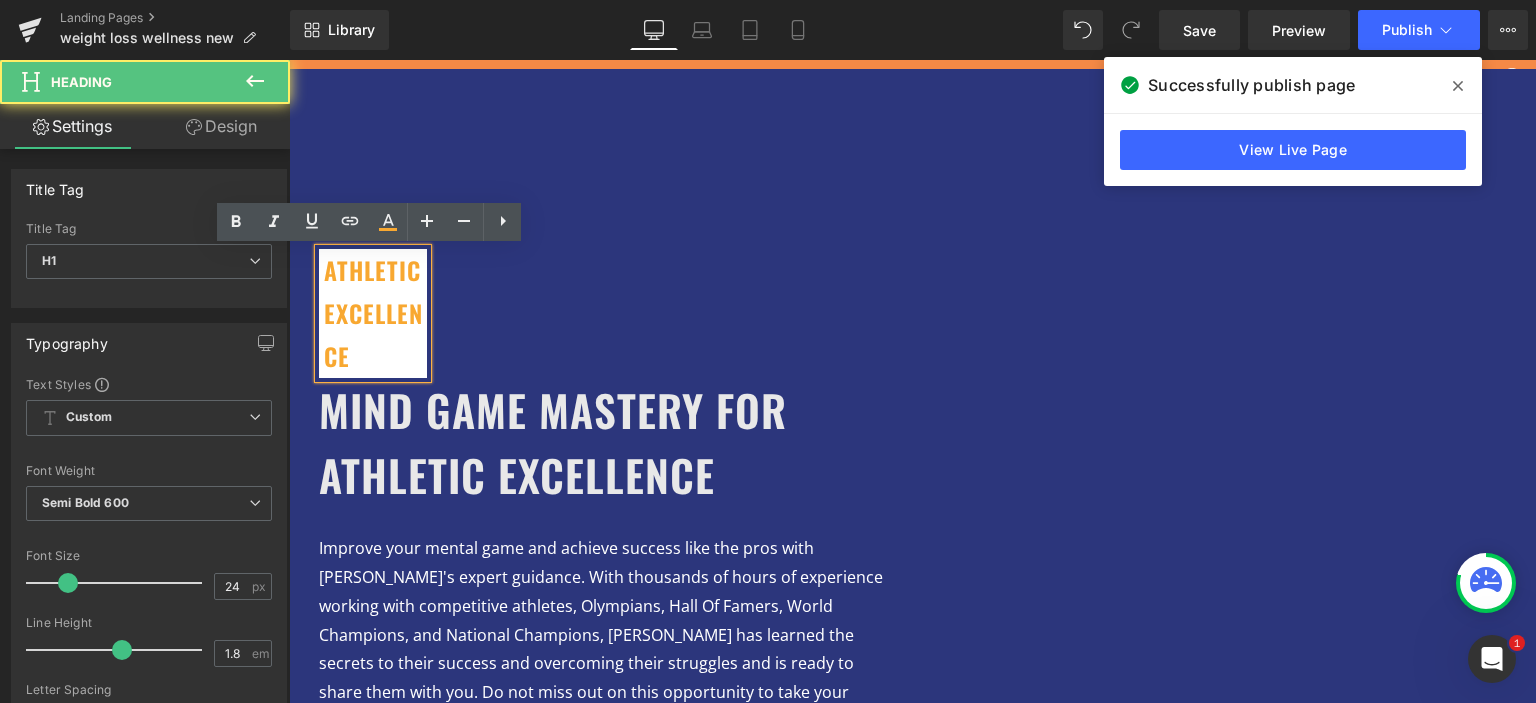 click on "ATHLETIC EXCELLENCE" at bounding box center (375, 314) 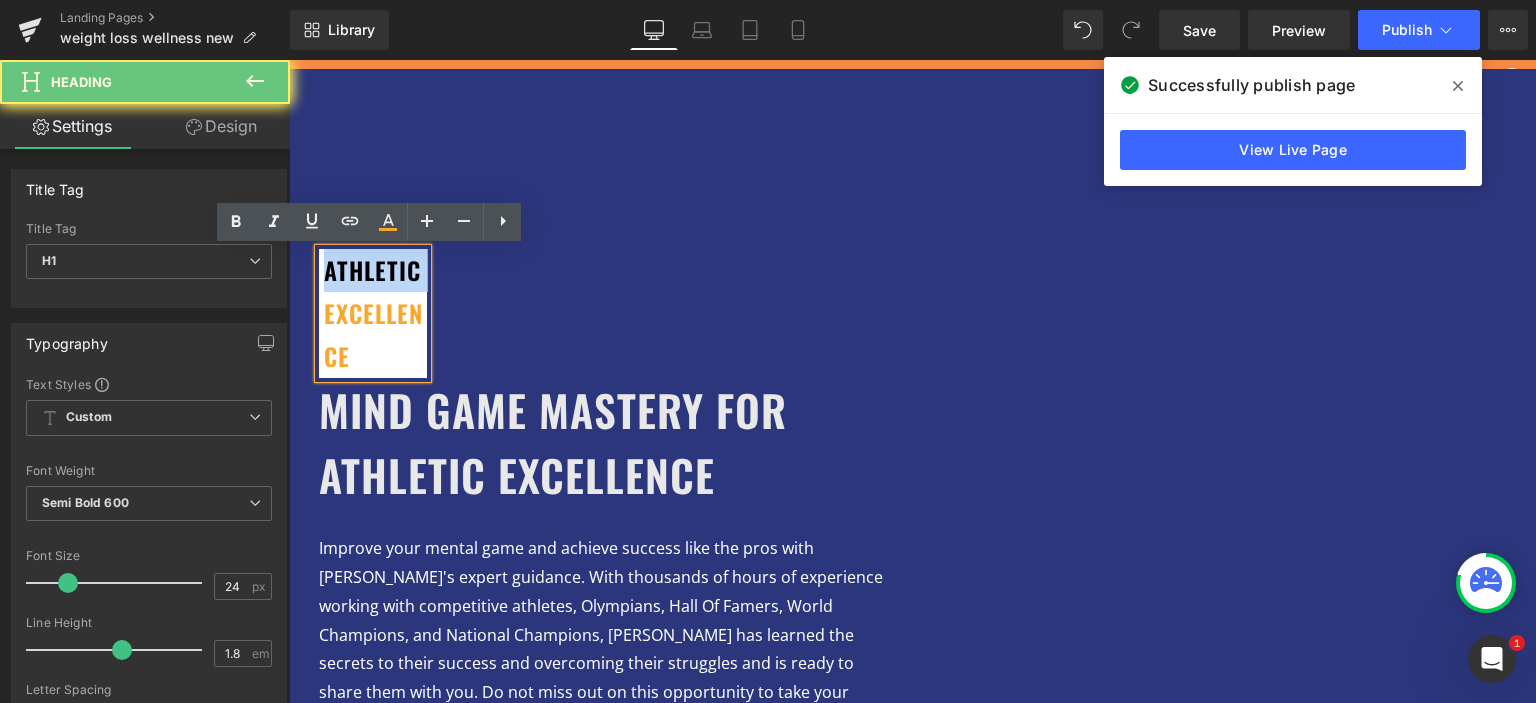 click on "ATHLETIC EXCELLENCE" at bounding box center [375, 314] 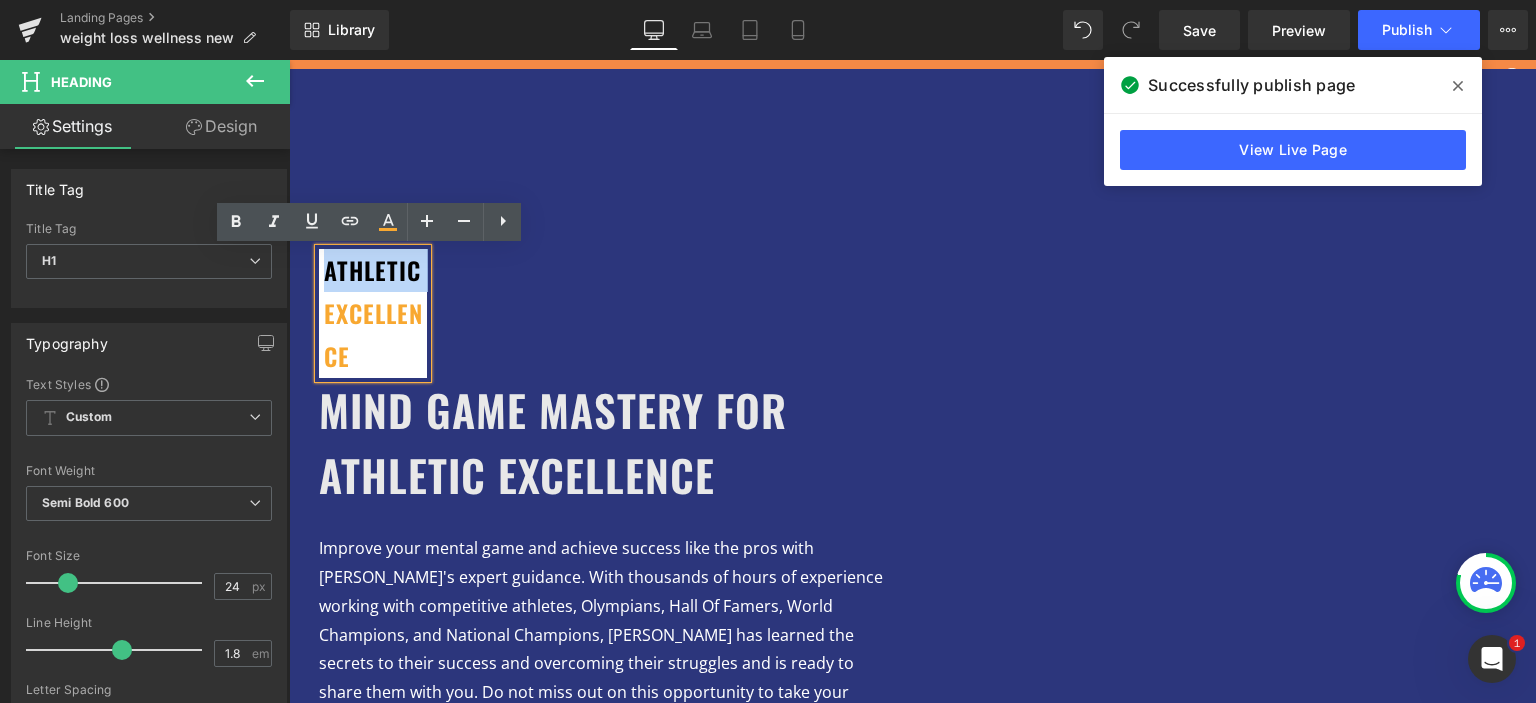 click on "ATHLETIC EXCELLENCE" at bounding box center (375, 314) 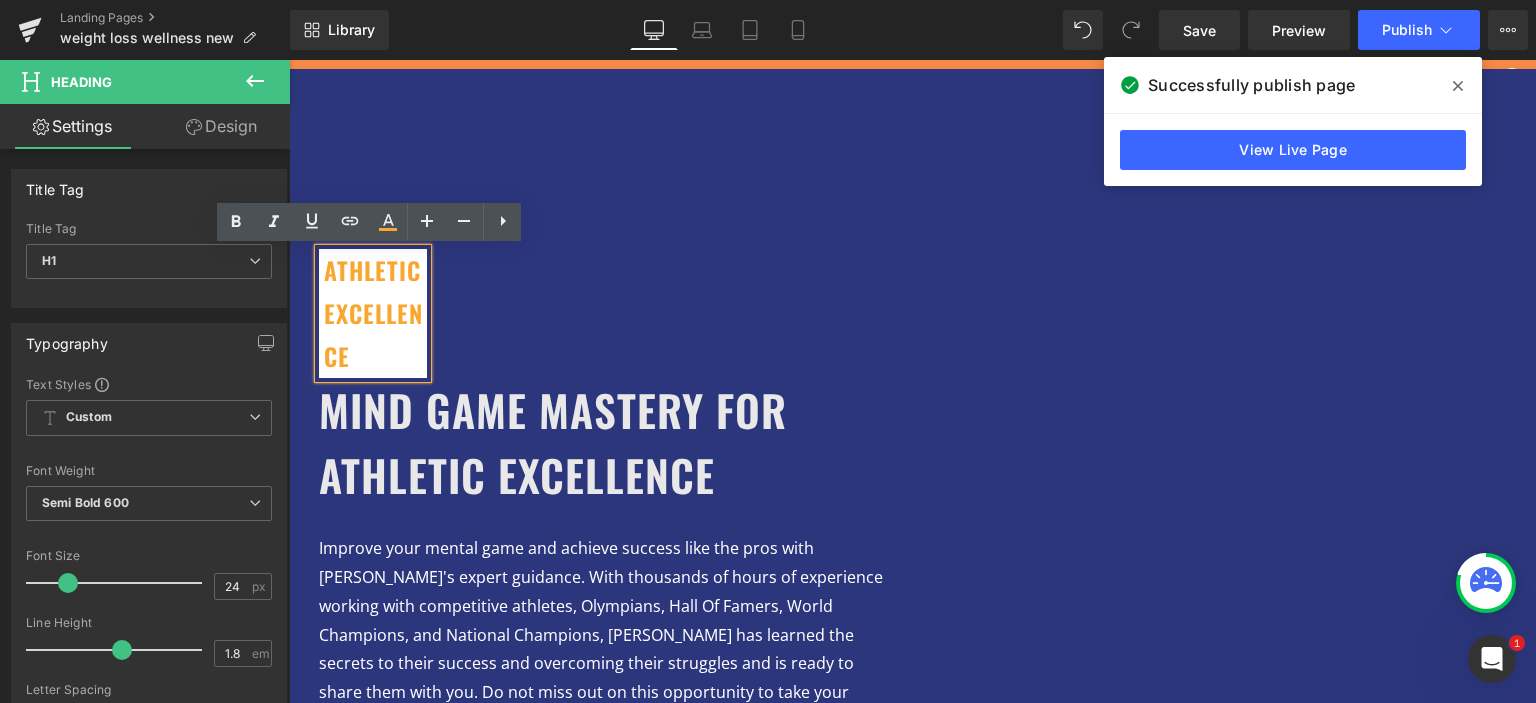 click on "ATHLETIC EXCELLENCE" at bounding box center [375, 314] 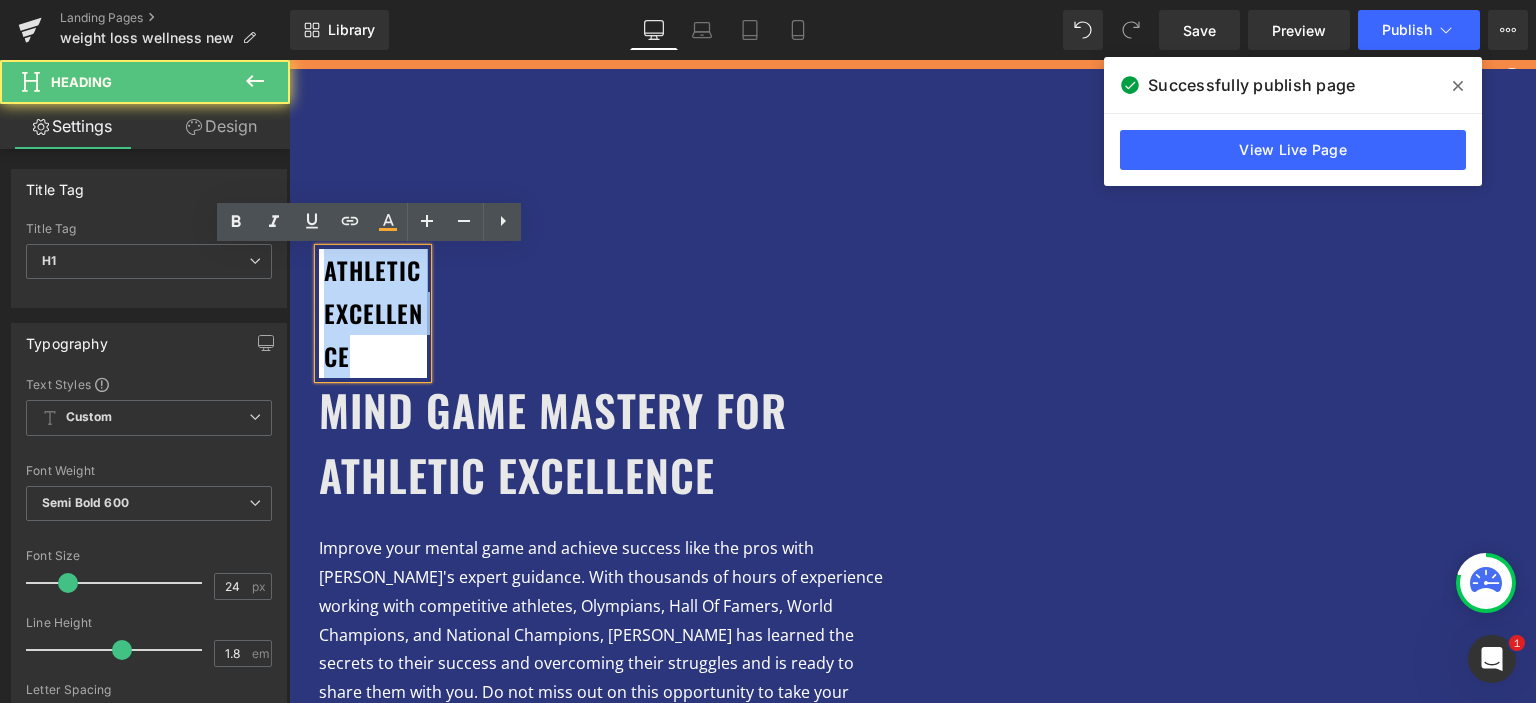 click on "ATHLETIC EXCELLENCE" at bounding box center (375, 314) 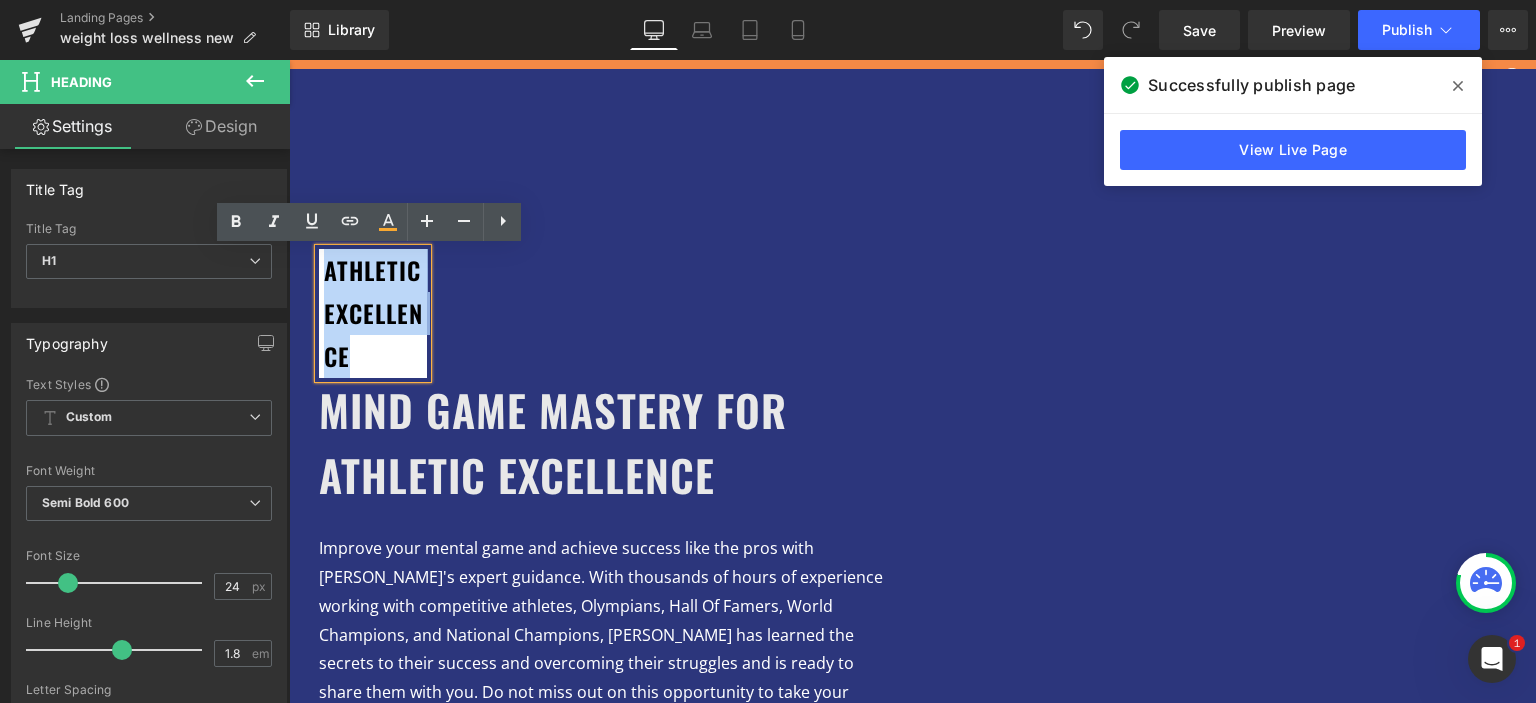 paste 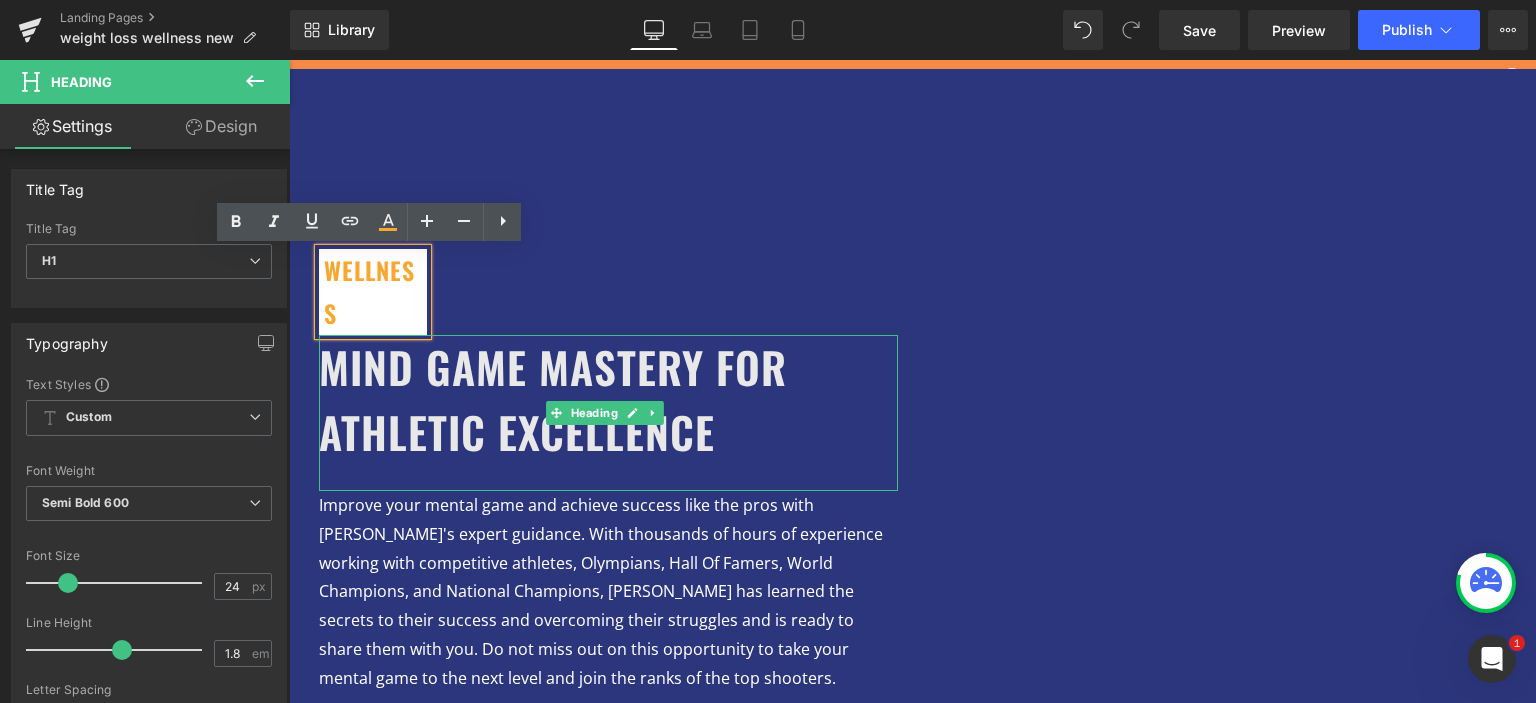 click on "MIND GAME MASTERY FOR ATHLETIC EXCELLENCE" at bounding box center (553, 399) 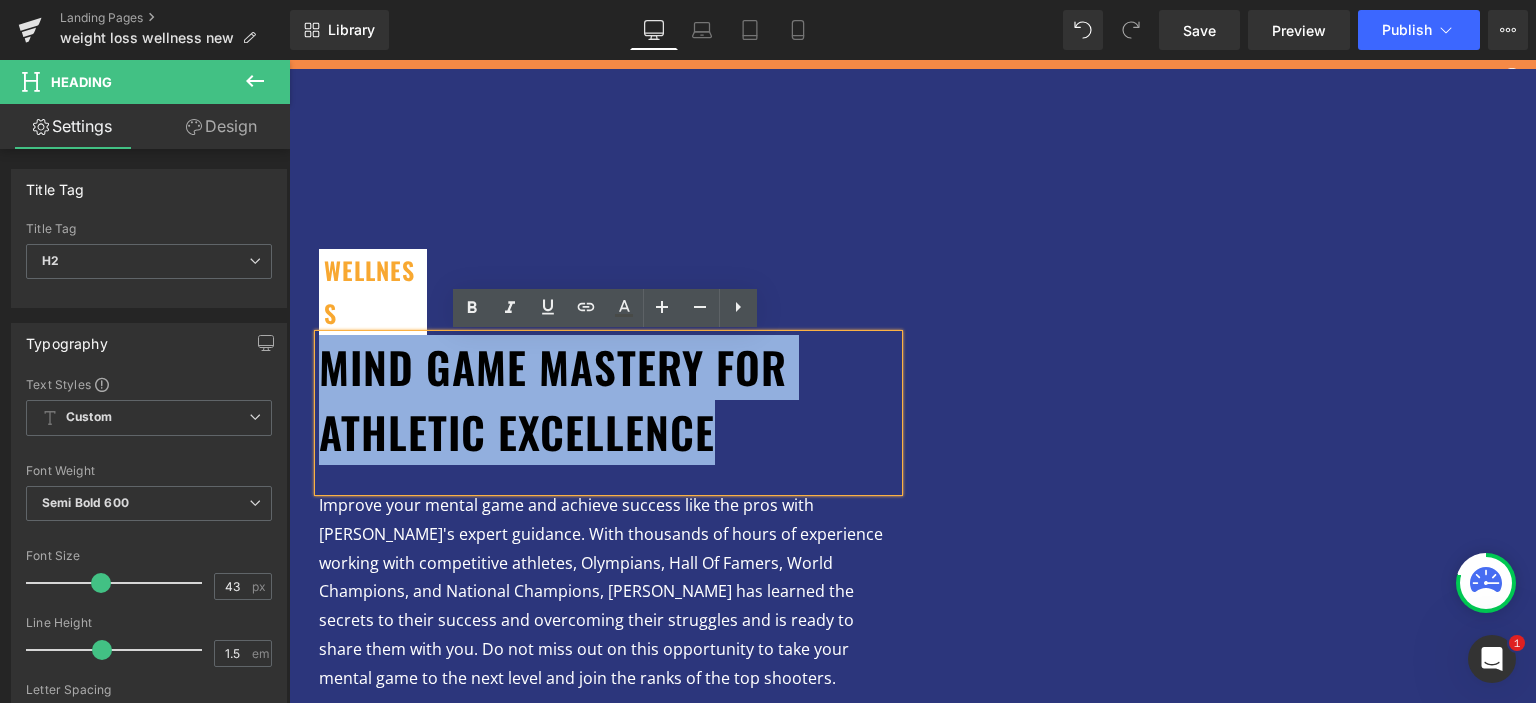 paste 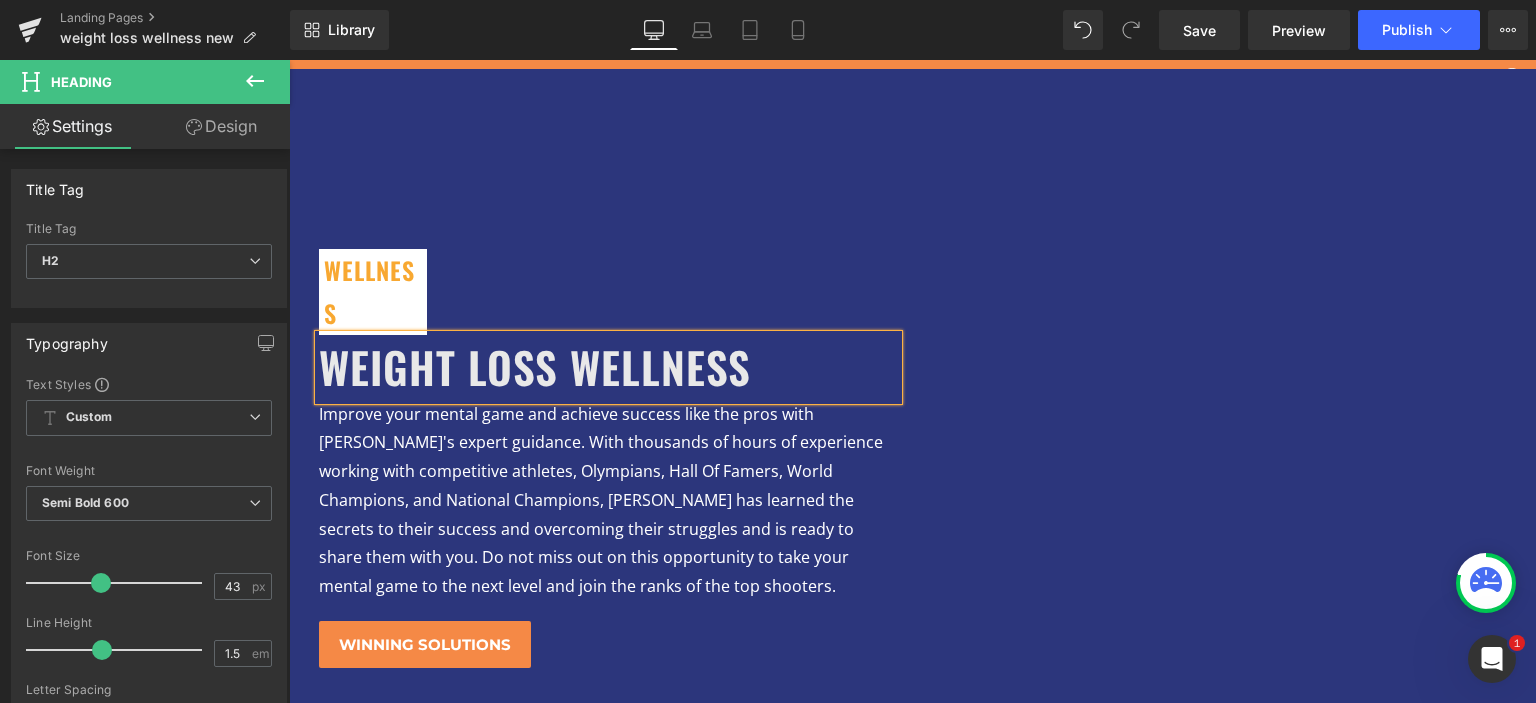 click on "Improve your mental game and achieve success like the pros with Dawn's expert guidance. With thousands of hours of experience working with competitive athletes, Olympians, Hall Of Famers, World Champions, and National Champions, Dawn has learned the secrets to their success and overcoming their struggles and is ready to share them with you. Do not miss out on this opportunity to take your mental game to the next level and join the ranks of the top shooters." at bounding box center (608, 501) 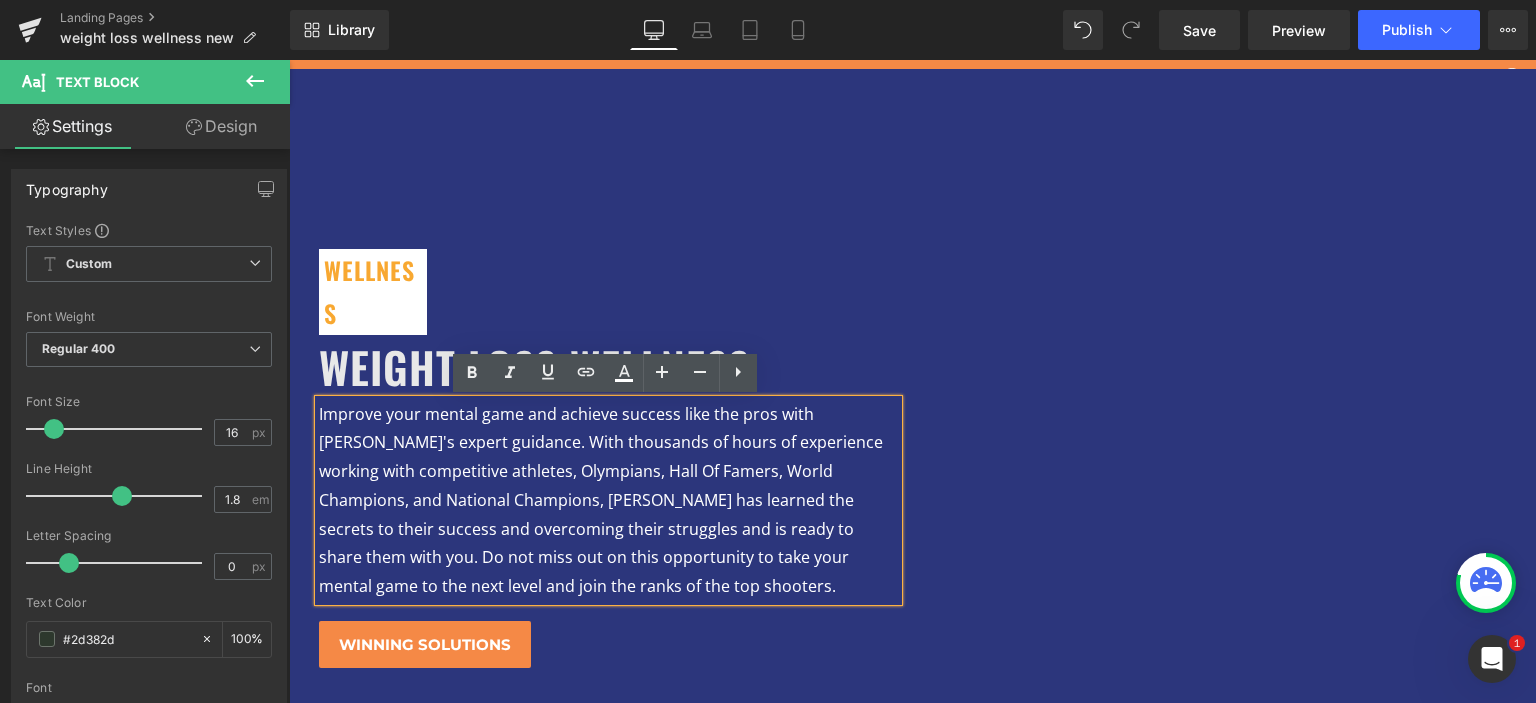 click on "Improve your mental game and achieve success like the pros with Dawn's expert guidance. With thousands of hours of experience working with competitive athletes, Olympians, Hall Of Famers, World Champions, and National Champions, Dawn has learned the secrets to their success and overcoming their struggles and is ready to share them with you. Do not miss out on this opportunity to take your mental game to the next level and join the ranks of the top shooters." at bounding box center (601, 500) 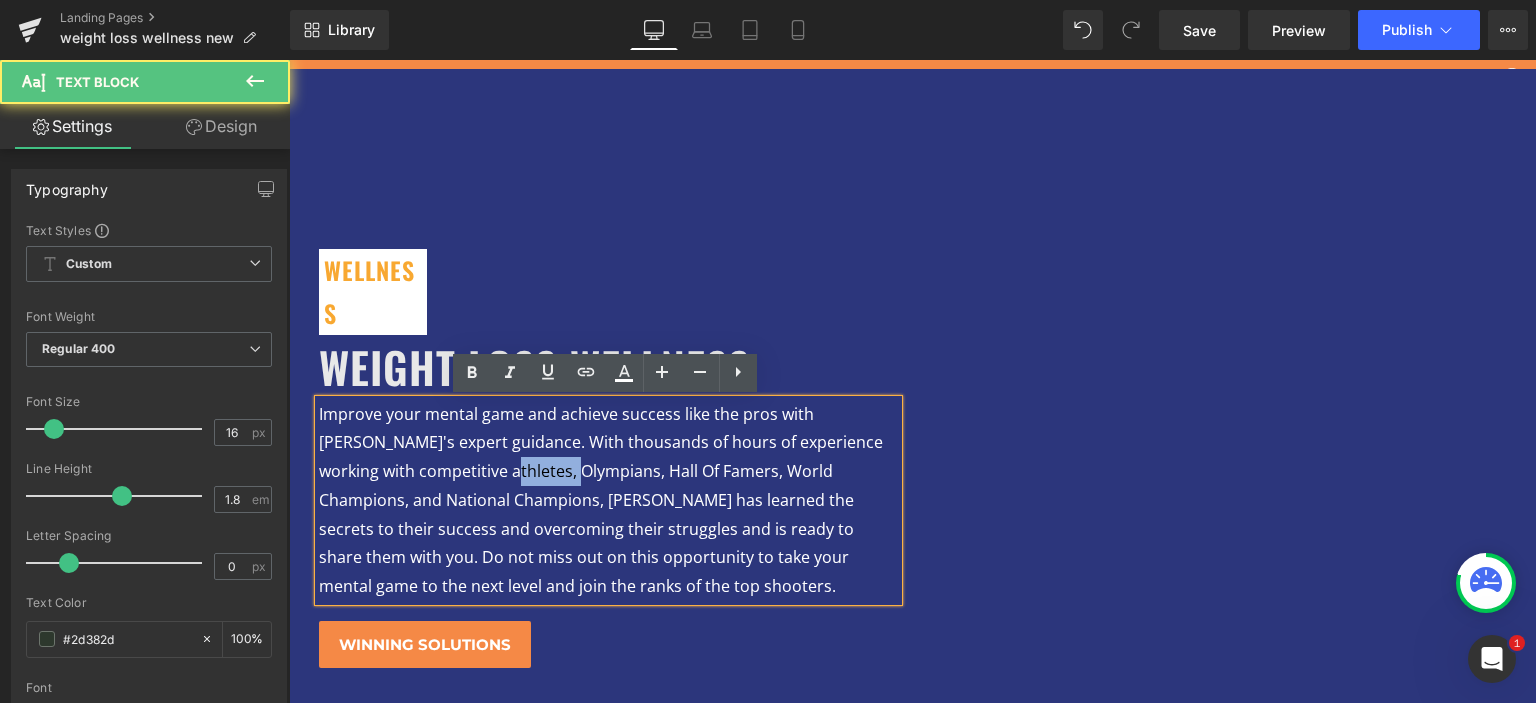 click on "Improve your mental game and achieve success like the pros with Dawn's expert guidance. With thousands of hours of experience working with competitive athletes, Olympians, Hall Of Famers, World Champions, and National Champions, Dawn has learned the secrets to their success and overcoming their struggles and is ready to share them with you. Do not miss out on this opportunity to take your mental game to the next level and join the ranks of the top shooters." at bounding box center [601, 500] 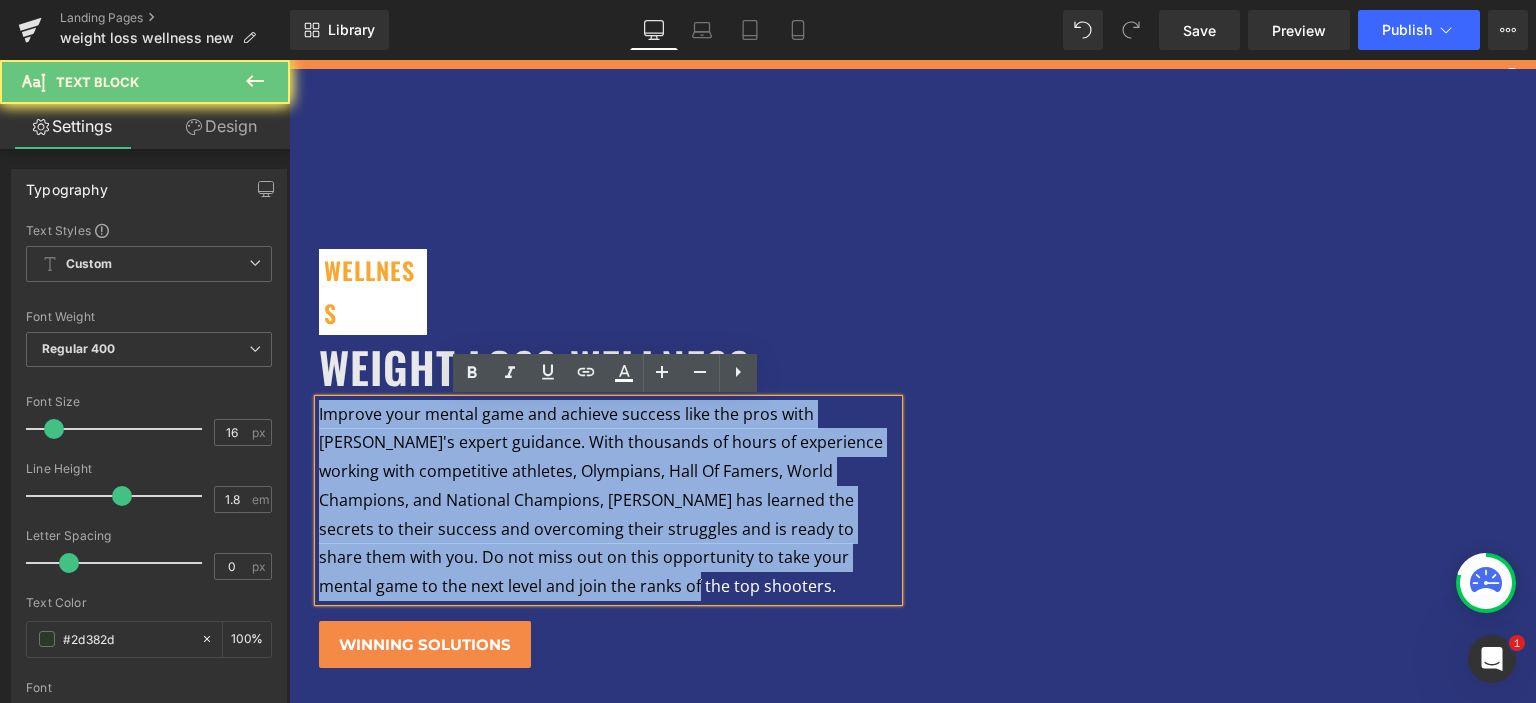 click on "Improve your mental game and achieve success like the pros with Dawn's expert guidance. With thousands of hours of experience working with competitive athletes, Olympians, Hall Of Famers, World Champions, and National Champions, Dawn has learned the secrets to their success and overcoming their struggles and is ready to share them with you. Do not miss out on this opportunity to take your mental game to the next level and join the ranks of the top shooters." at bounding box center [601, 500] 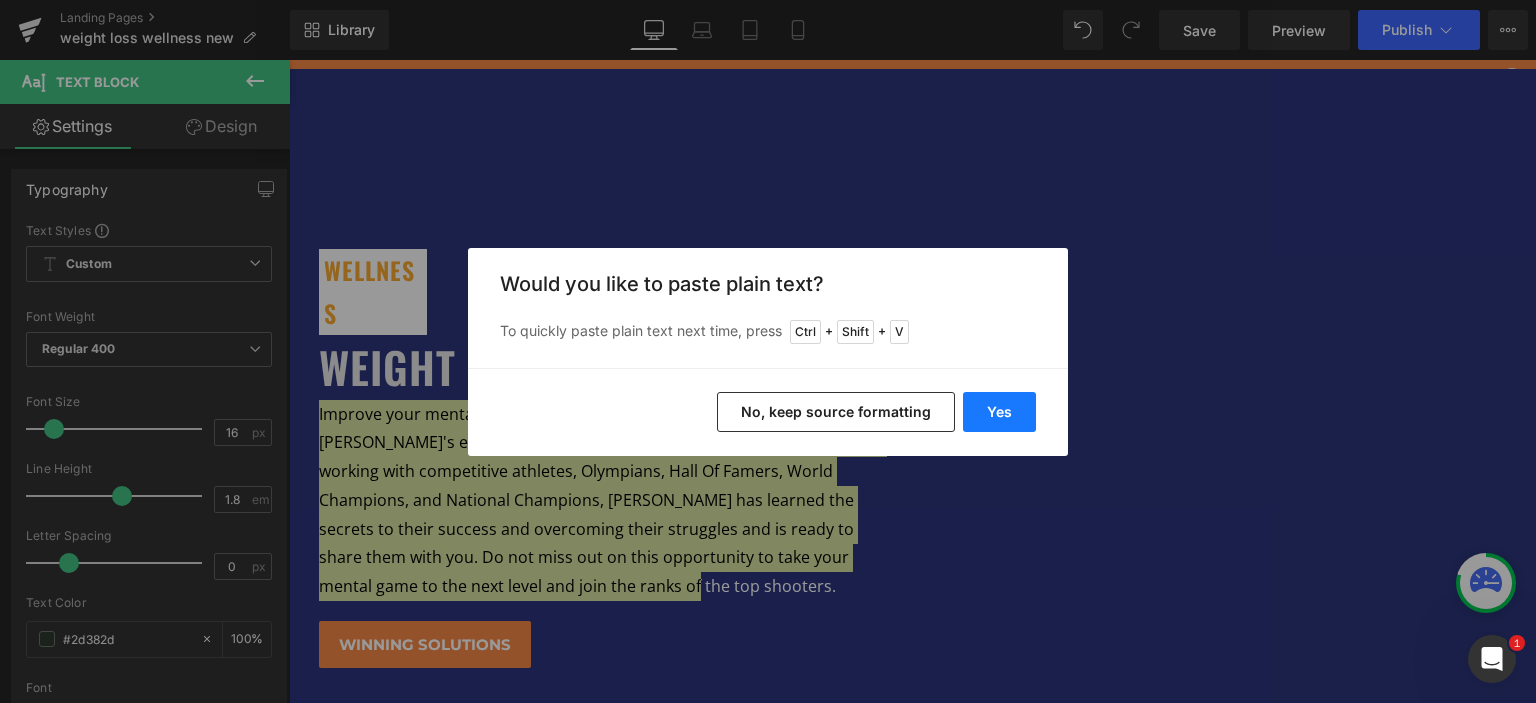 click on "Yes" at bounding box center [999, 412] 